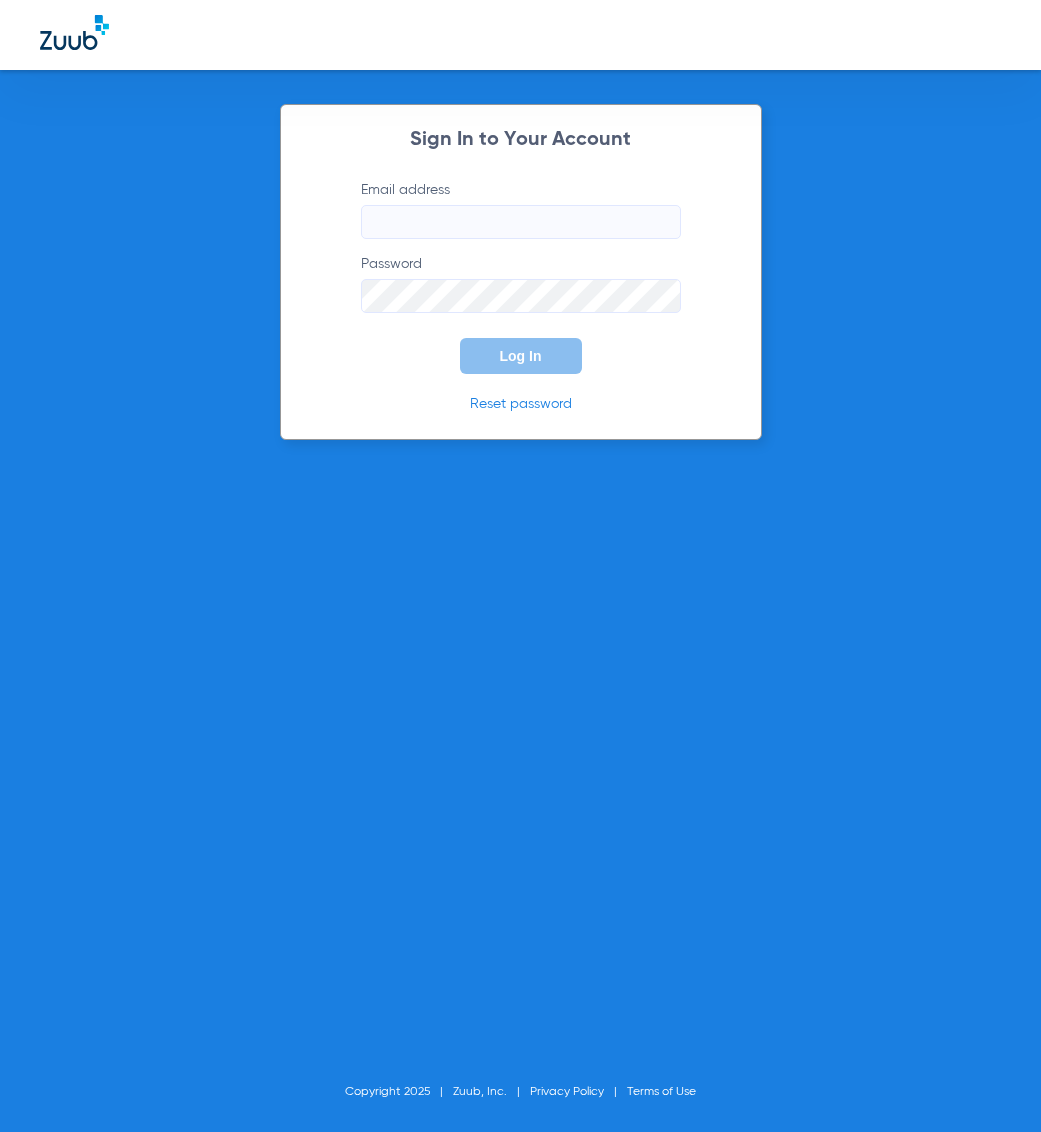 scroll, scrollTop: 0, scrollLeft: 0, axis: both 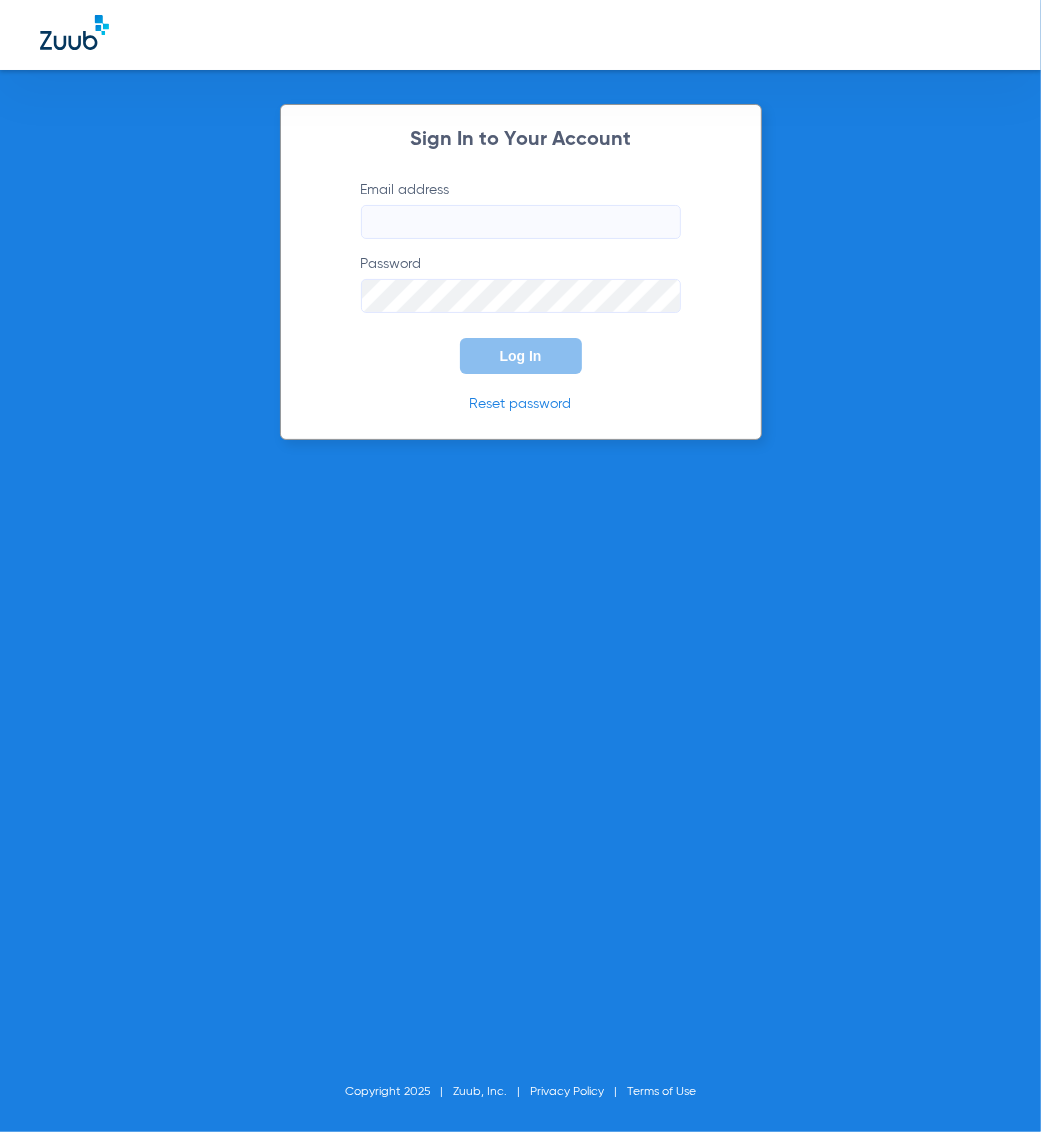 type on "[EMAIL]" 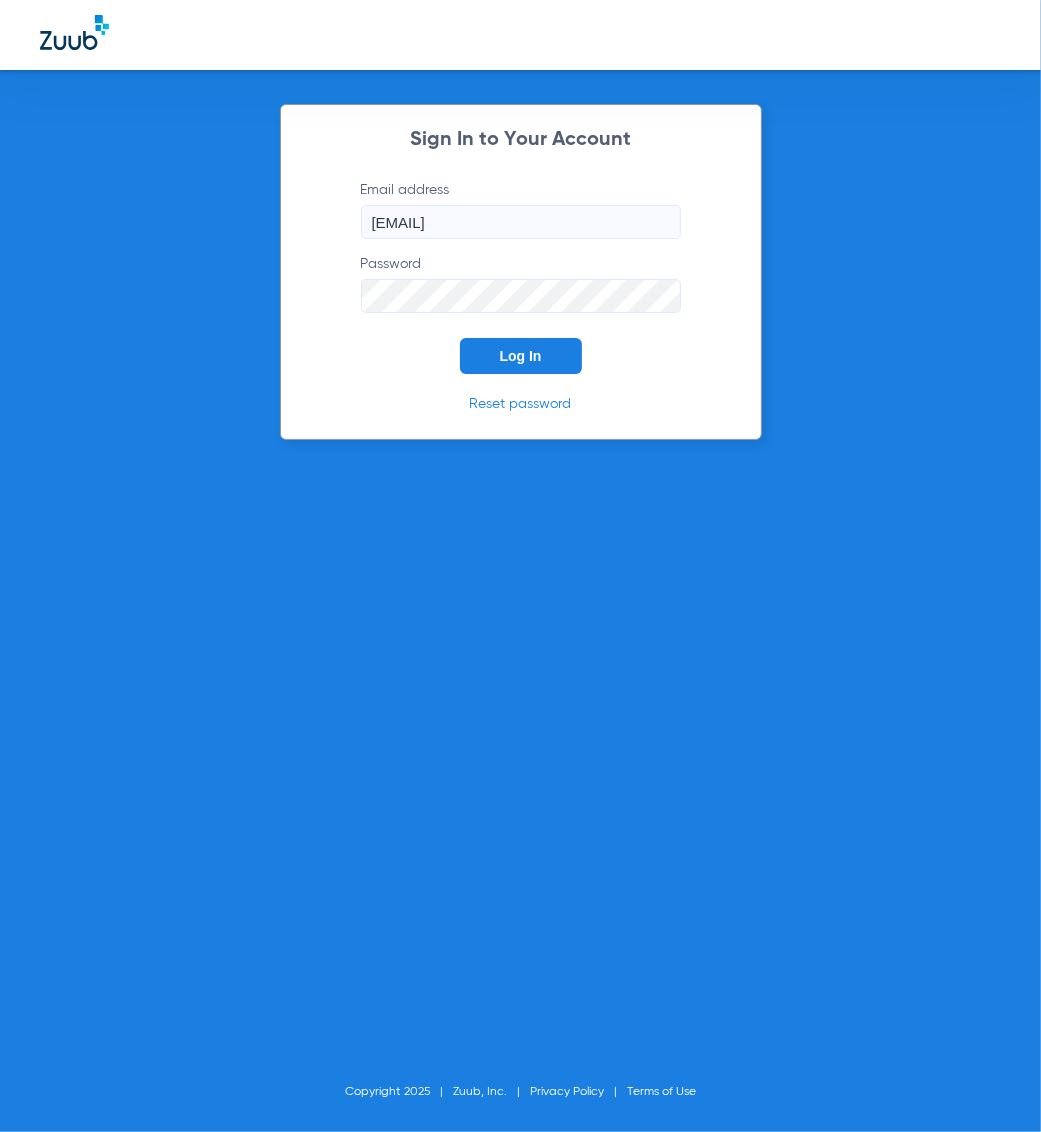 click on "Log In" 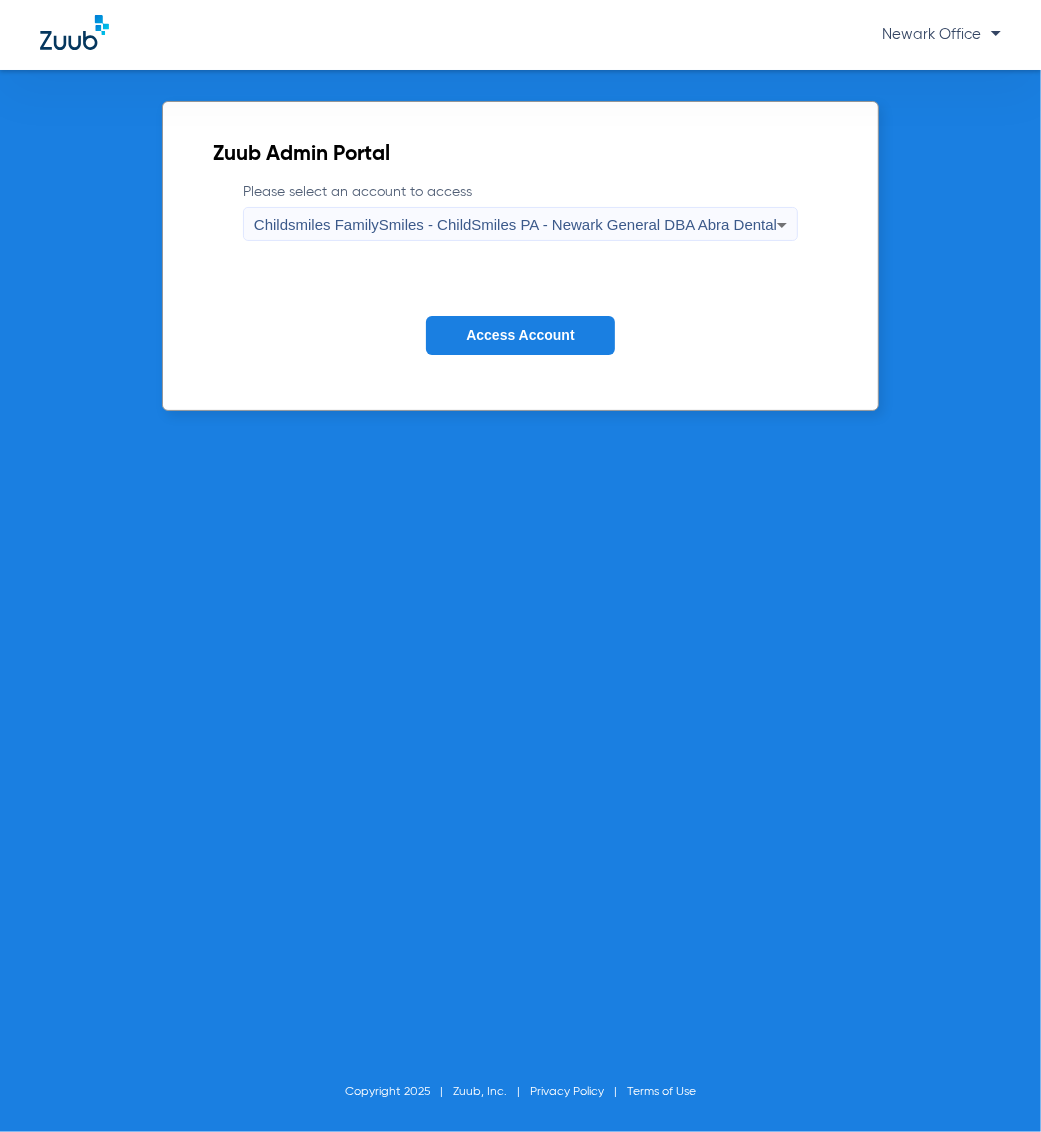 click on "Childsmiles FamilySmiles - ChildSmiles PA - Newark General DBA Abra Dental" at bounding box center [515, 225] 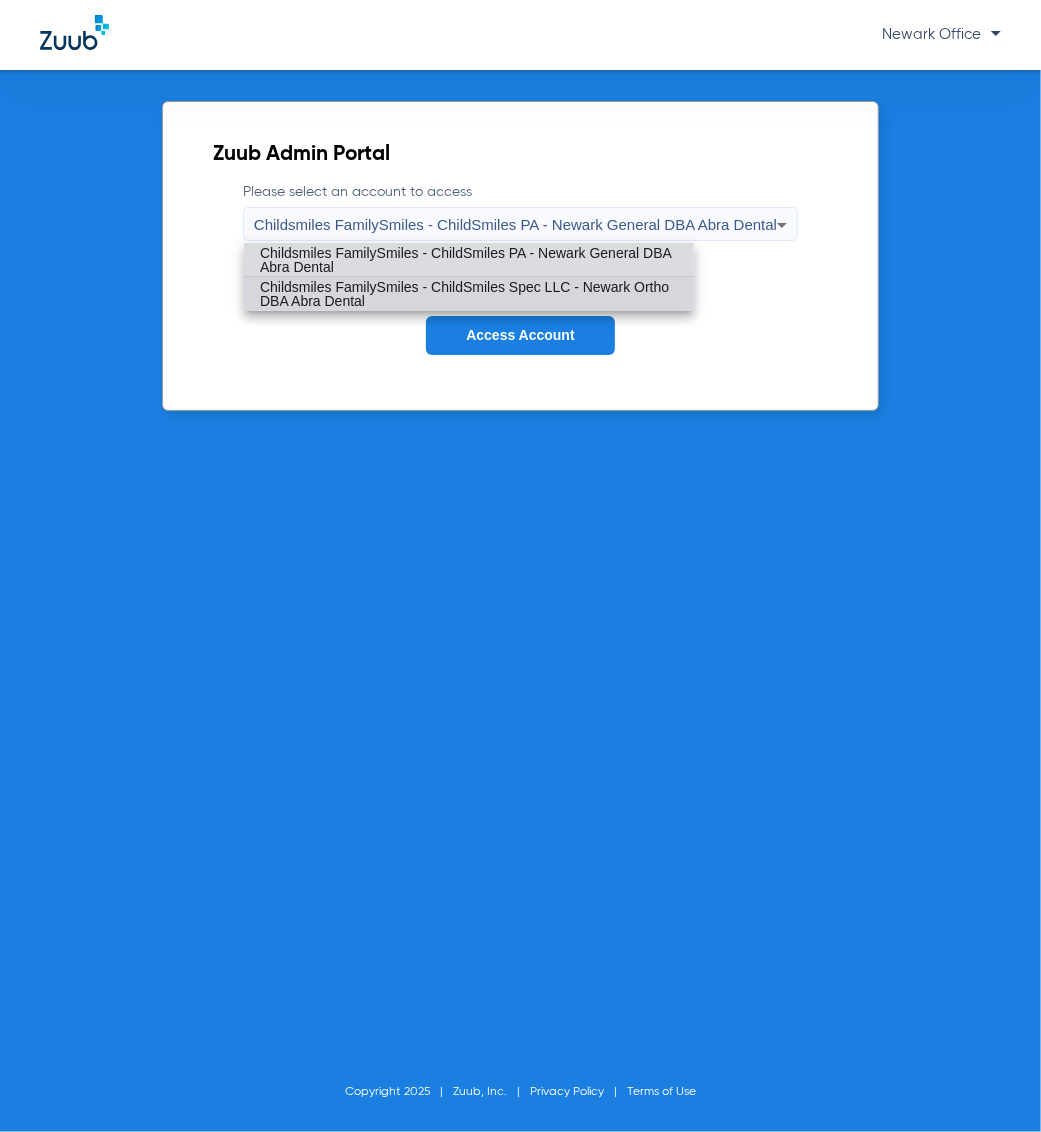 click on "Childsmiles FamilySmiles - ChildSmiles Spec LLC - Newark Ortho DBA Abra Dental" at bounding box center [469, 294] 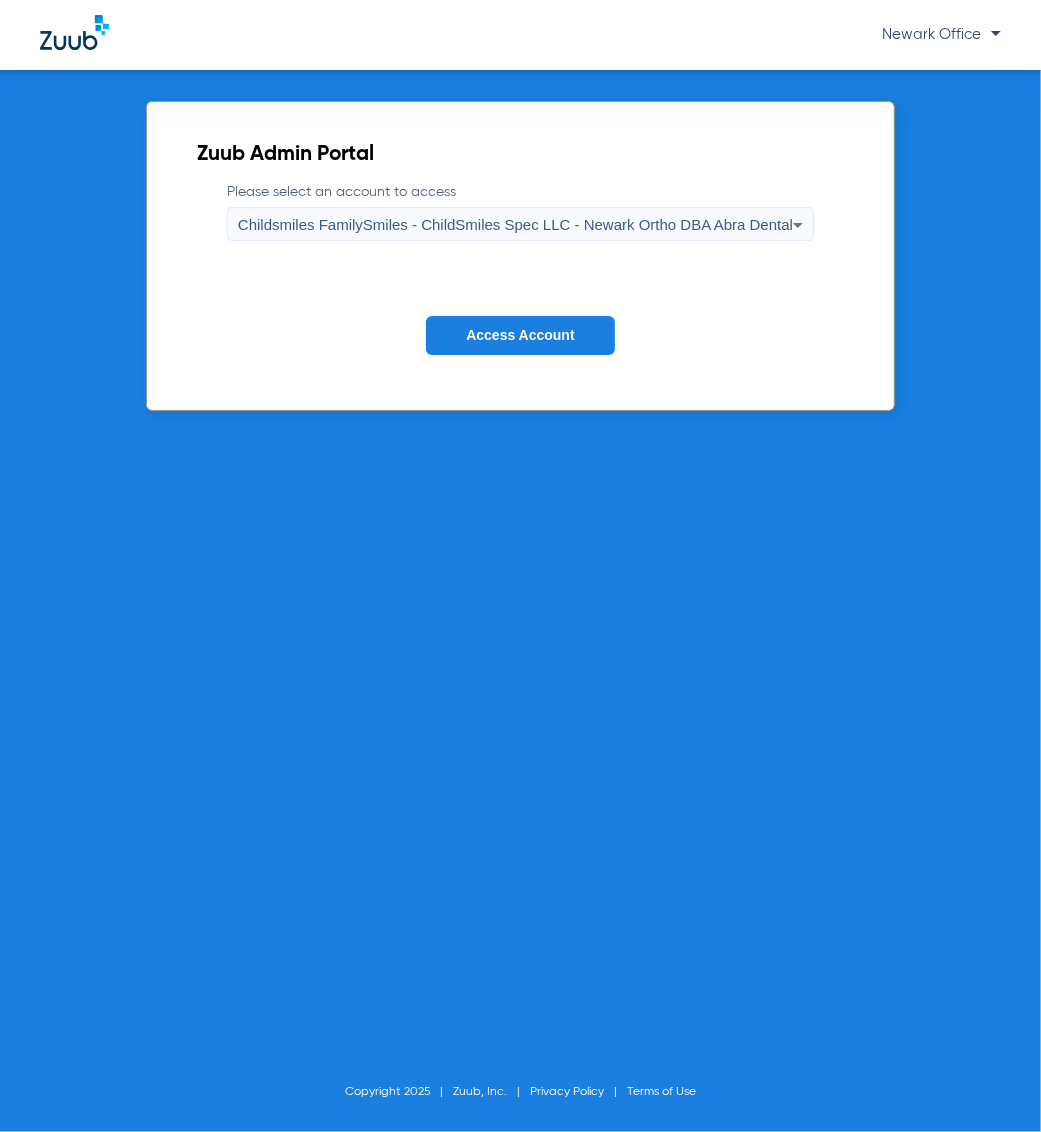 click on "Please select an account to access  Childsmiles FamilySmiles - ChildSmiles Spec LLC - Newark Ortho DBA Abra Dental Access Account" 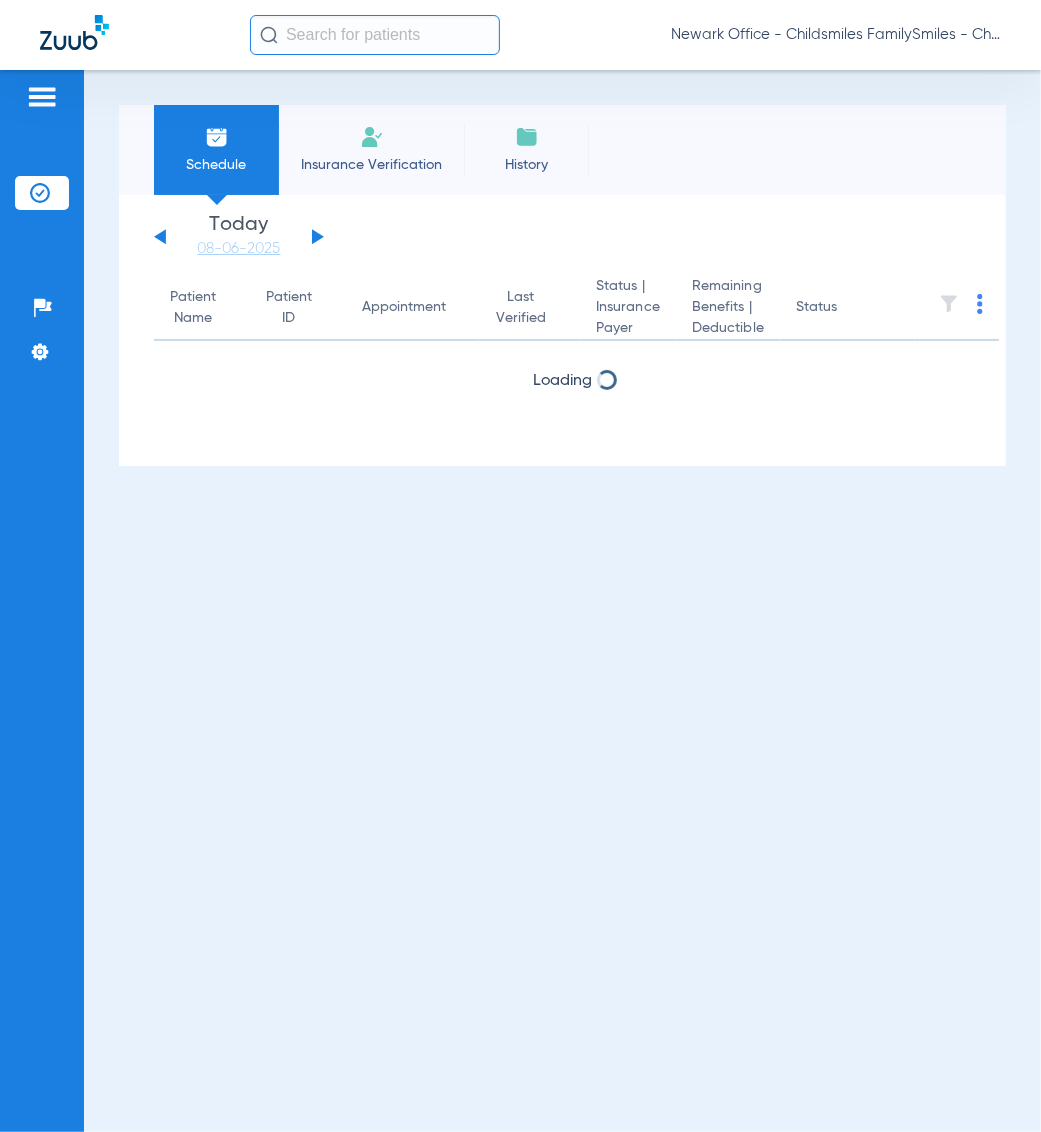 click 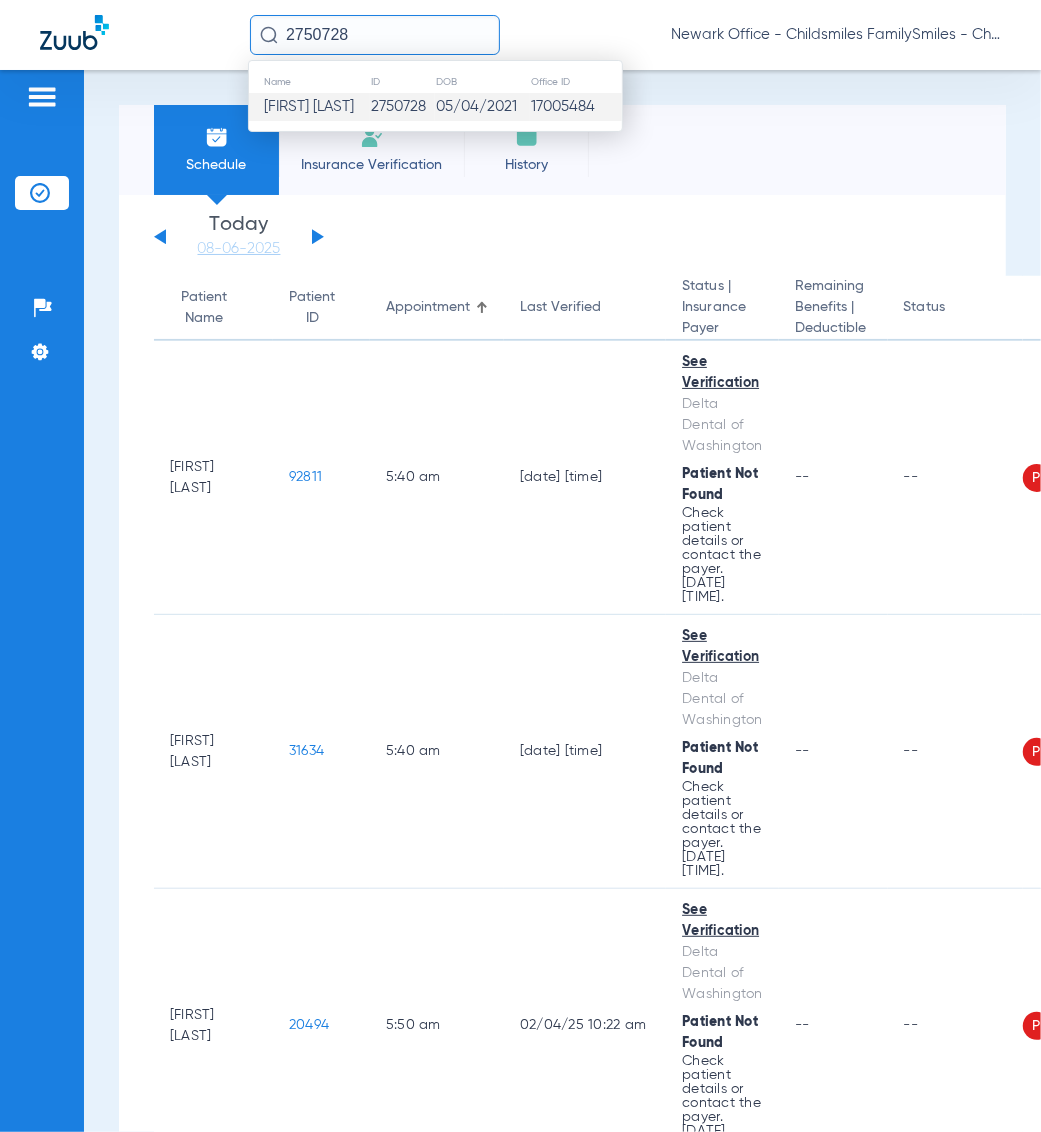 type on "2750728" 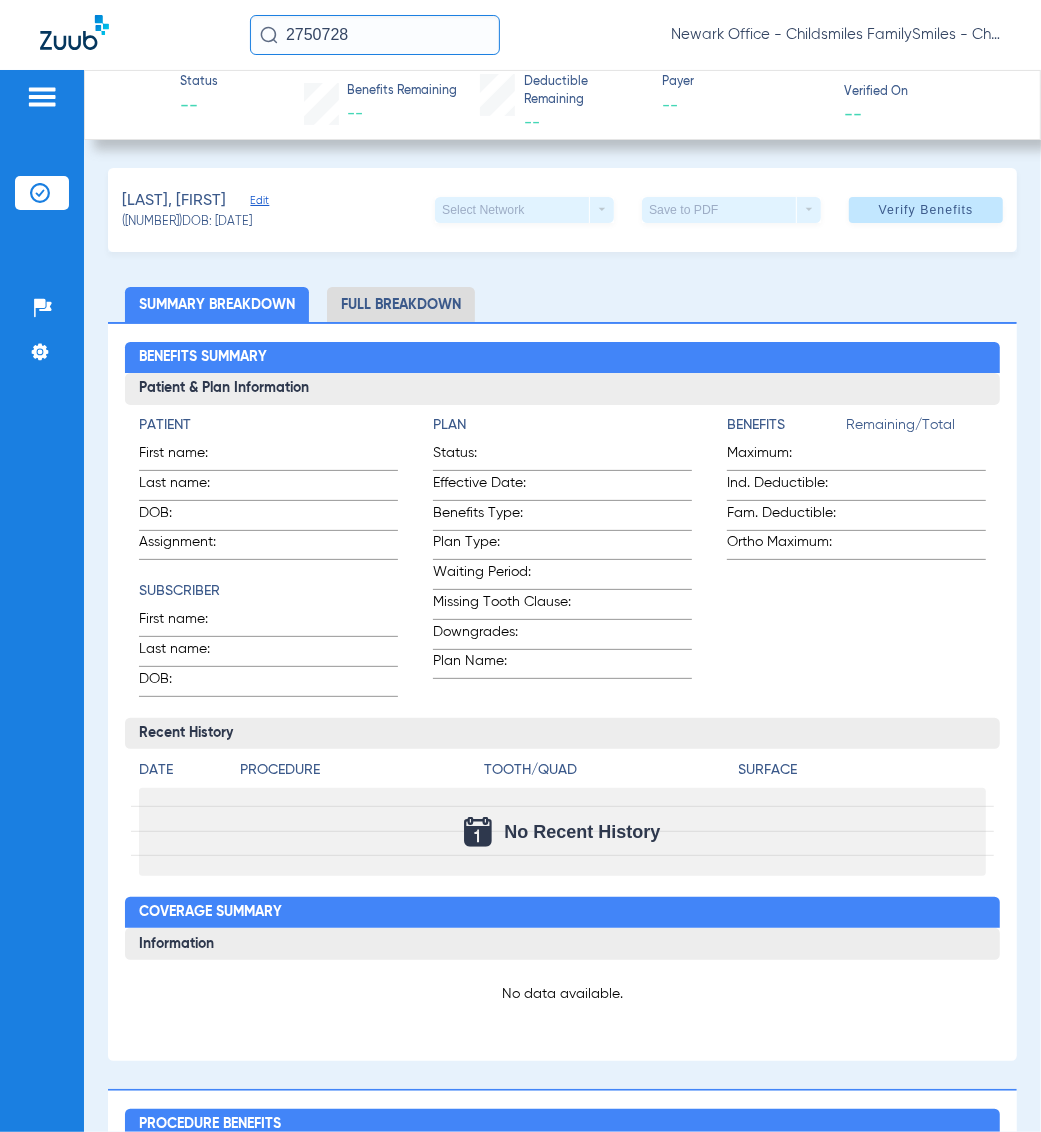 click on "Summary Breakdown   Full Breakdown" 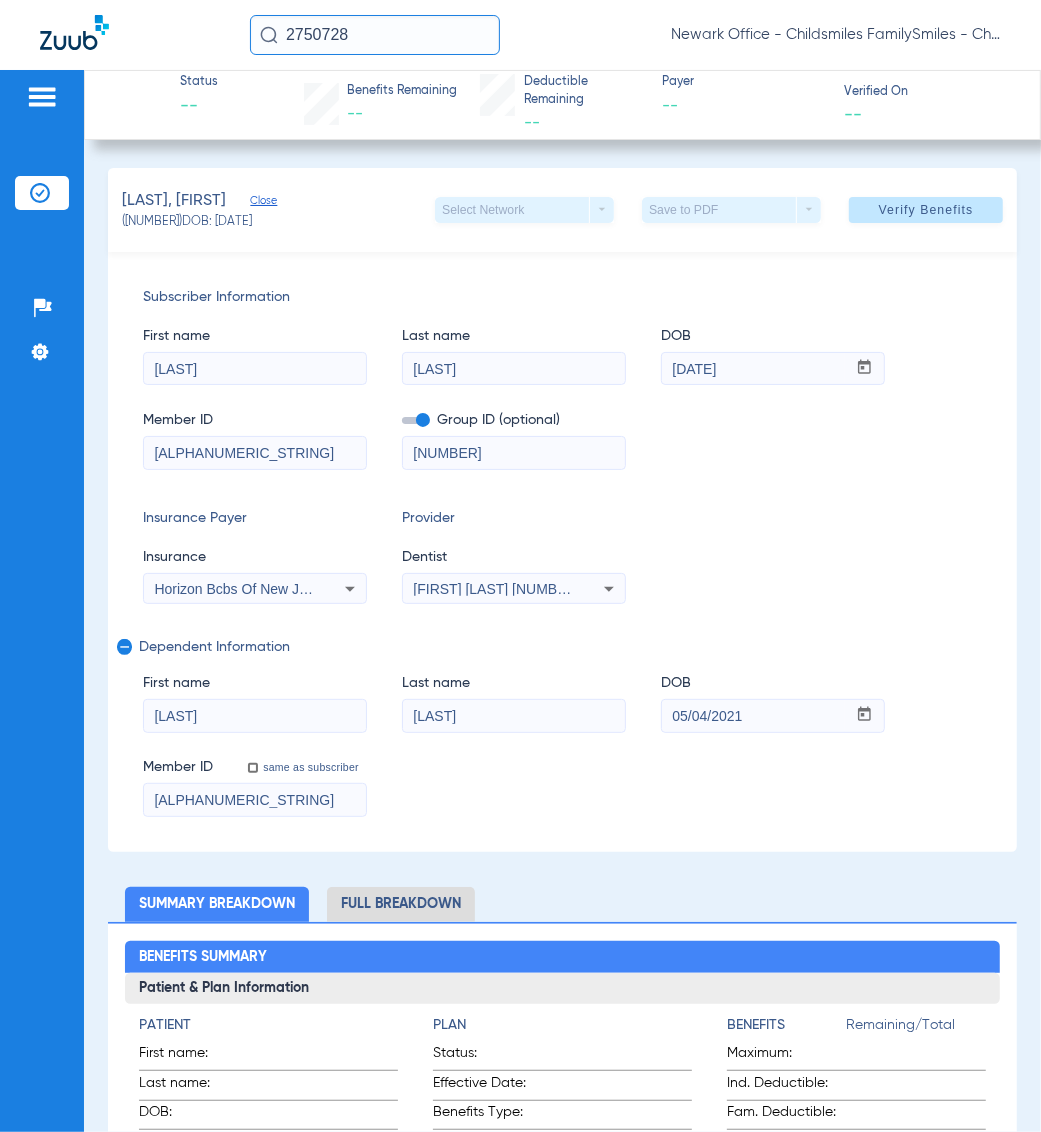 click on "[FIRST] [LAST] [NUMBER]" at bounding box center (496, 589) 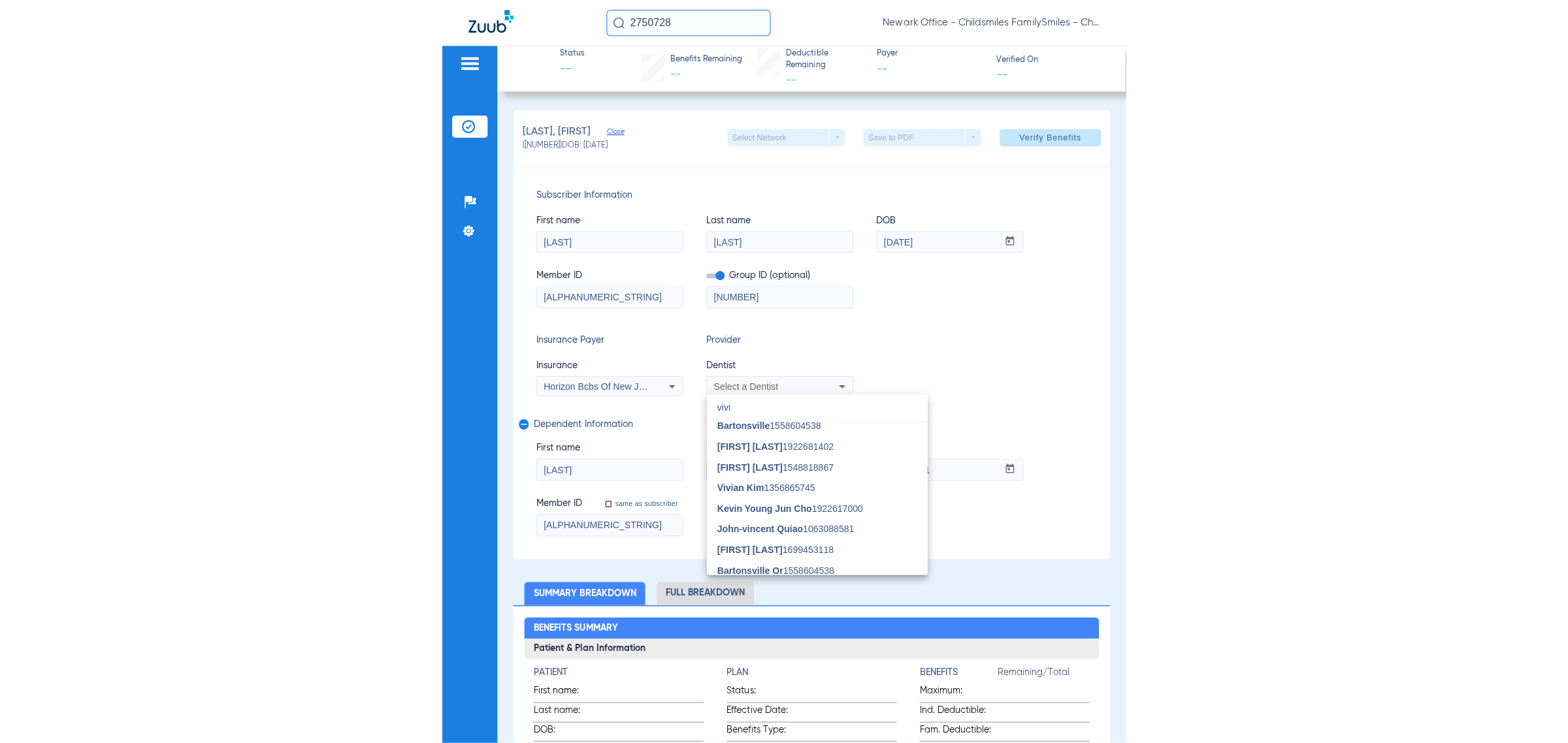 scroll, scrollTop: 0, scrollLeft: 0, axis: both 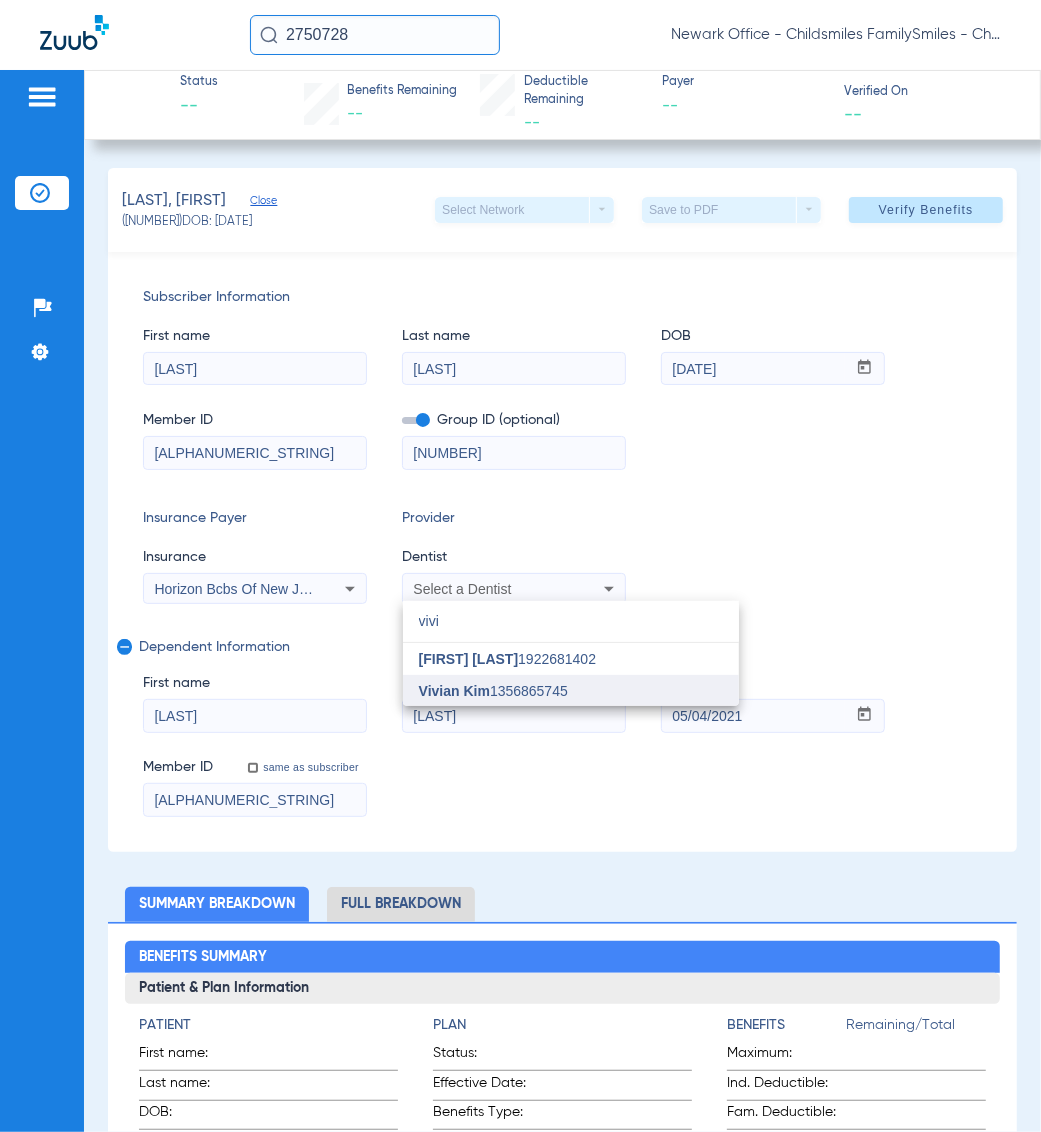 type on "vivi" 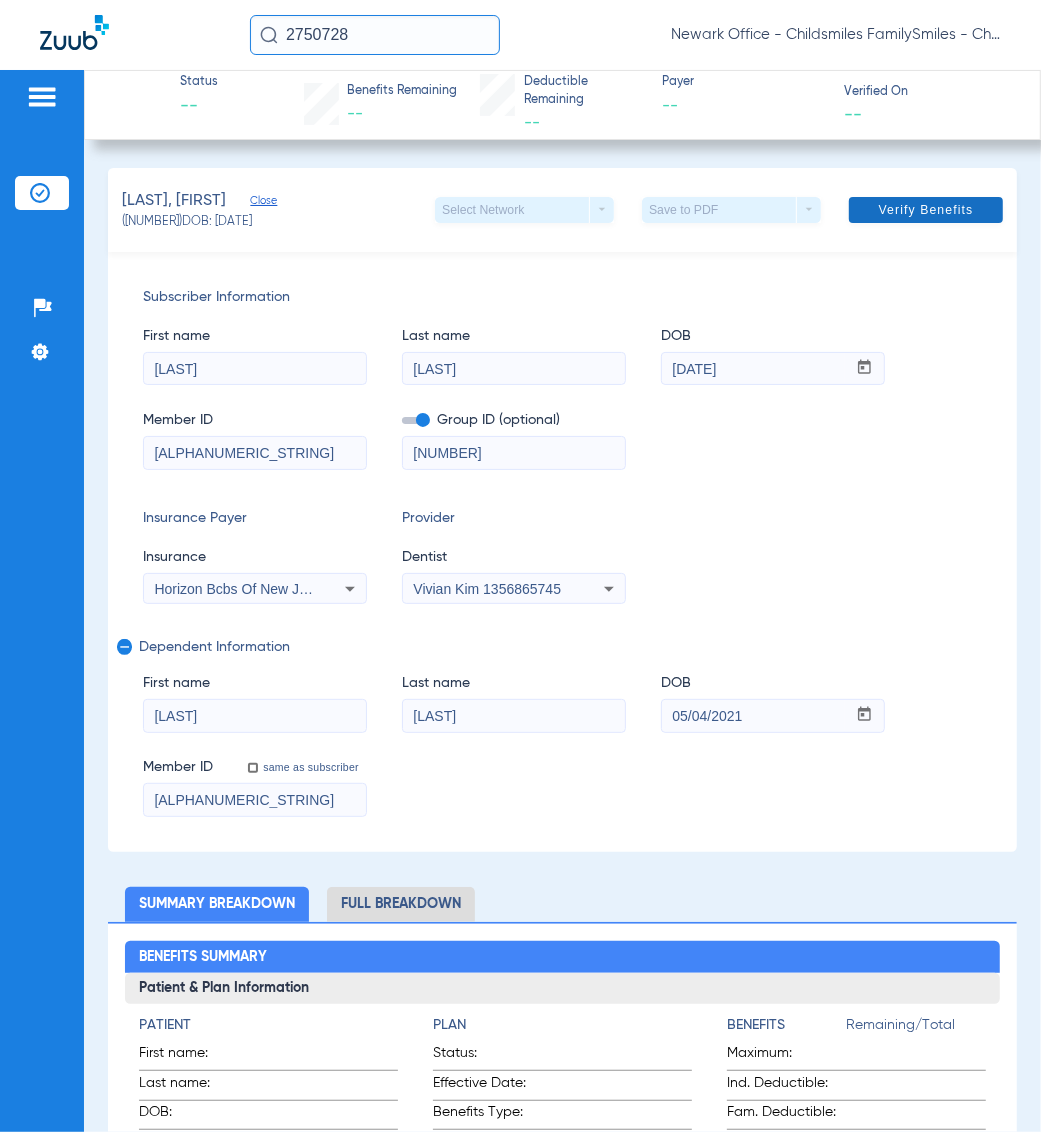 click 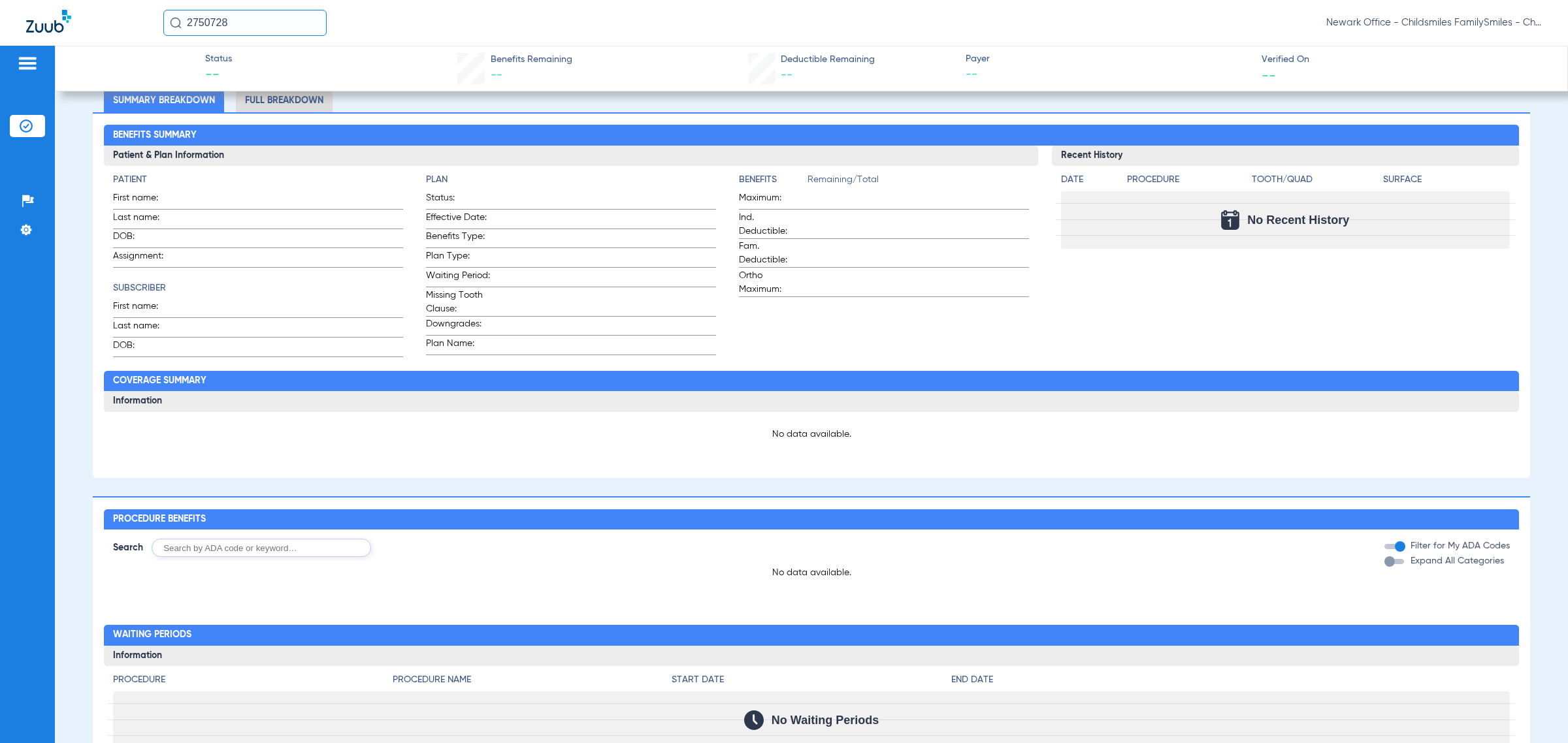 scroll, scrollTop: 0, scrollLeft: 0, axis: both 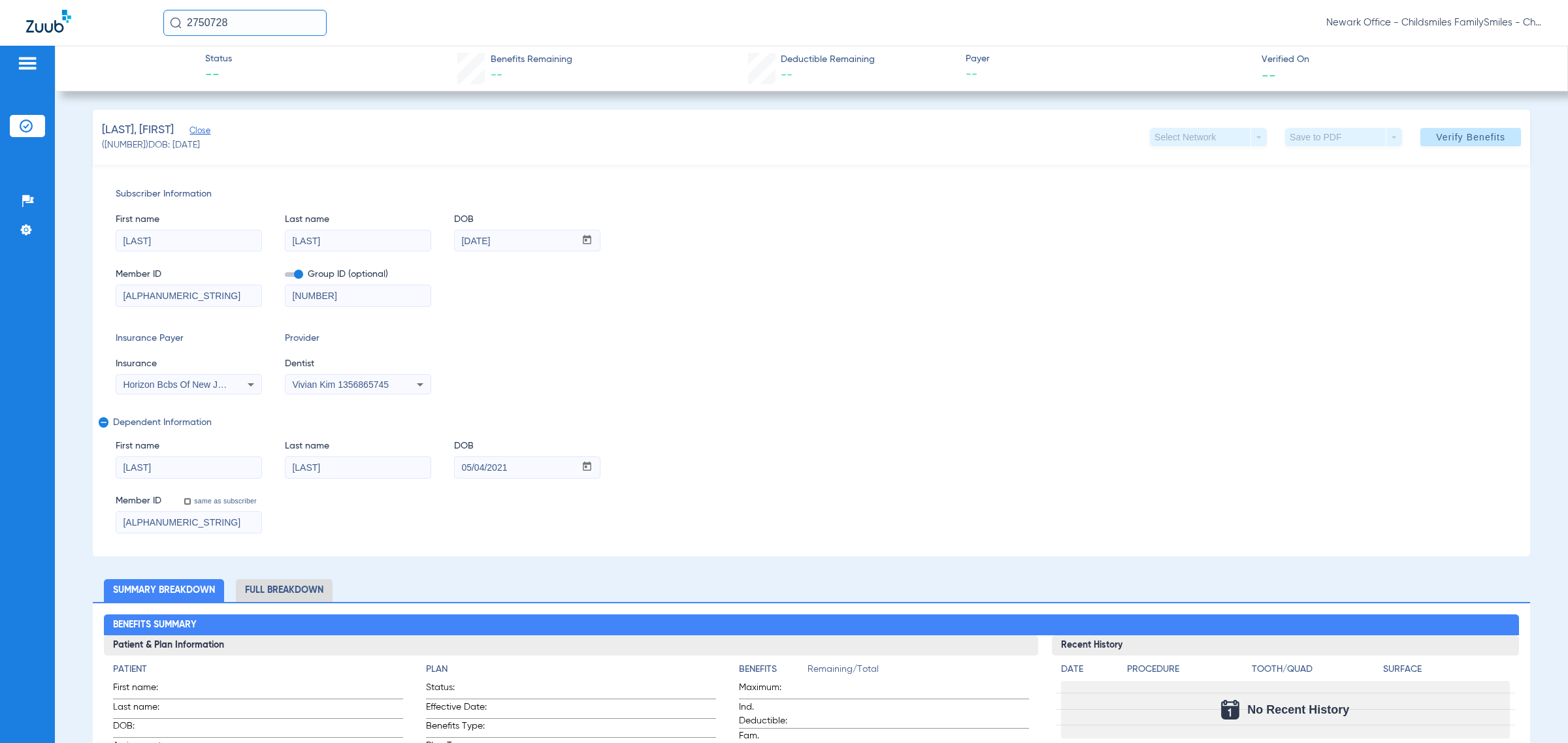 click 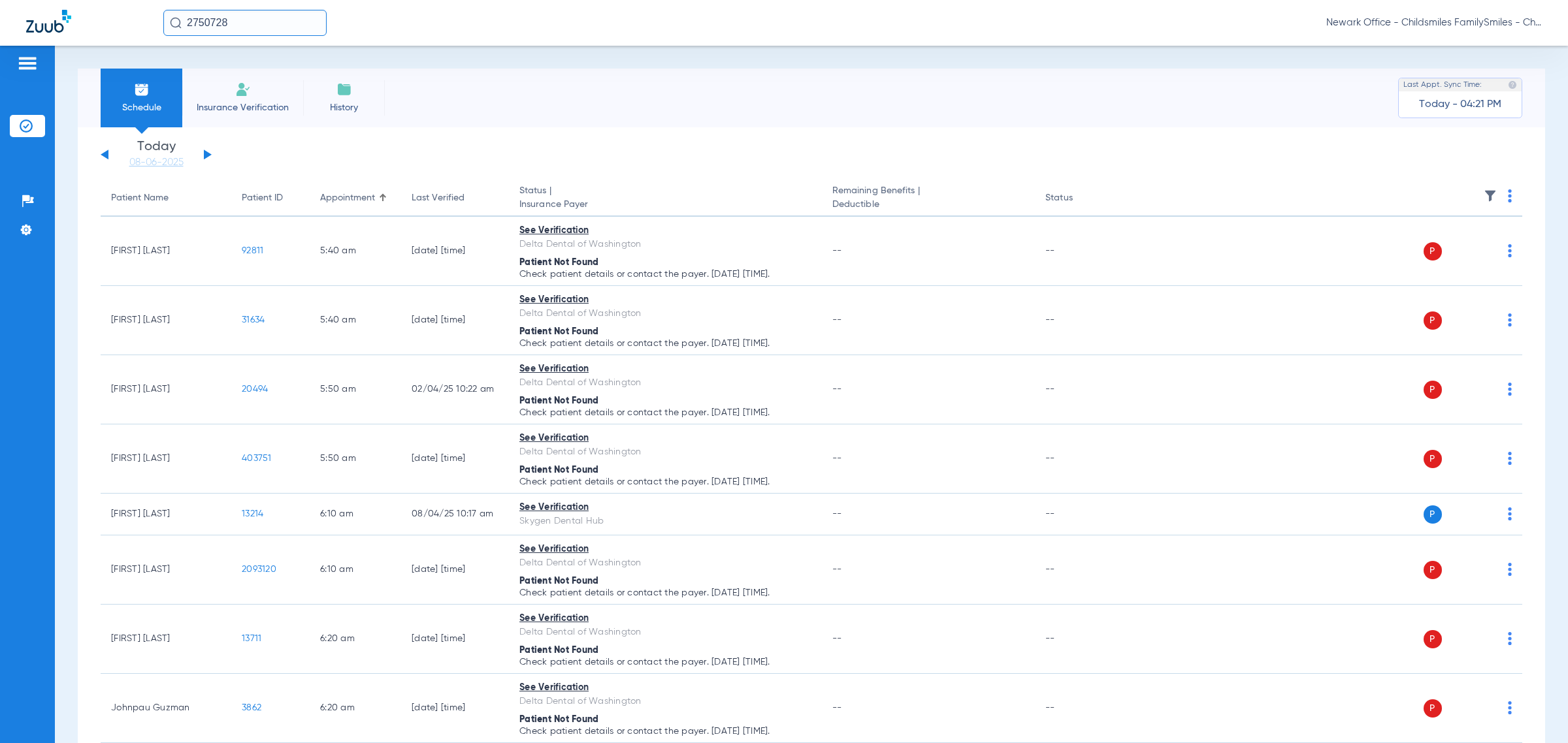 click on "Newark Office - Childsmiles FamilySmiles - ChildSmiles Spec LLC - Newark Ortho DBA Abra Dental" 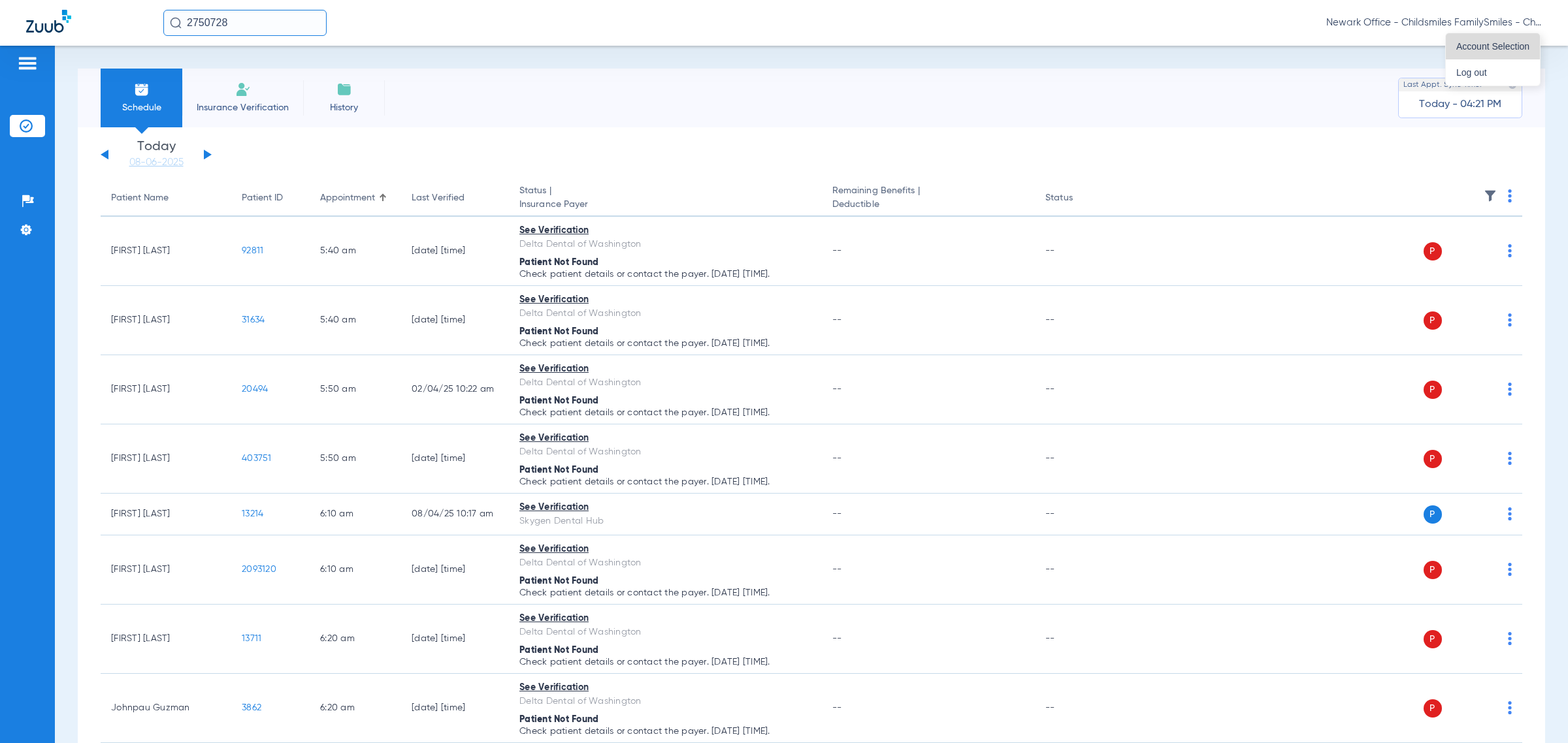 click on "Account Selection" at bounding box center (1493, 46) 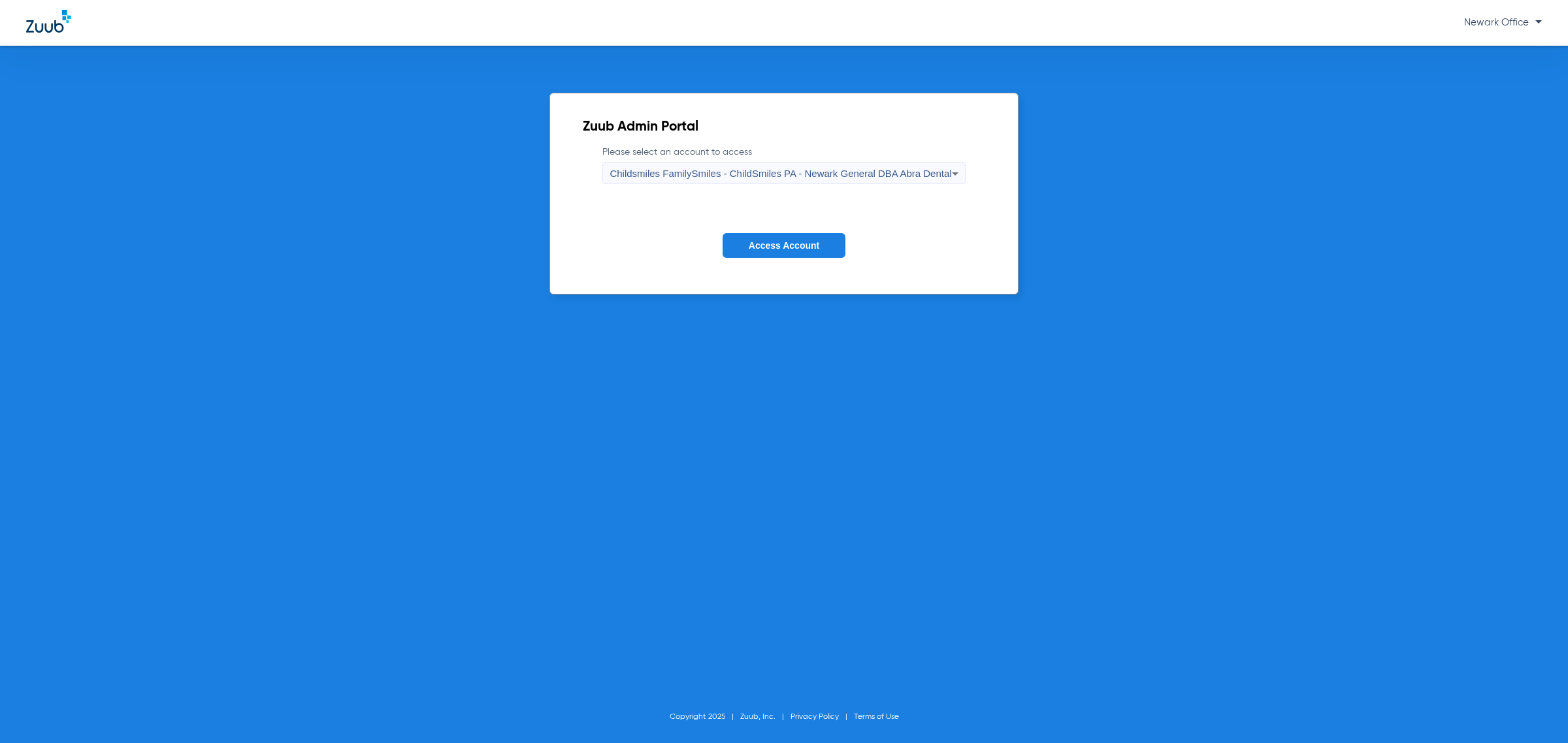 click on "Childsmiles FamilySmiles - ChildSmiles PA - Newark General DBA Abra Dental" at bounding box center [780, 174] 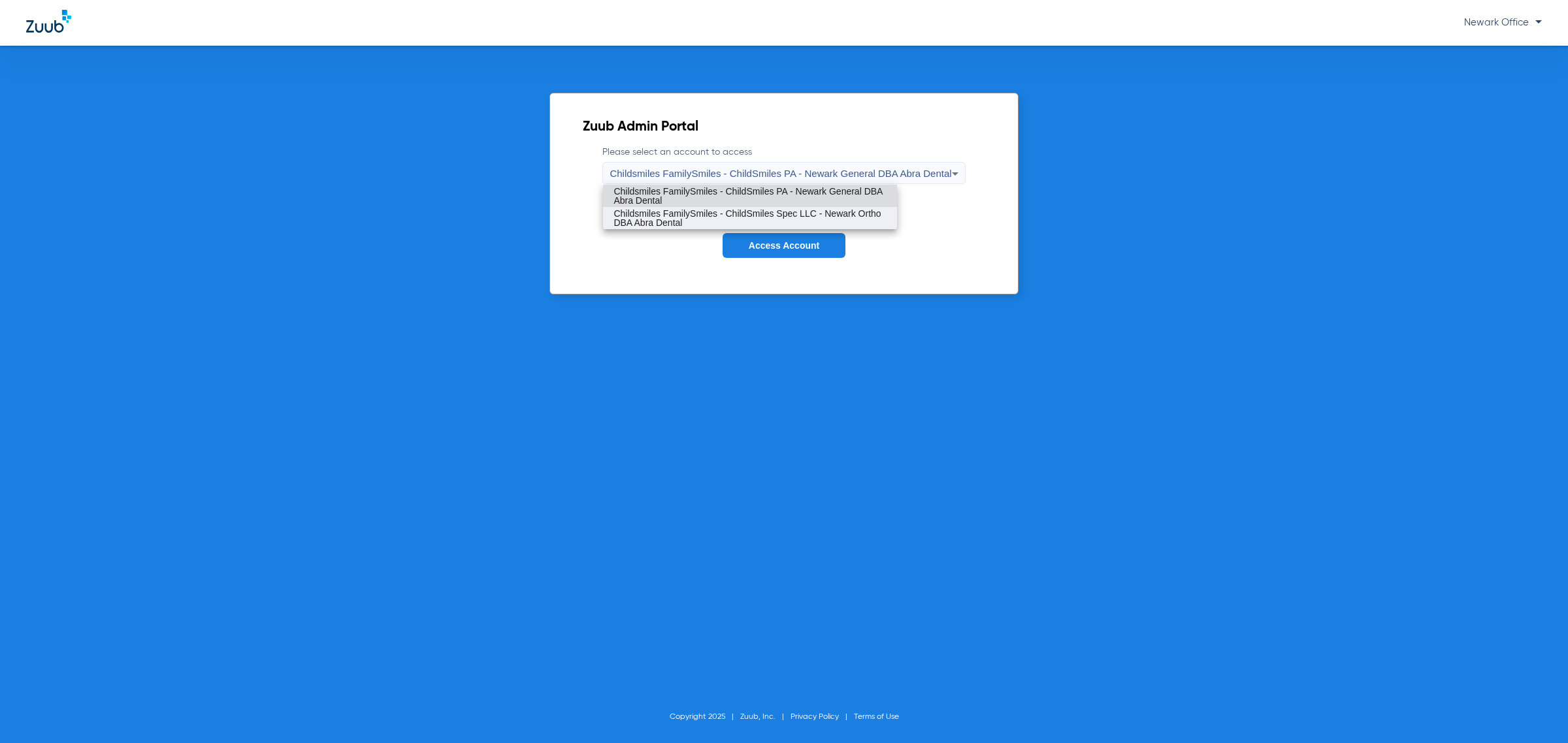 click on "Childsmiles FamilySmiles - ChildSmiles Spec LLC - Newark Ortho DBA Abra Dental" at bounding box center (750, 218) 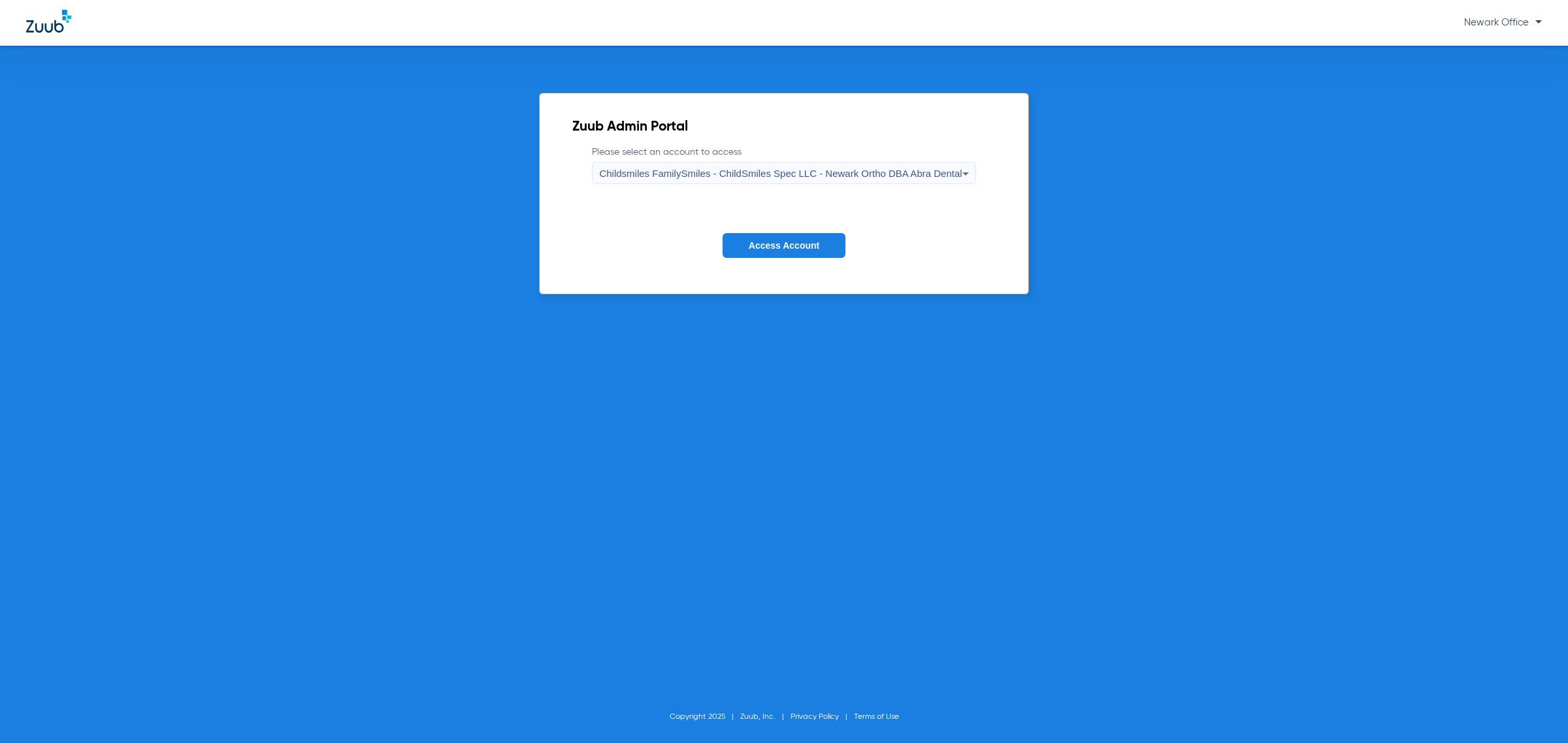 click on "Access Account" 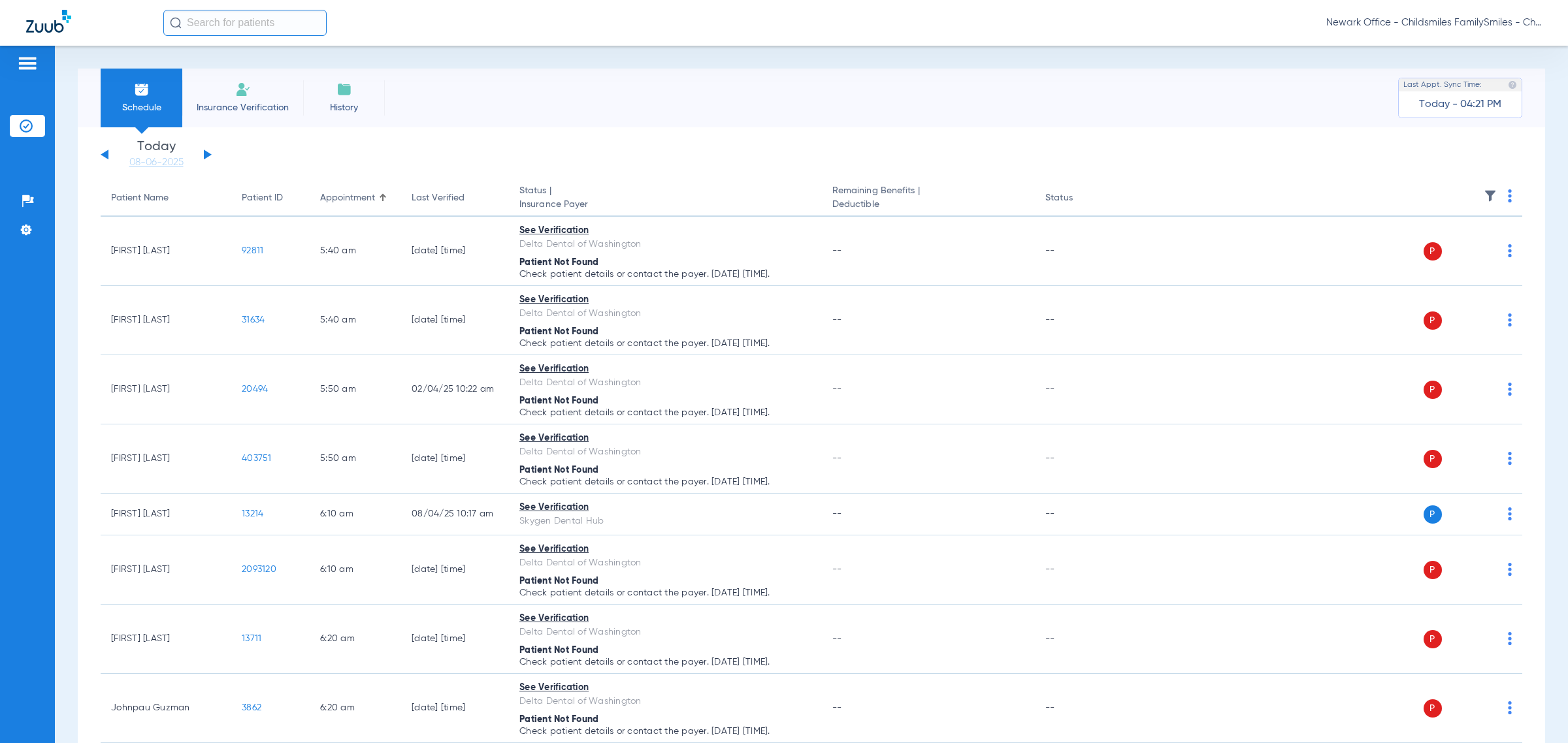 click 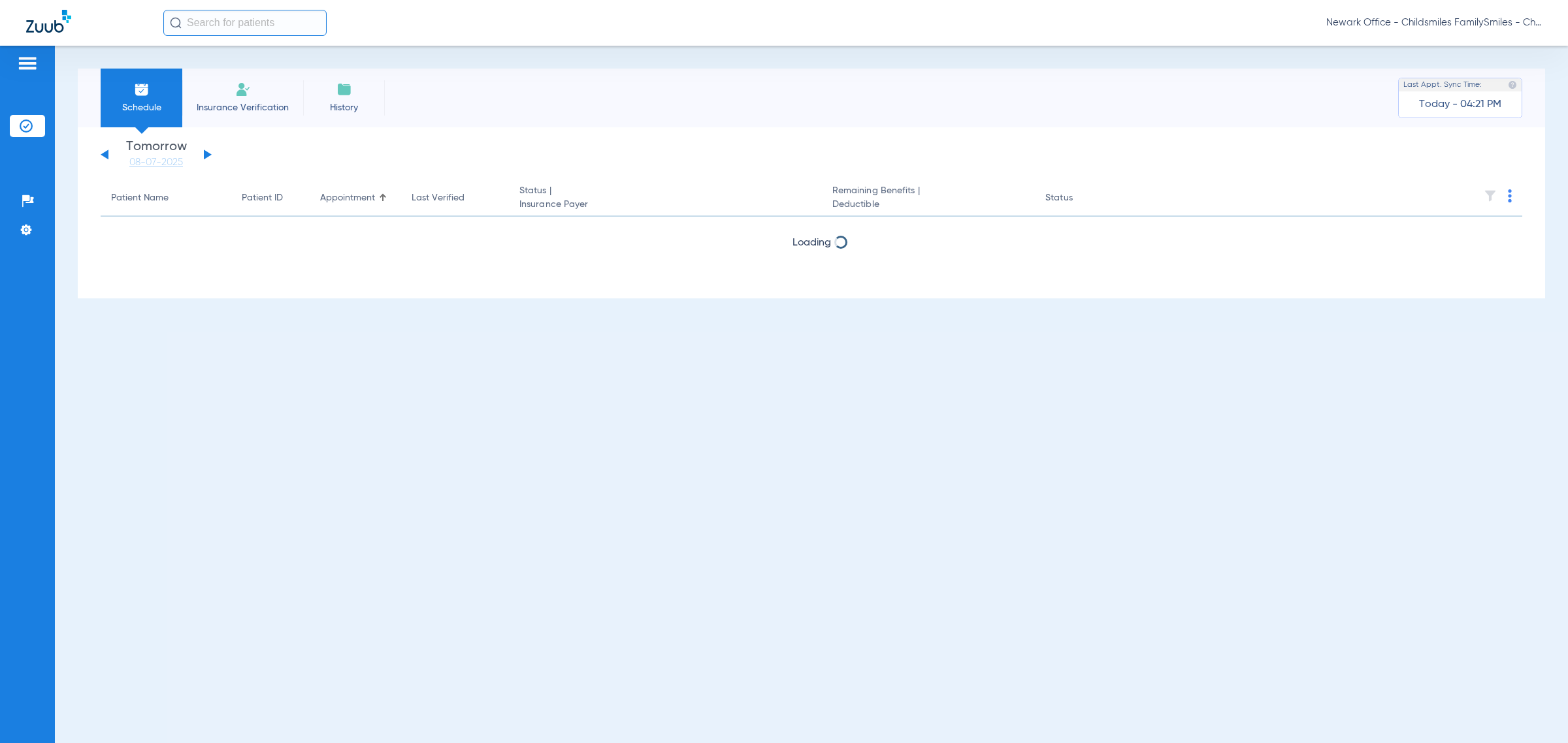 click 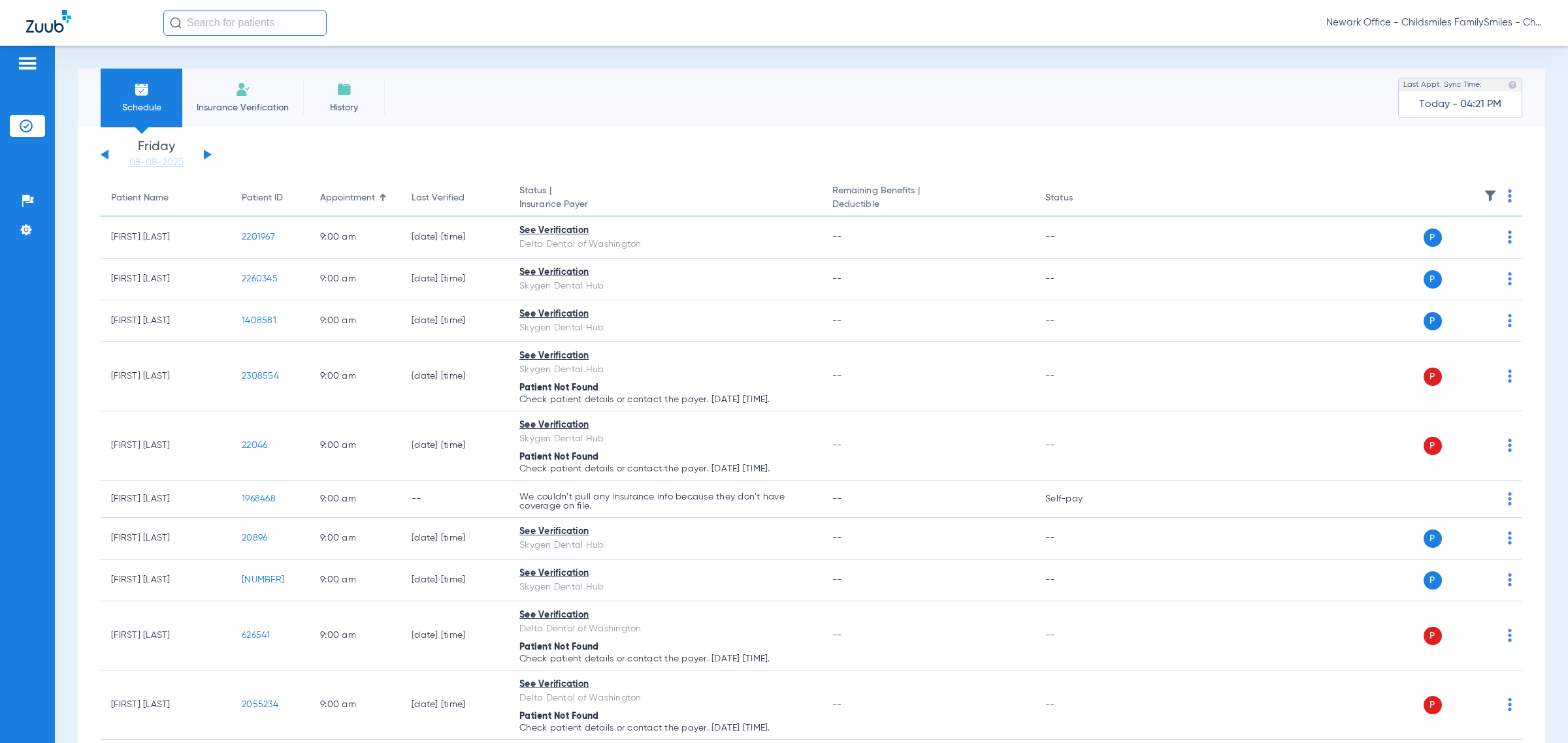 click 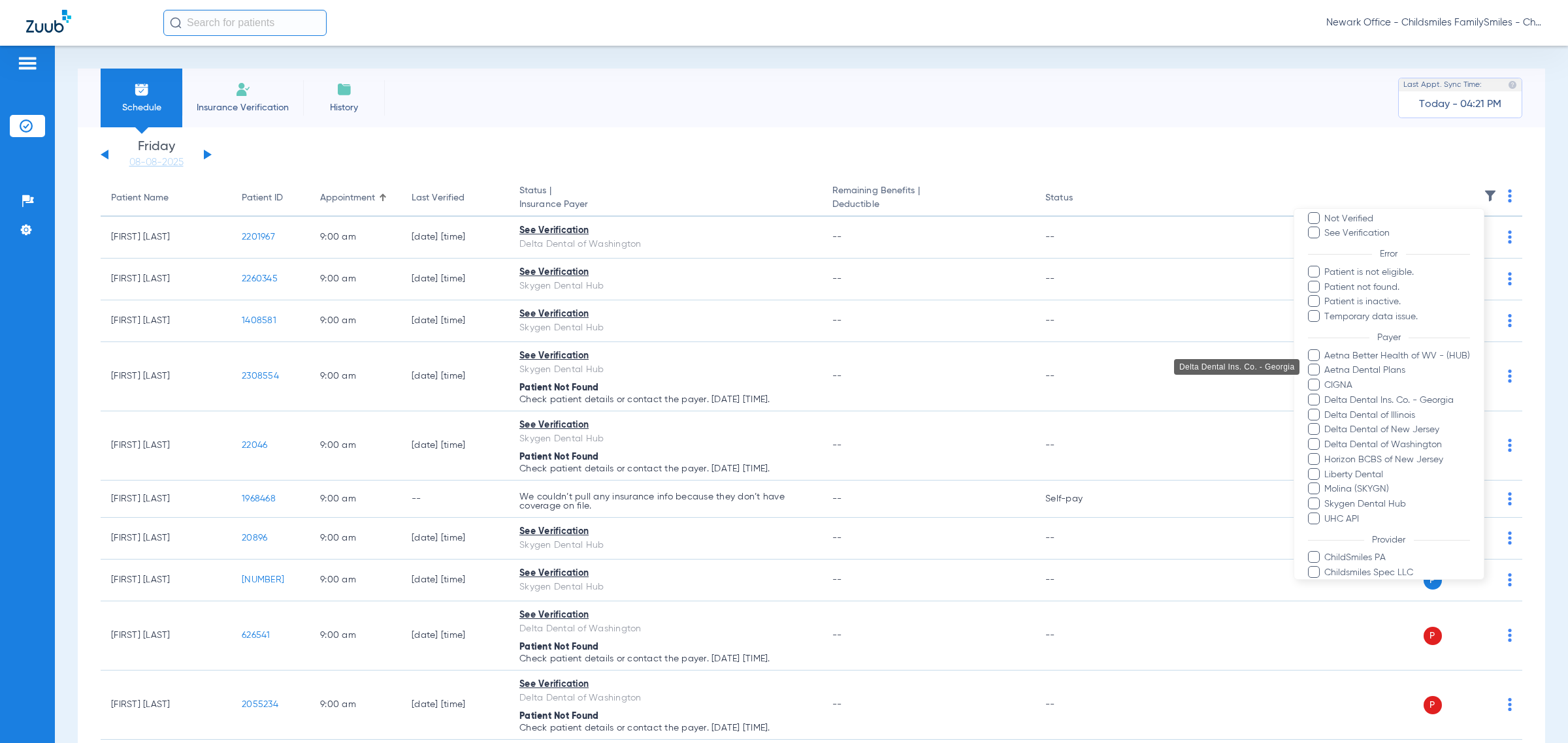 scroll, scrollTop: 163, scrollLeft: 0, axis: vertical 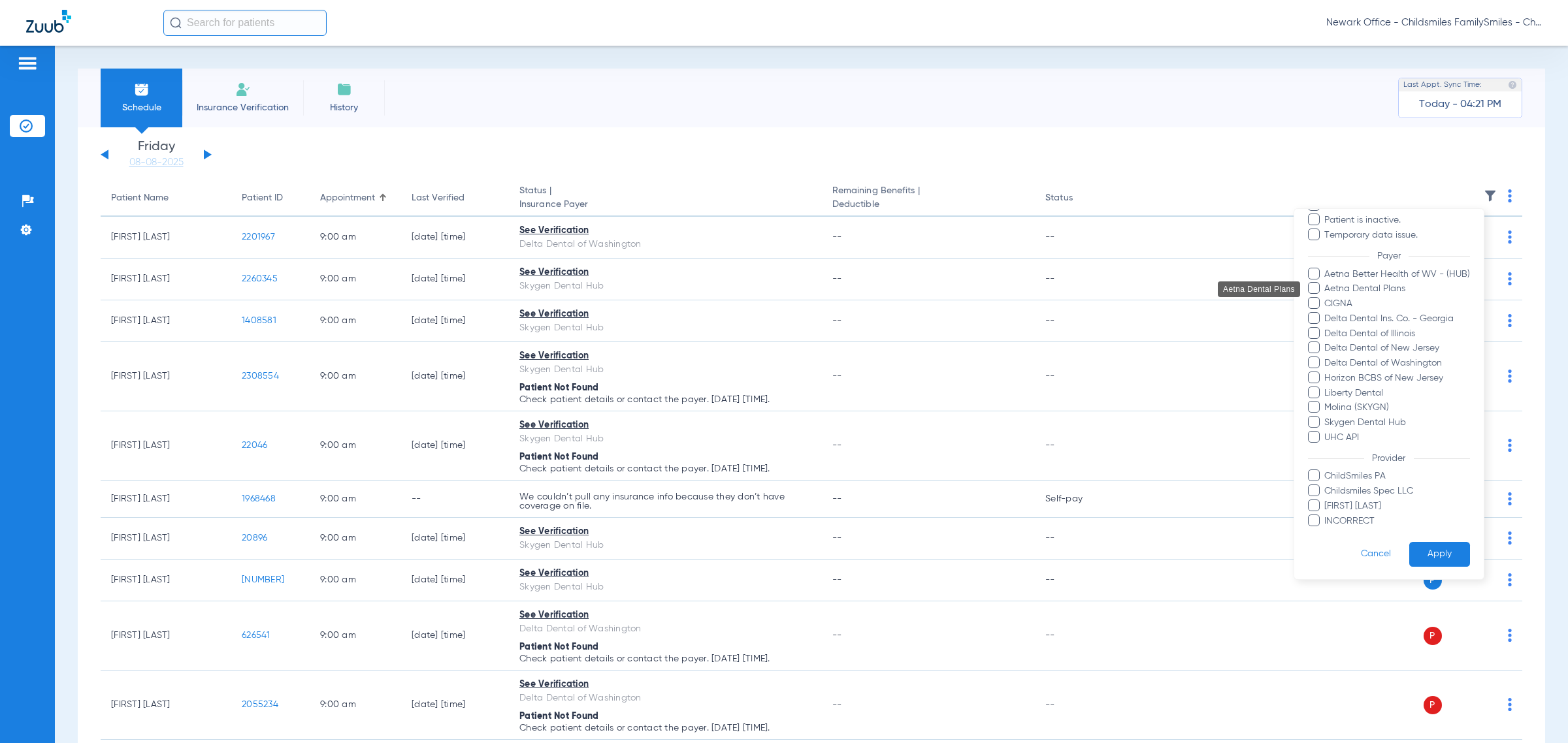 click on "Aetna Dental Plans" at bounding box center (1397, 289) 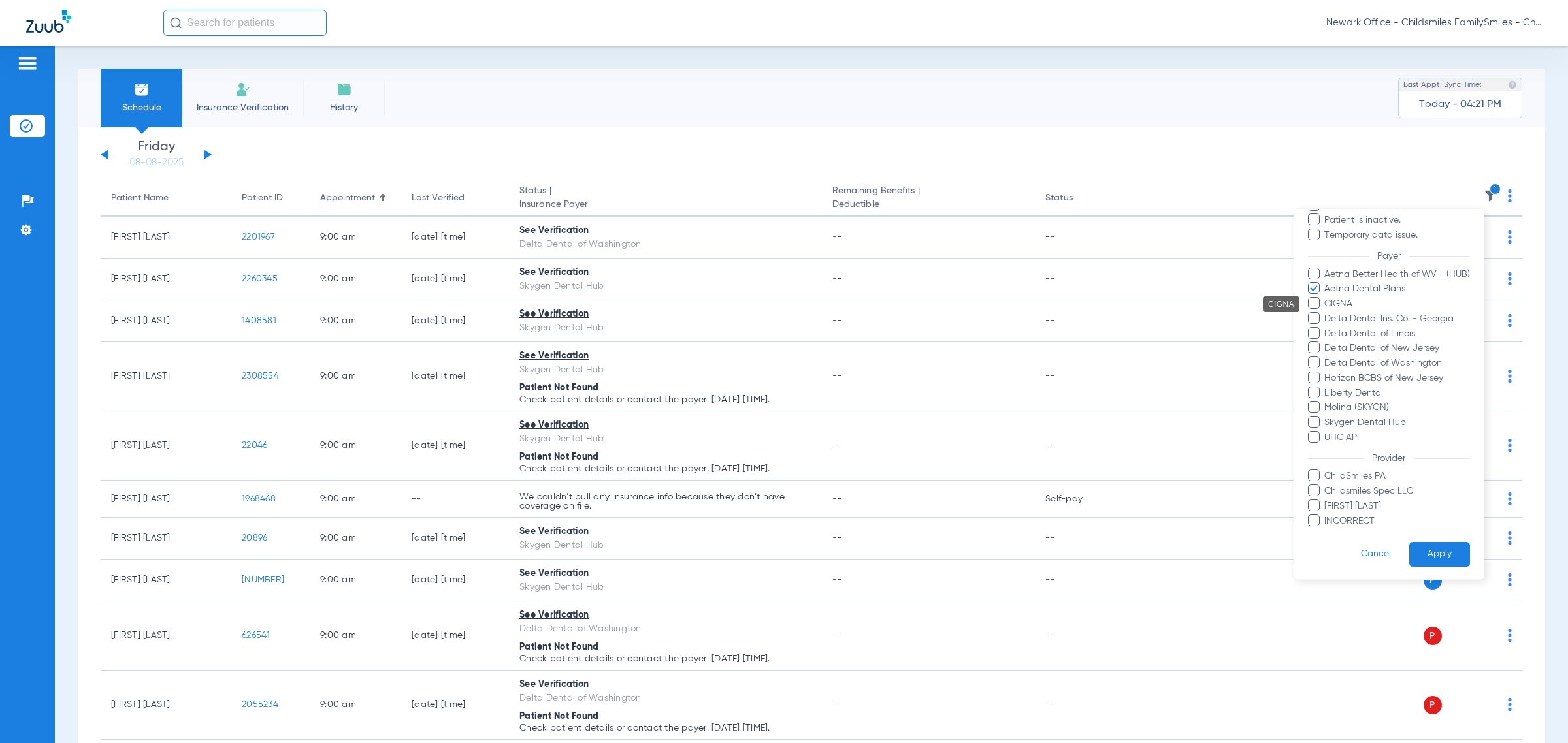 click on "CIGNA" at bounding box center (1397, 304) 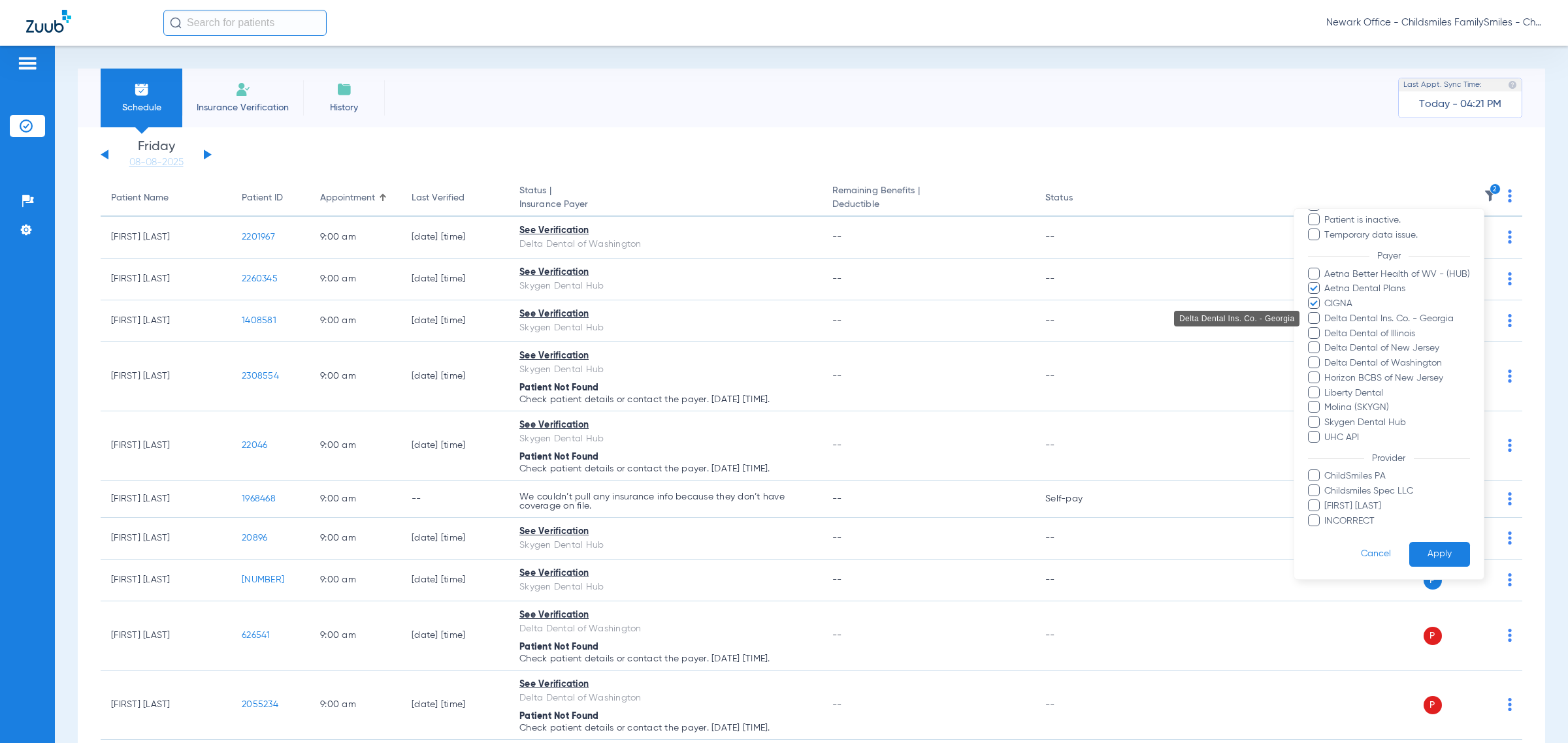 click on "Delta Dental Ins. Co. - Georgia" at bounding box center (1397, 319) 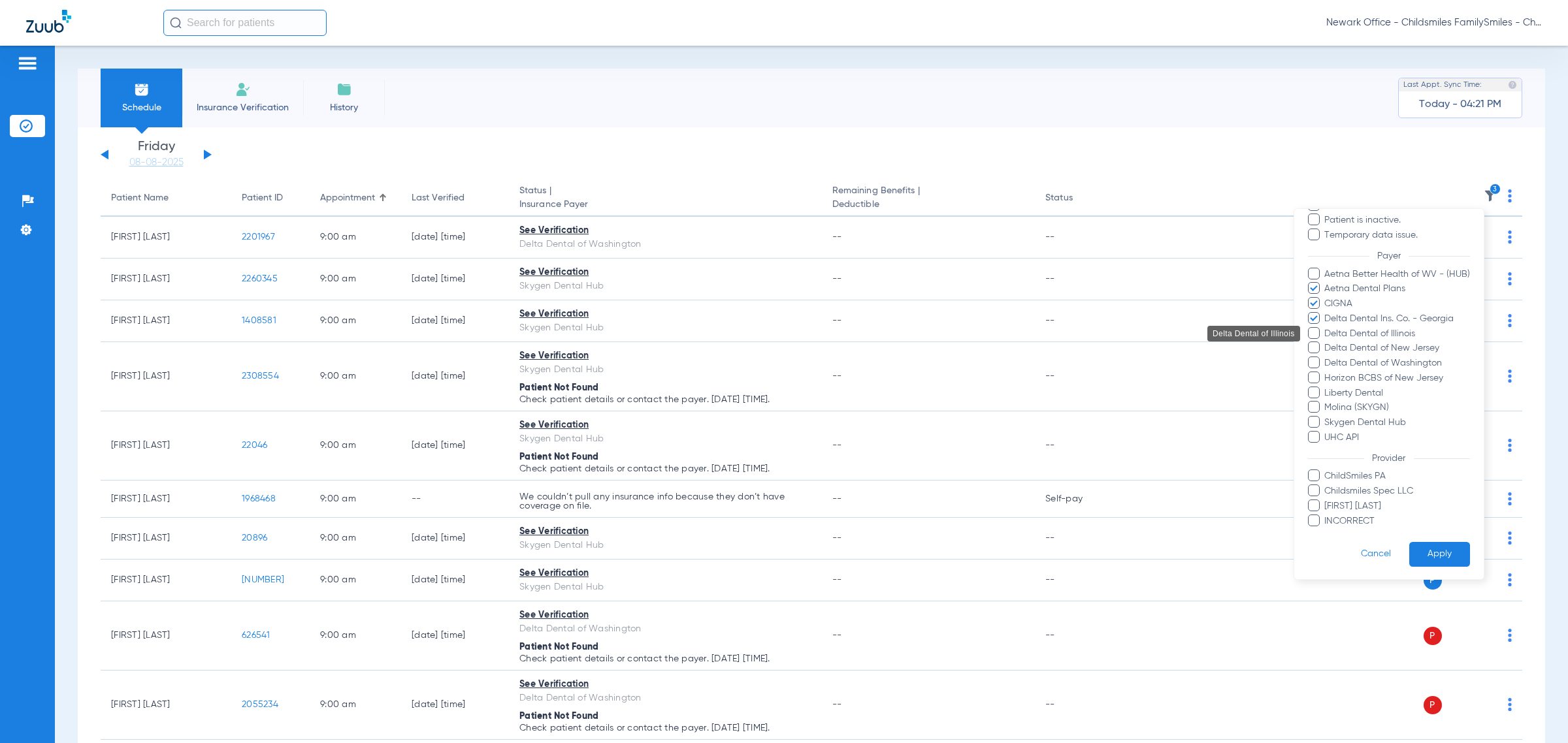 click on "Delta Dental of Illinois" at bounding box center (1397, 334) 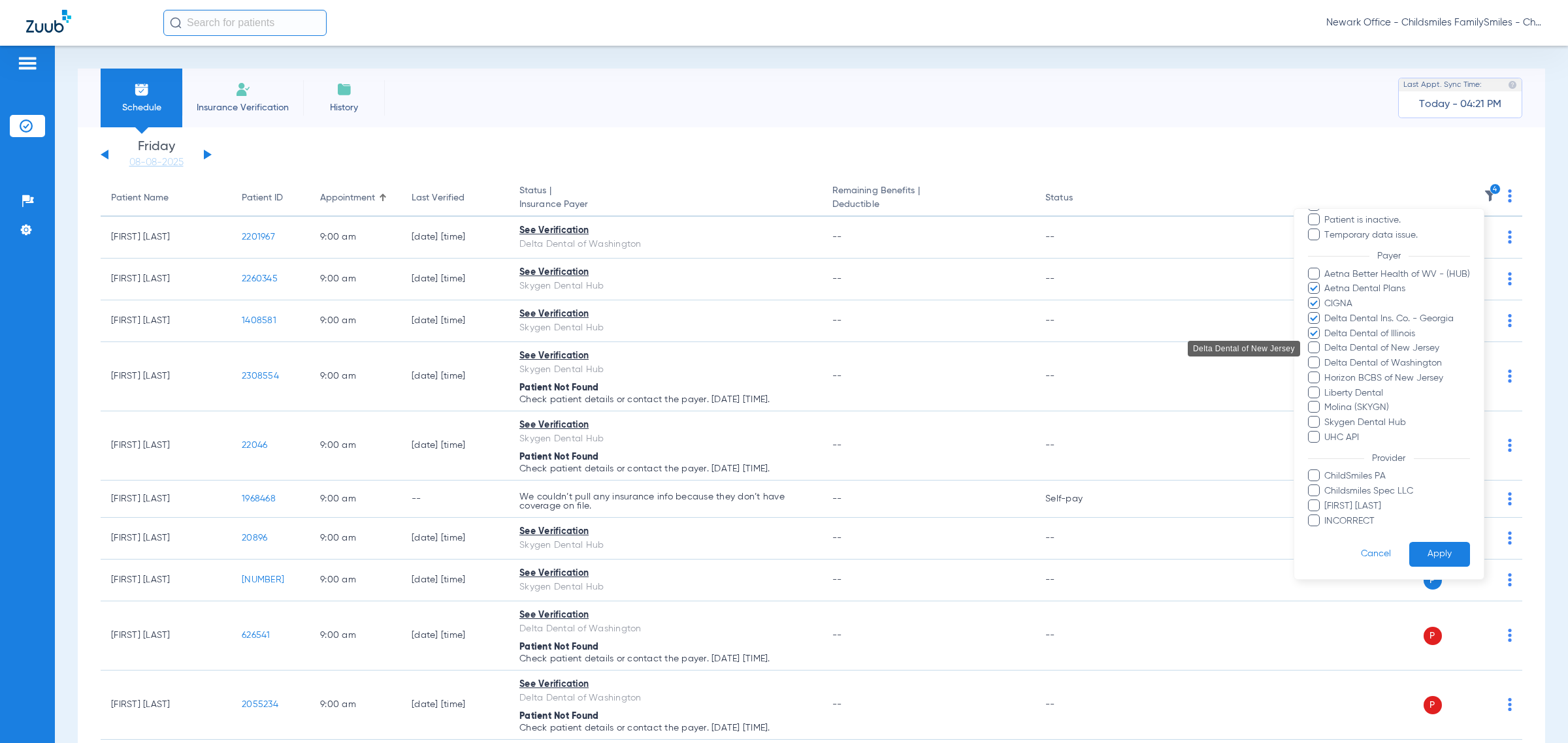 click on "Delta Dental of New Jersey" at bounding box center [1397, 348] 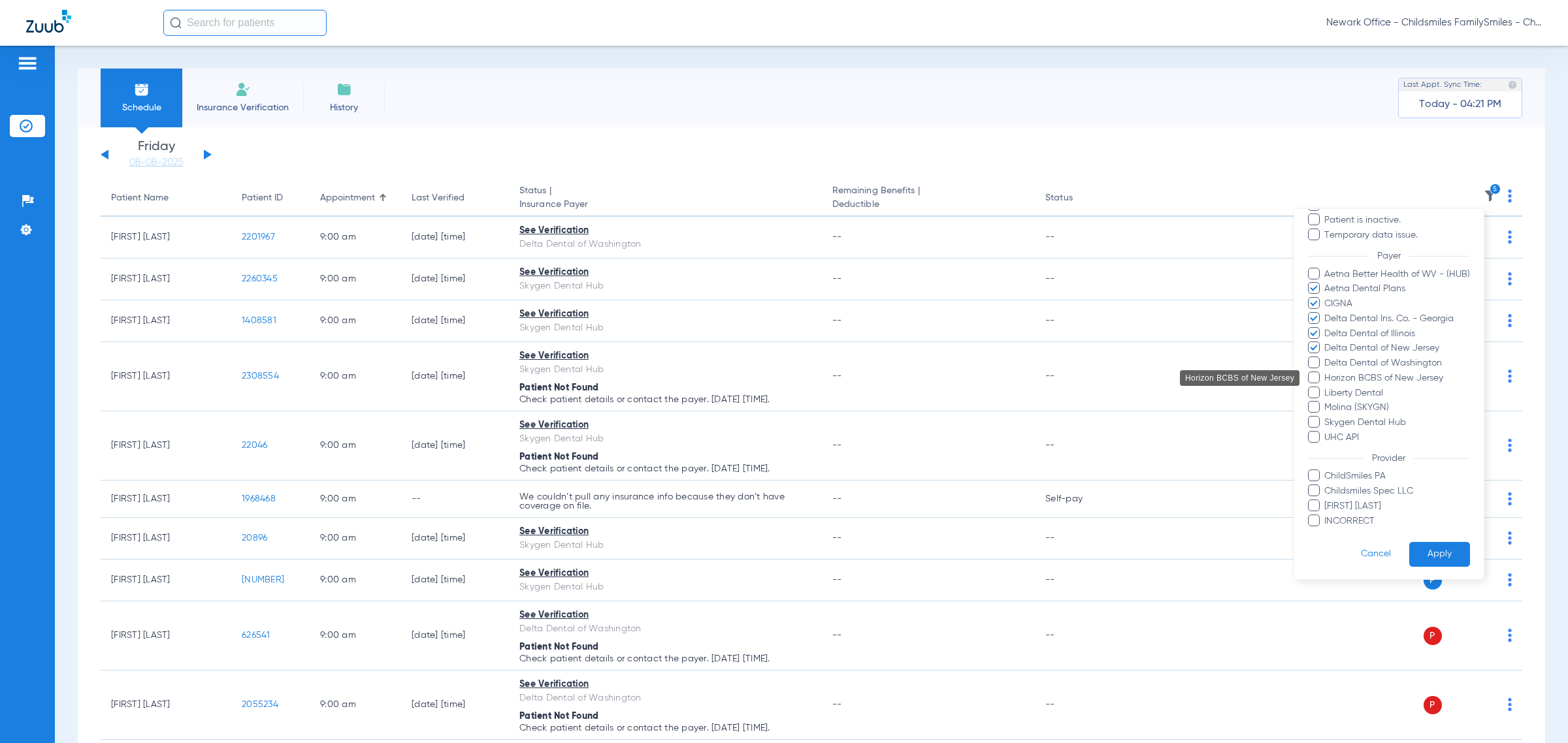 click on "Horizon BCBS of New Jersey" at bounding box center (1397, 378) 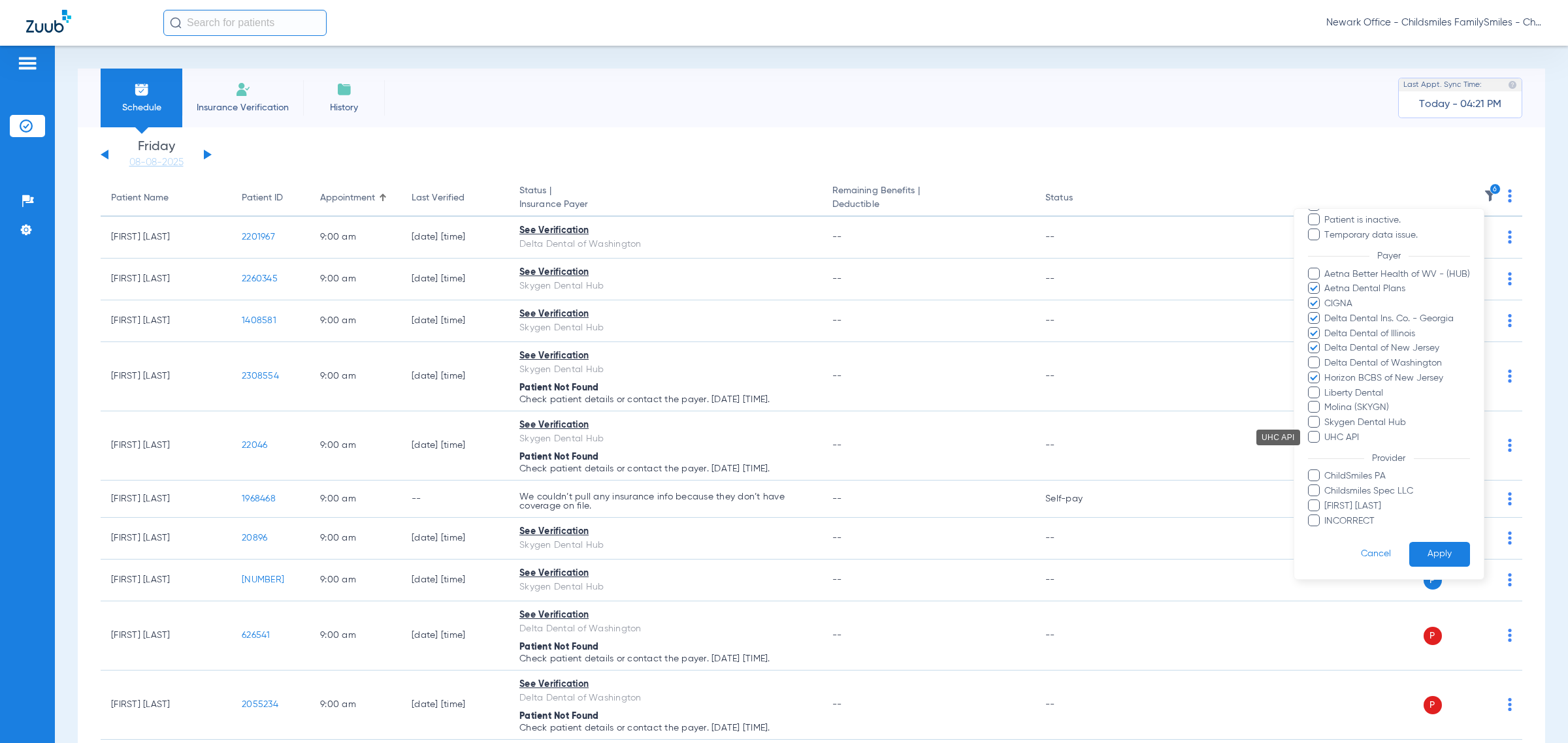 click on "UHC API" at bounding box center (1397, 437) 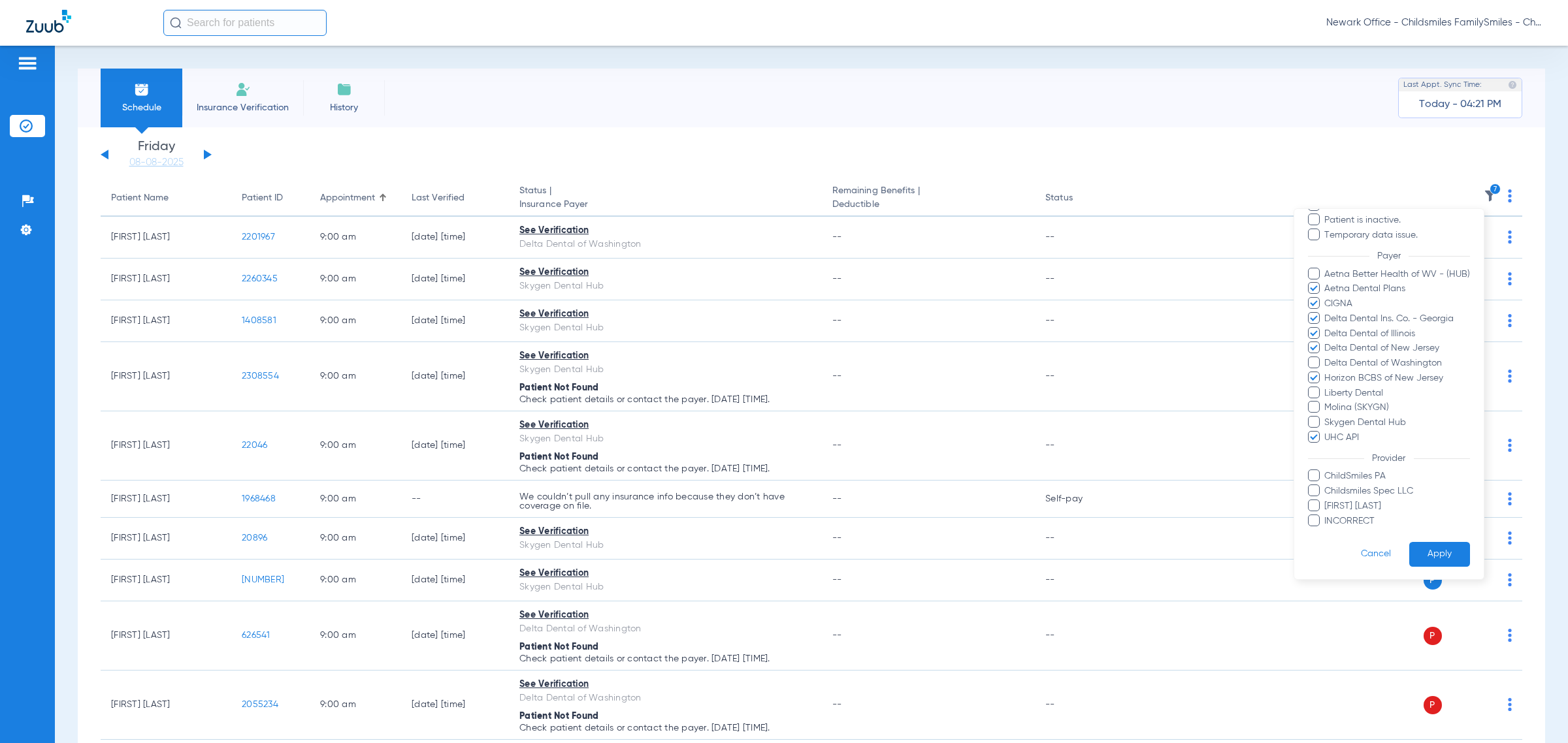 click on "Apply" at bounding box center [1439, 554] 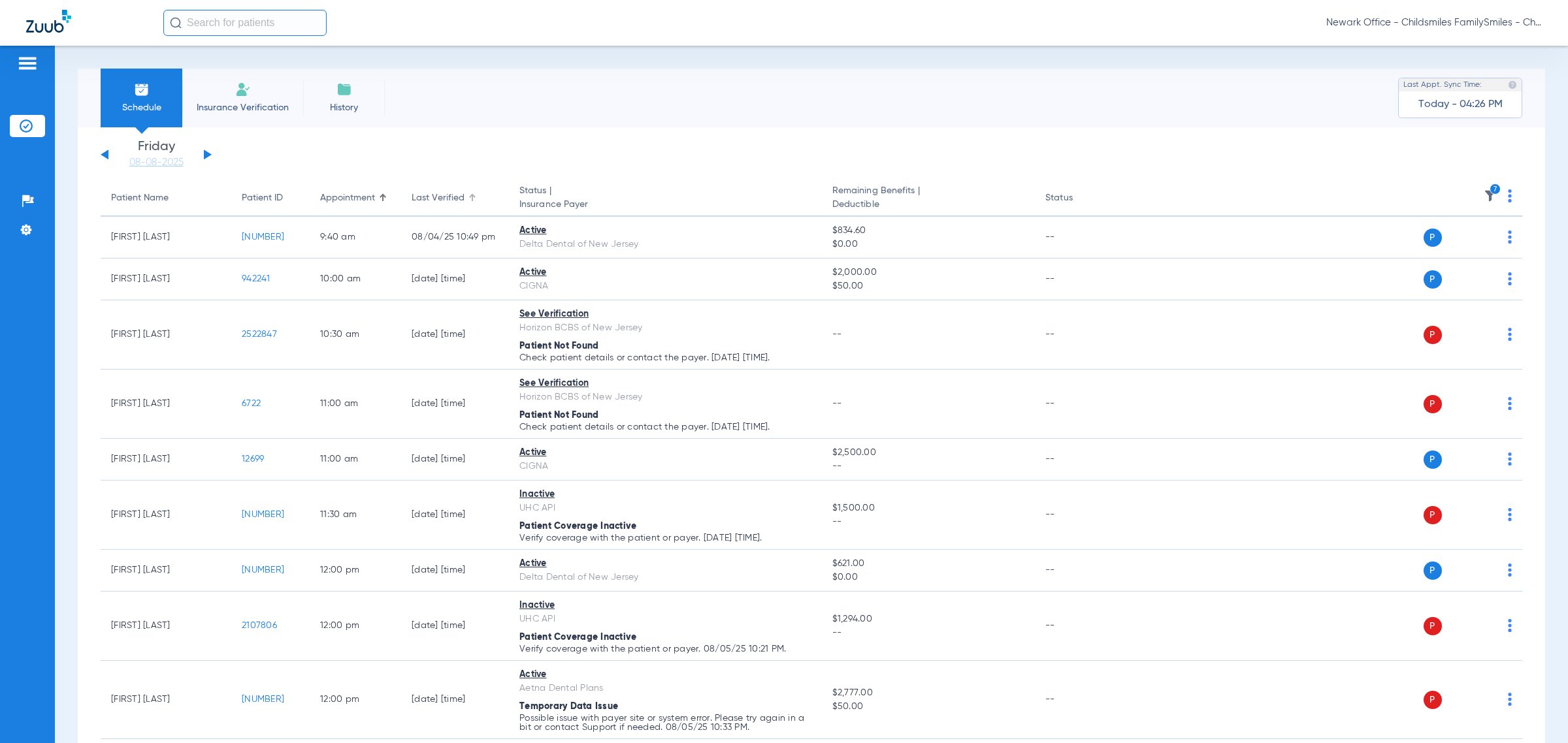 click on "Last Verified" 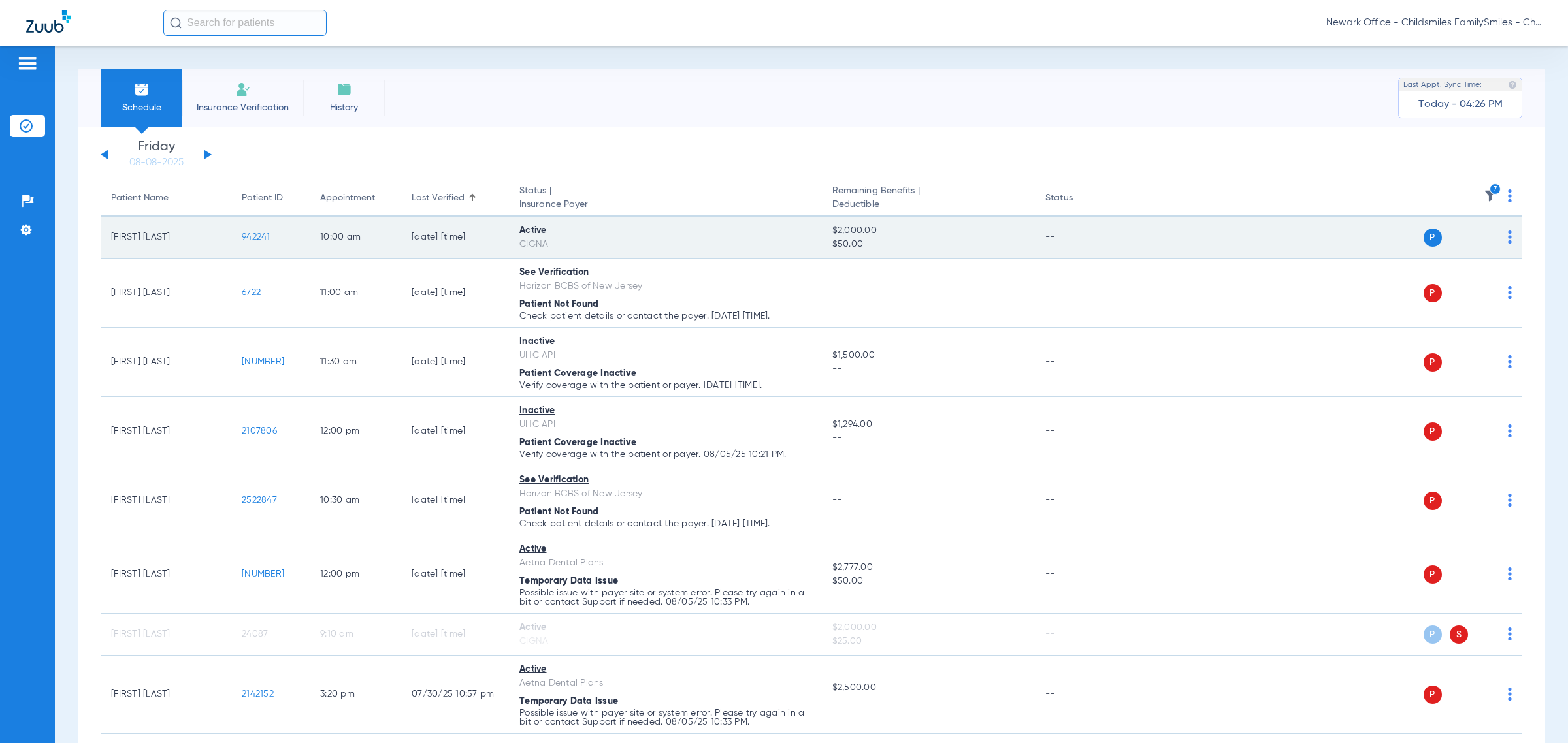 click on "P S" 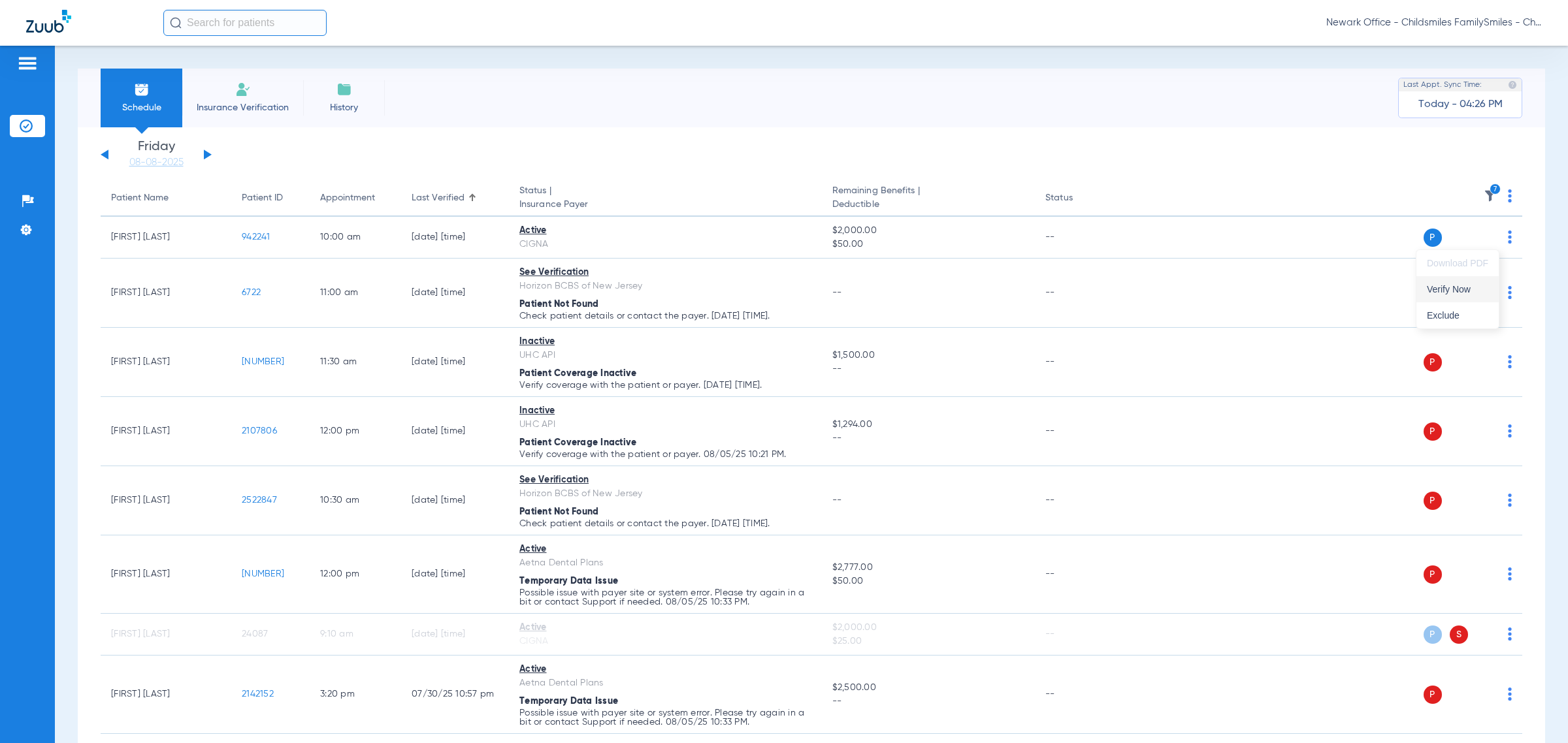 click on "Verify Now" at bounding box center (1458, 289) 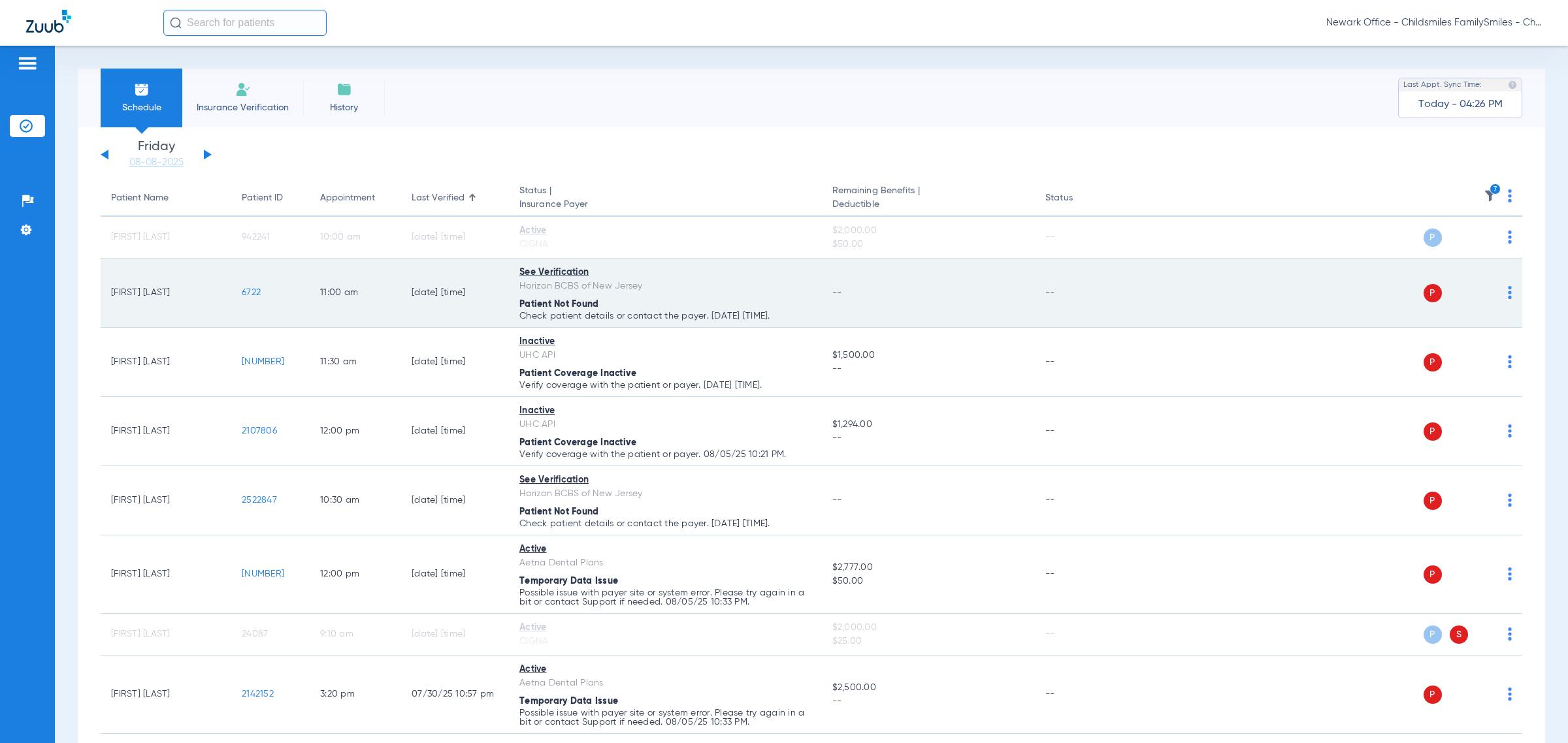 click 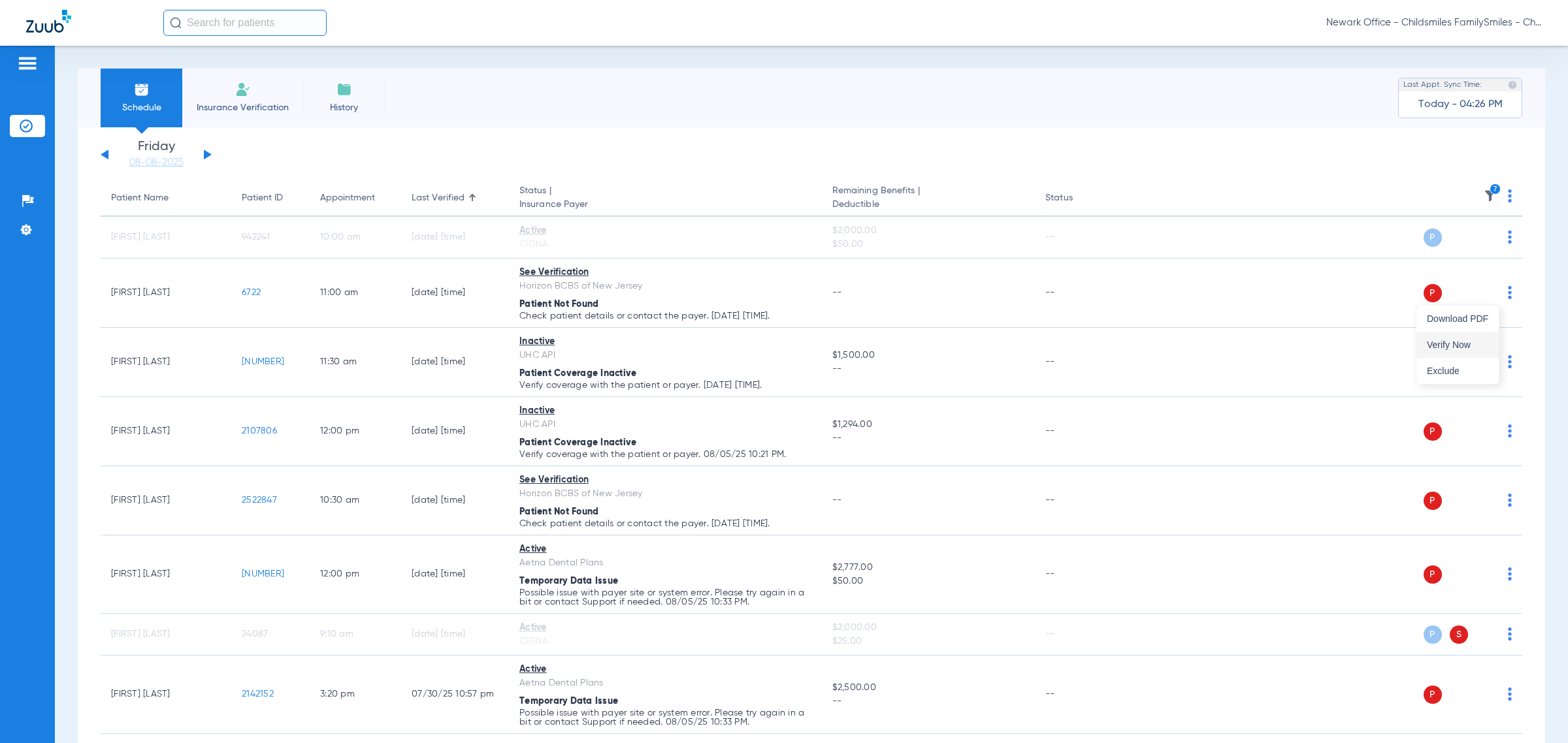 click on "Verify Now" at bounding box center [1458, 345] 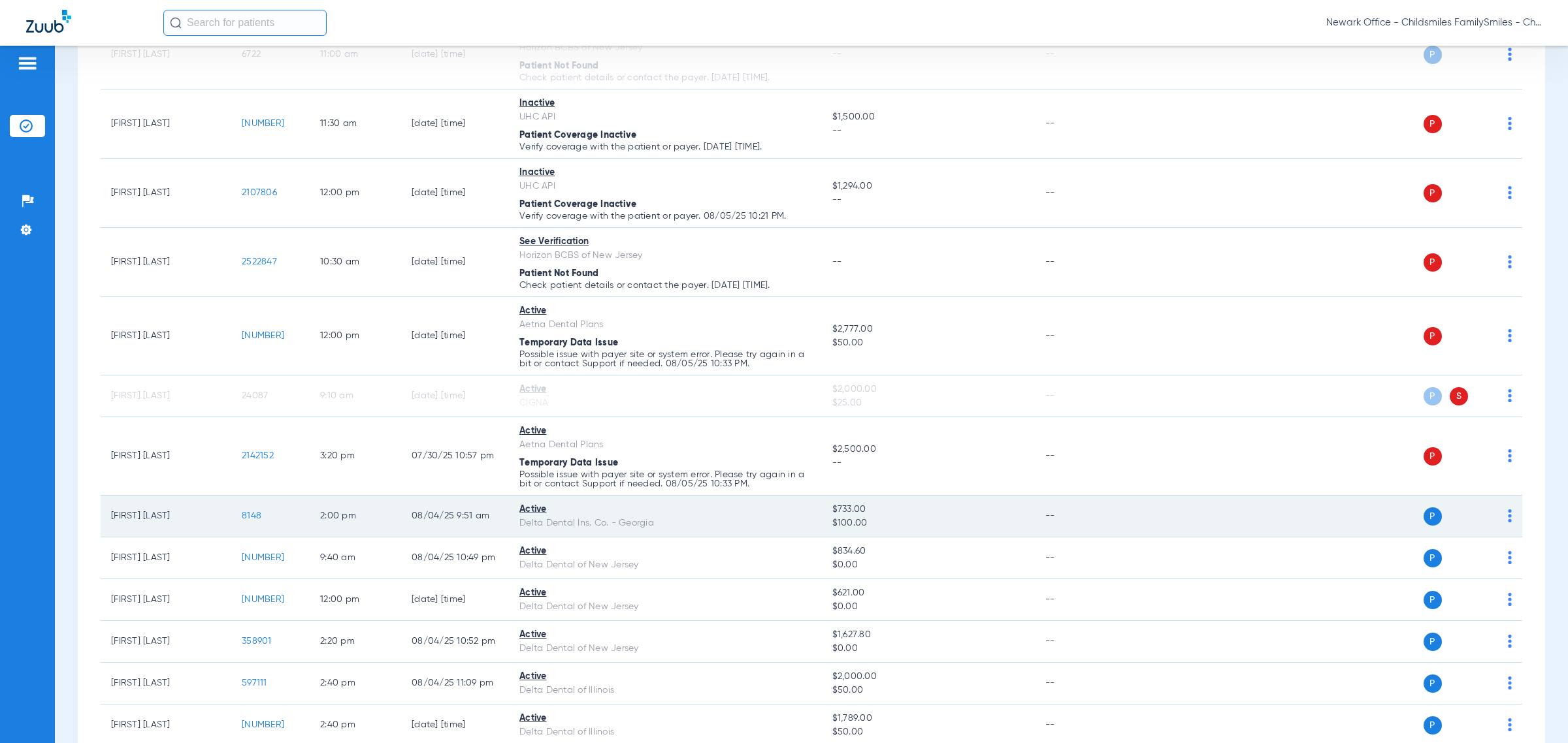 scroll, scrollTop: 326, scrollLeft: 0, axis: vertical 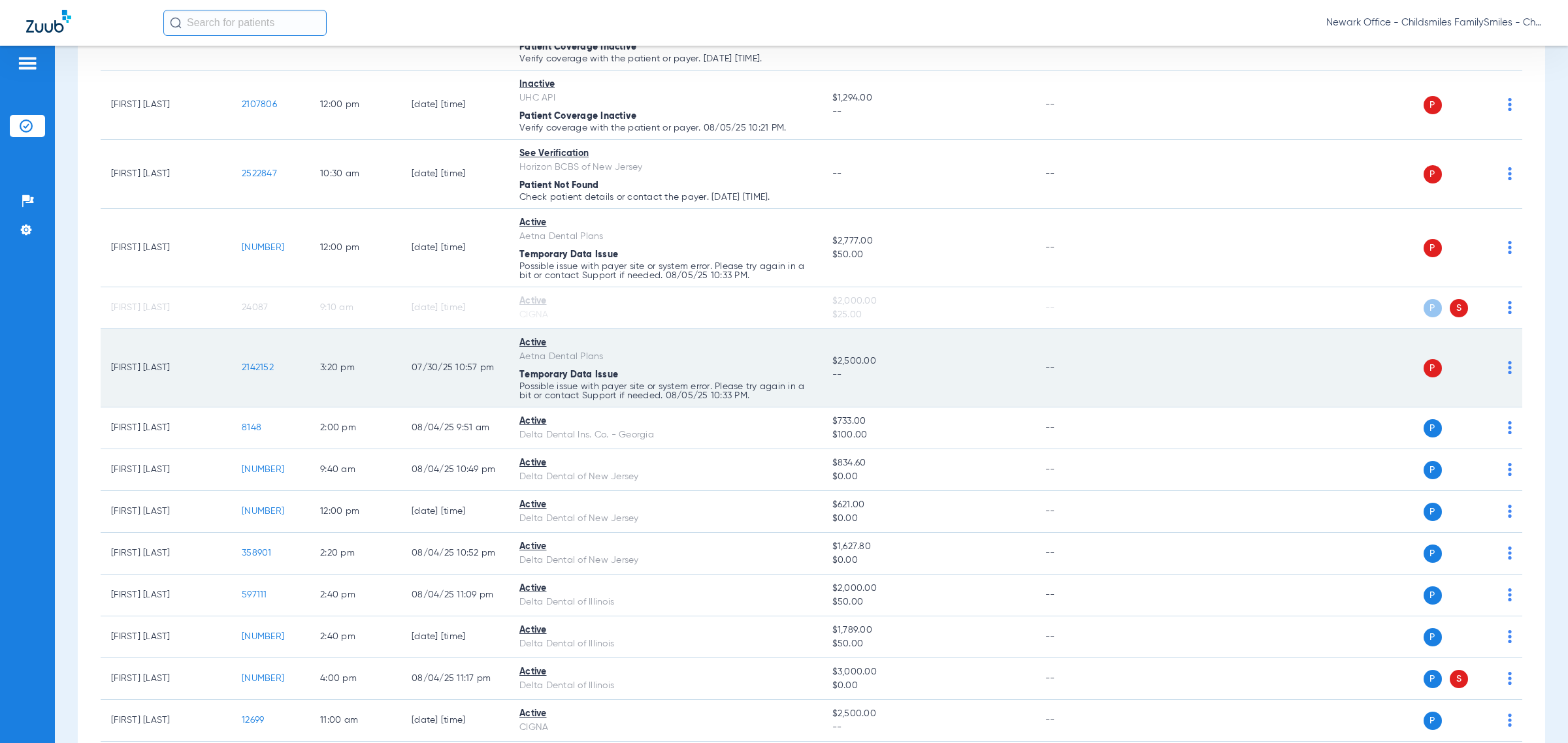 click 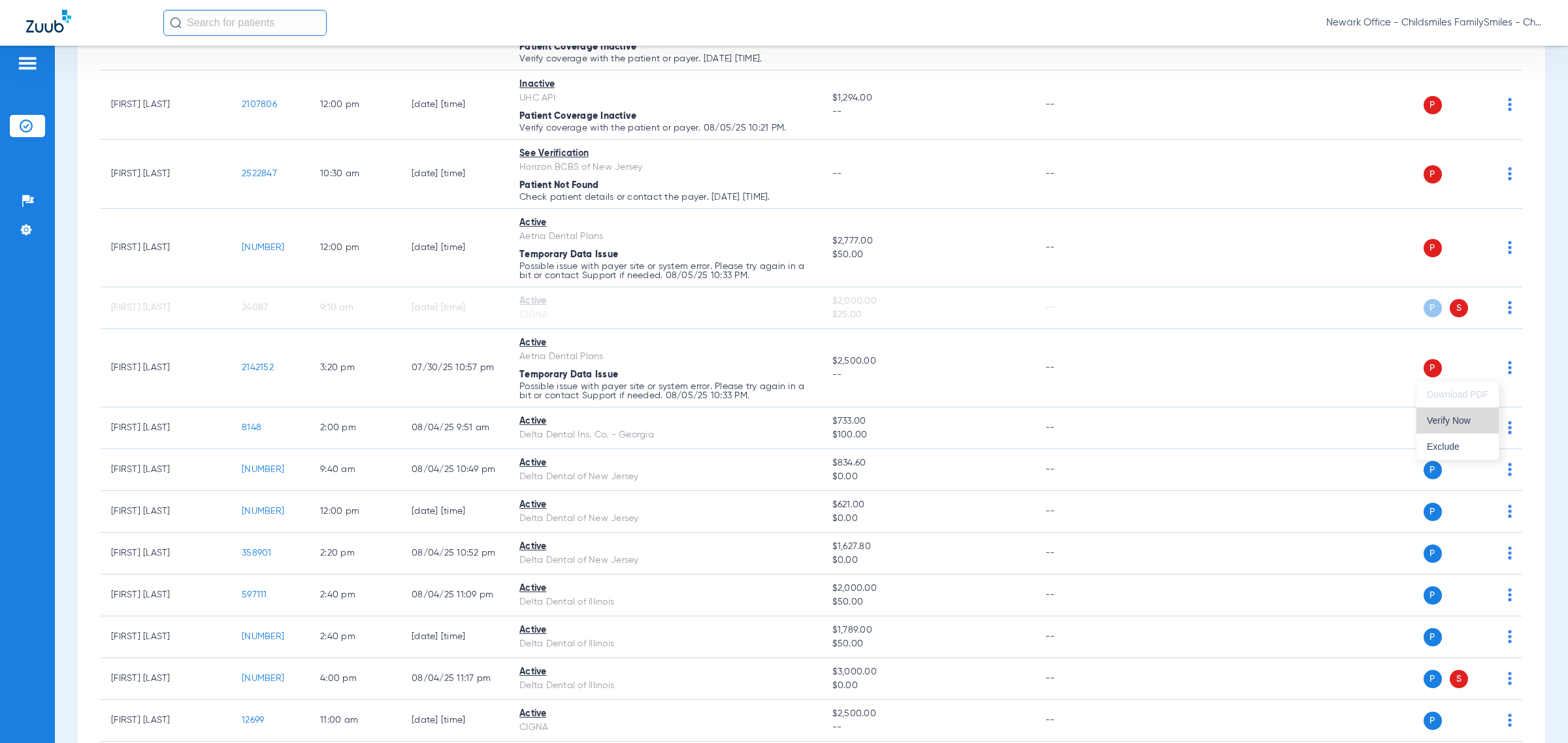 click on "Verify Now" at bounding box center (1458, 420) 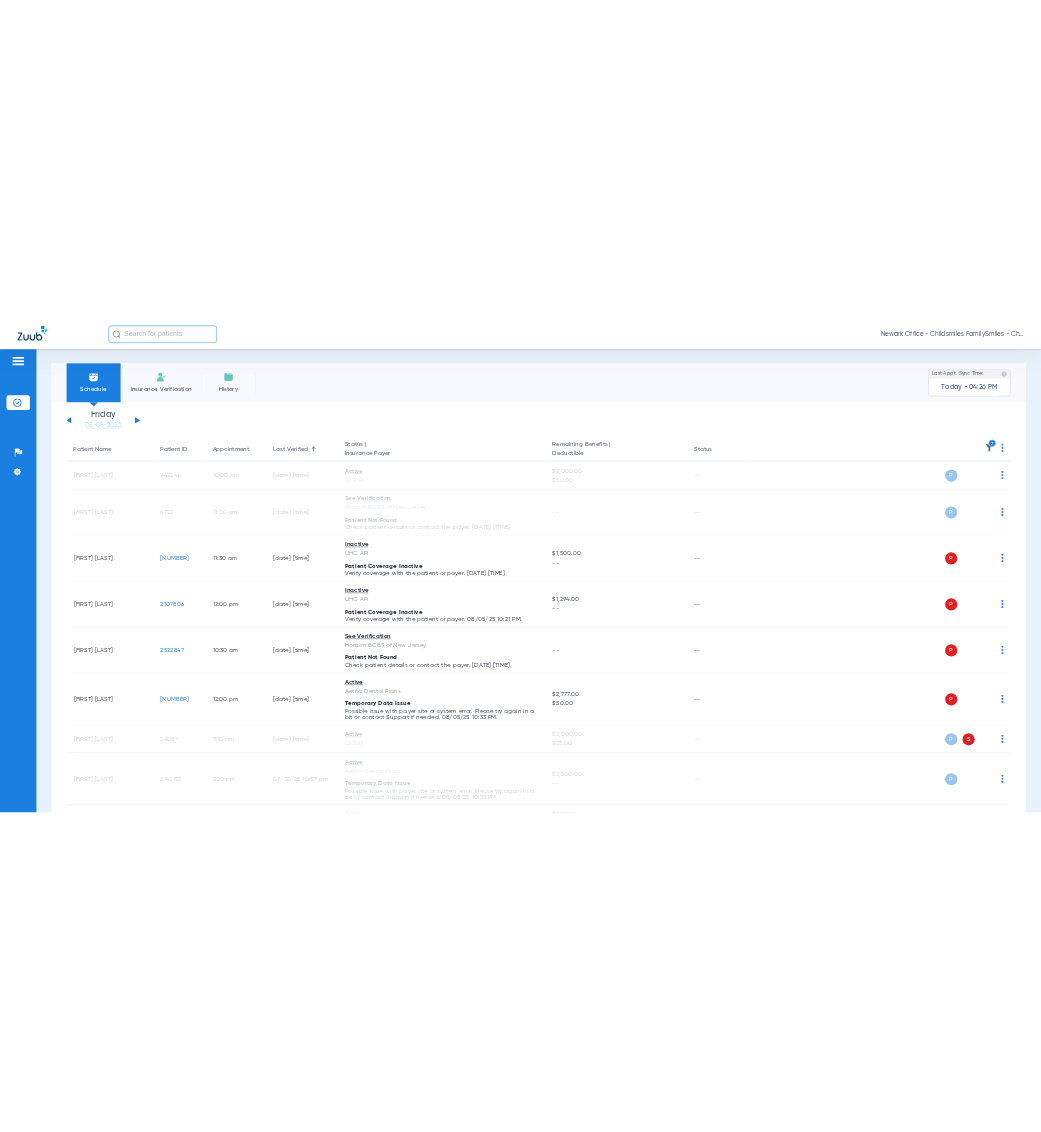 scroll, scrollTop: 0, scrollLeft: 0, axis: both 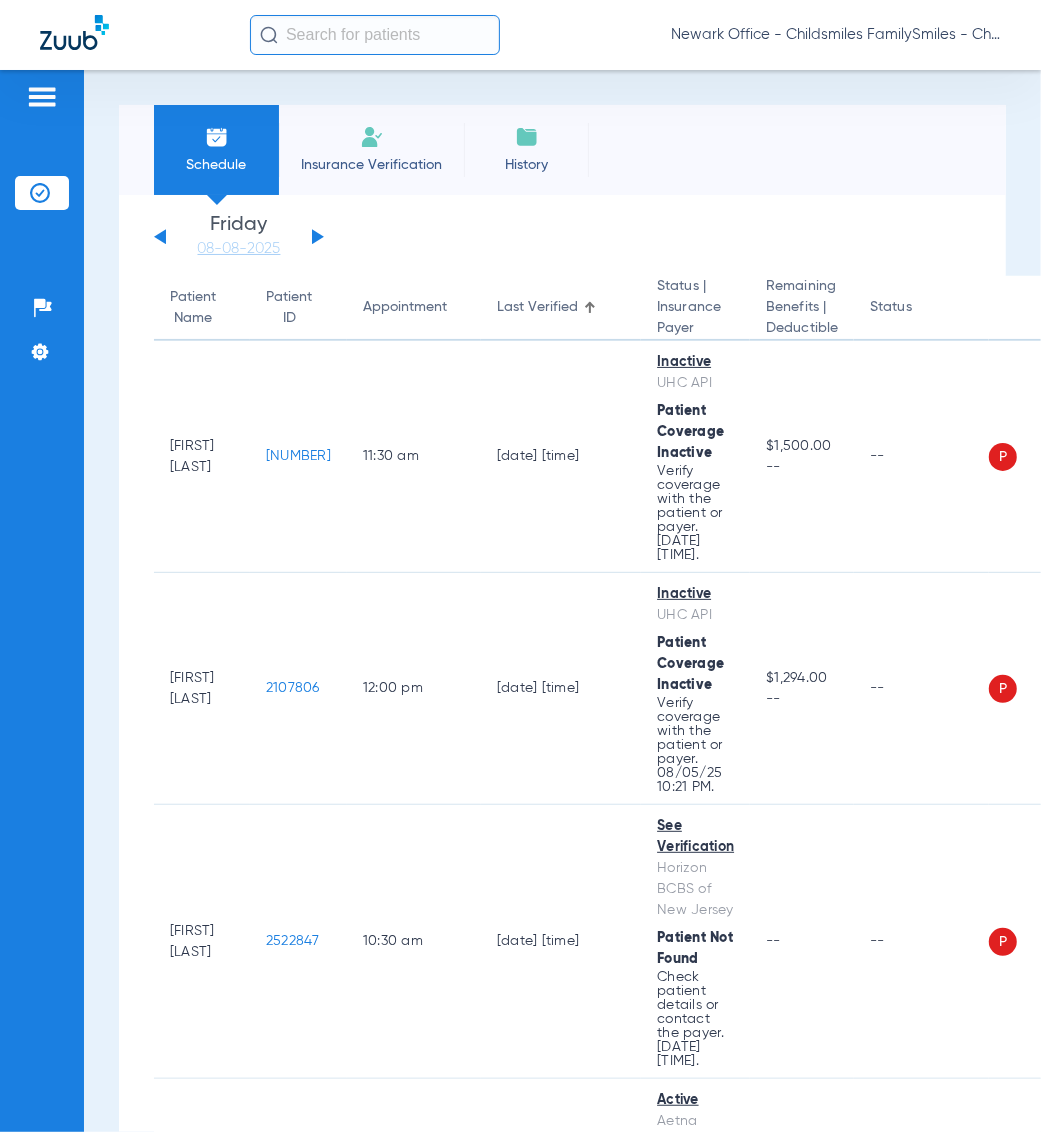 drag, startPoint x: 352, startPoint y: 23, endPoint x: 406, endPoint y: 38, distance: 56.044624 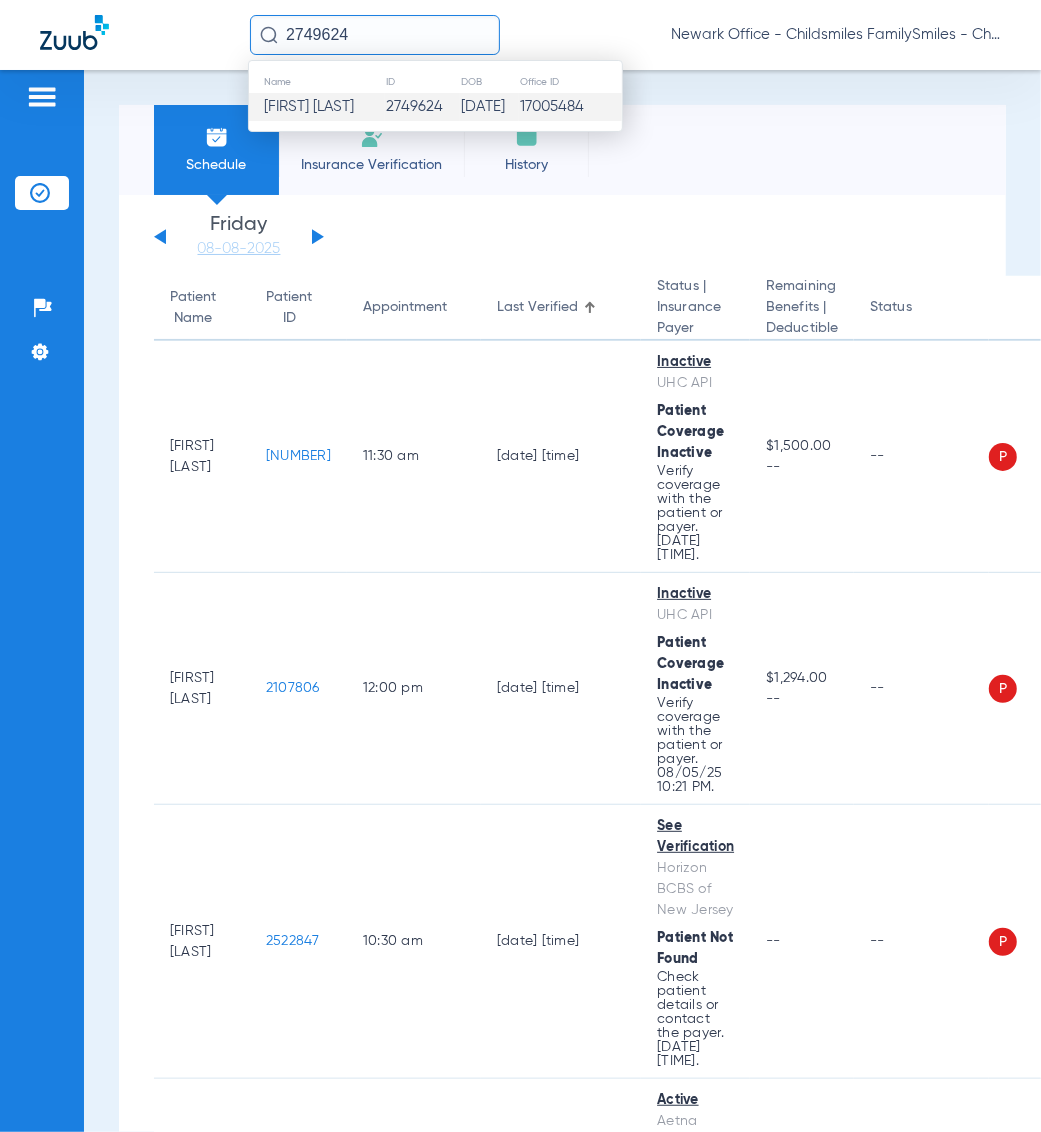 type on "2749624" 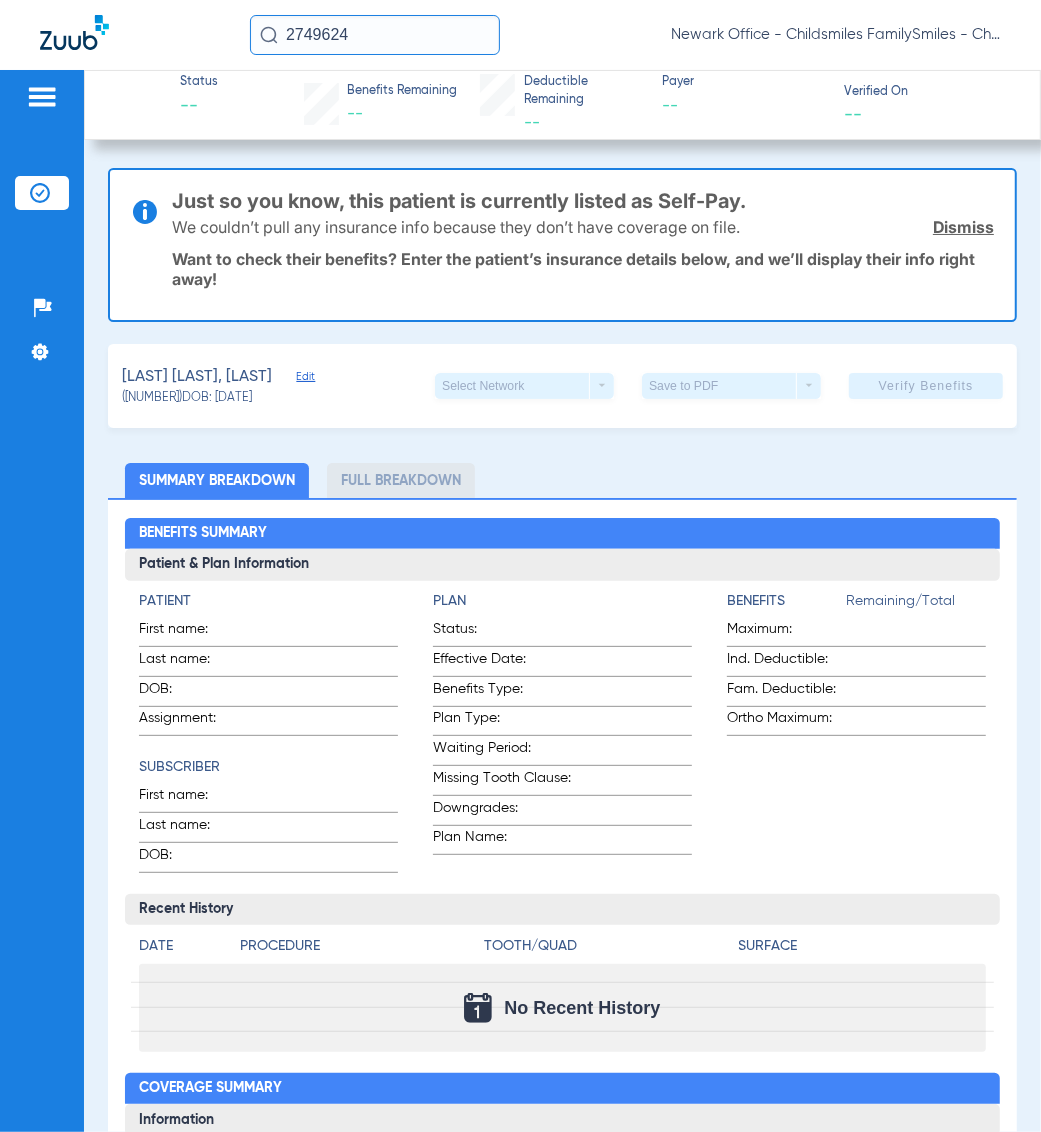 click on "[LAST] [LAST], [LAST]   Edit" 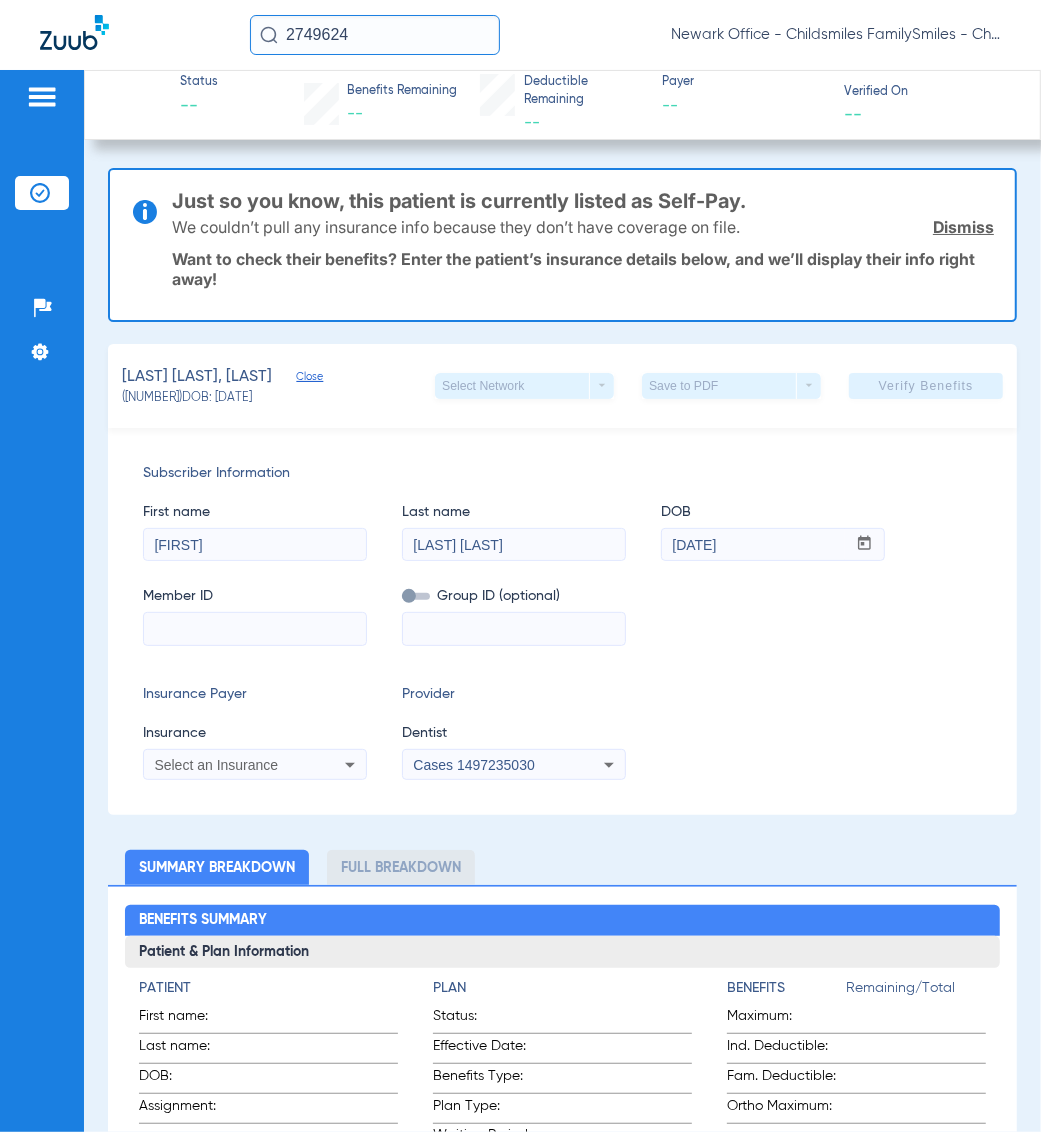 click at bounding box center (255, 629) 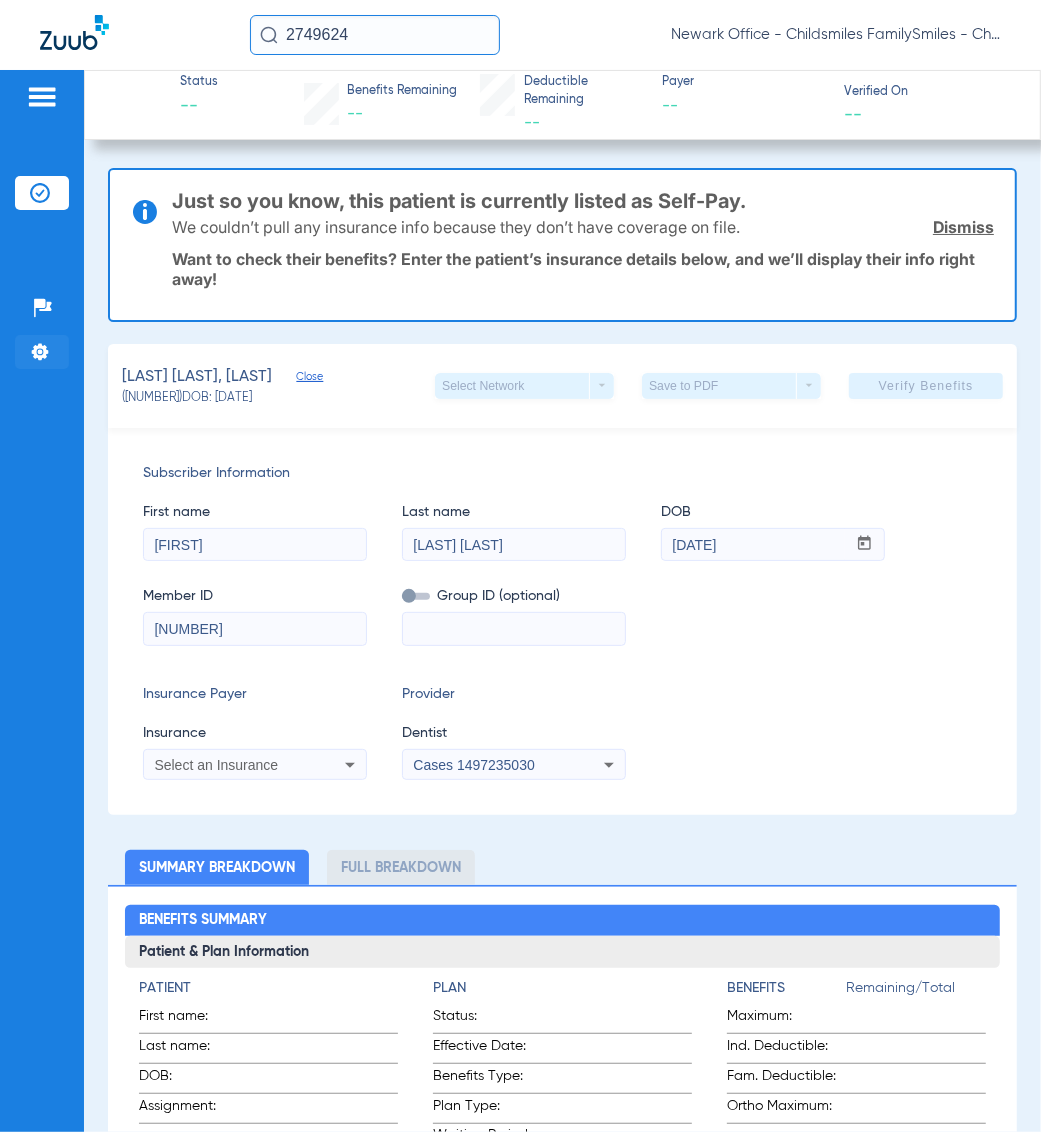 type on "[NUMBER]" 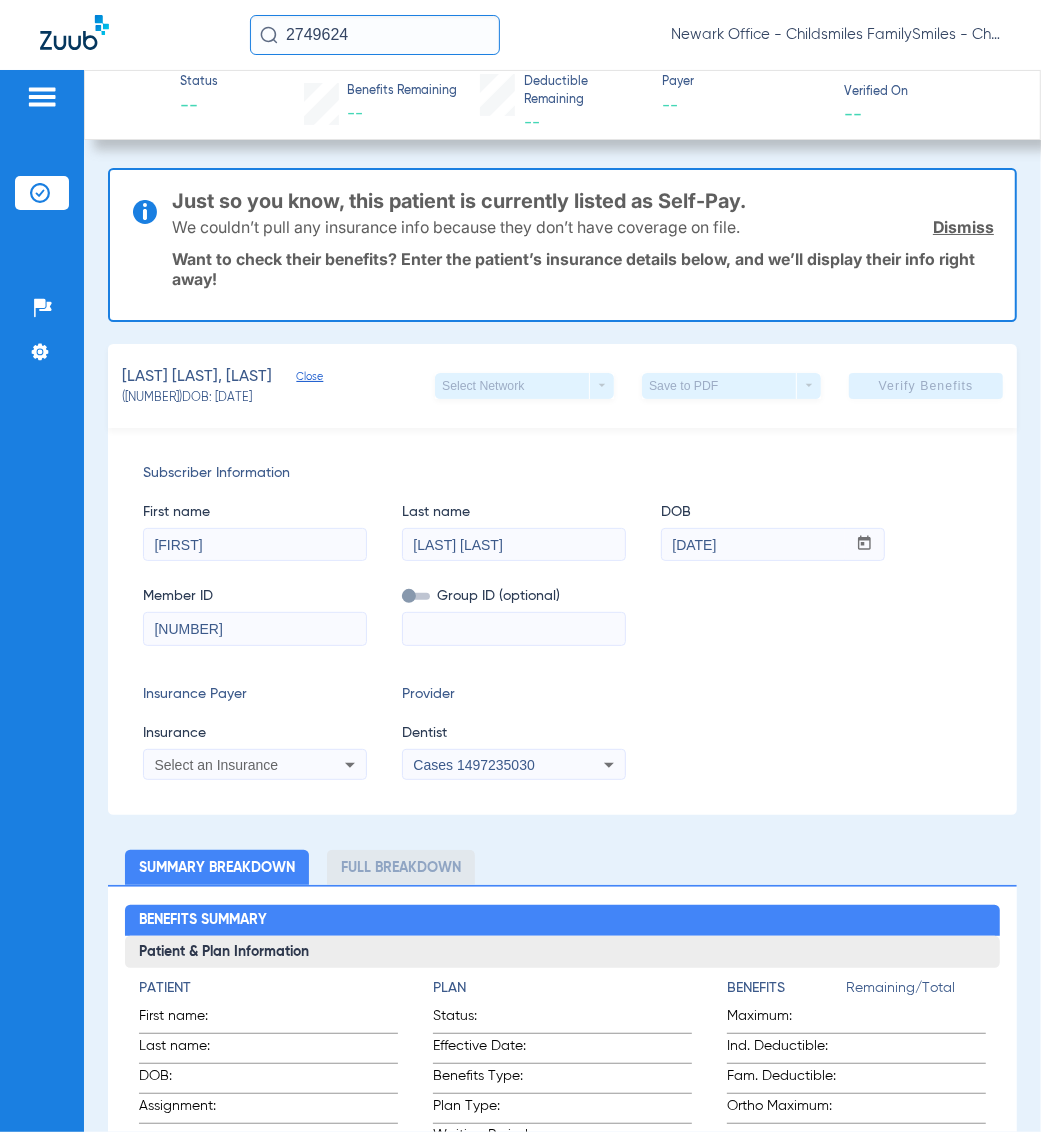 click at bounding box center [514, 629] 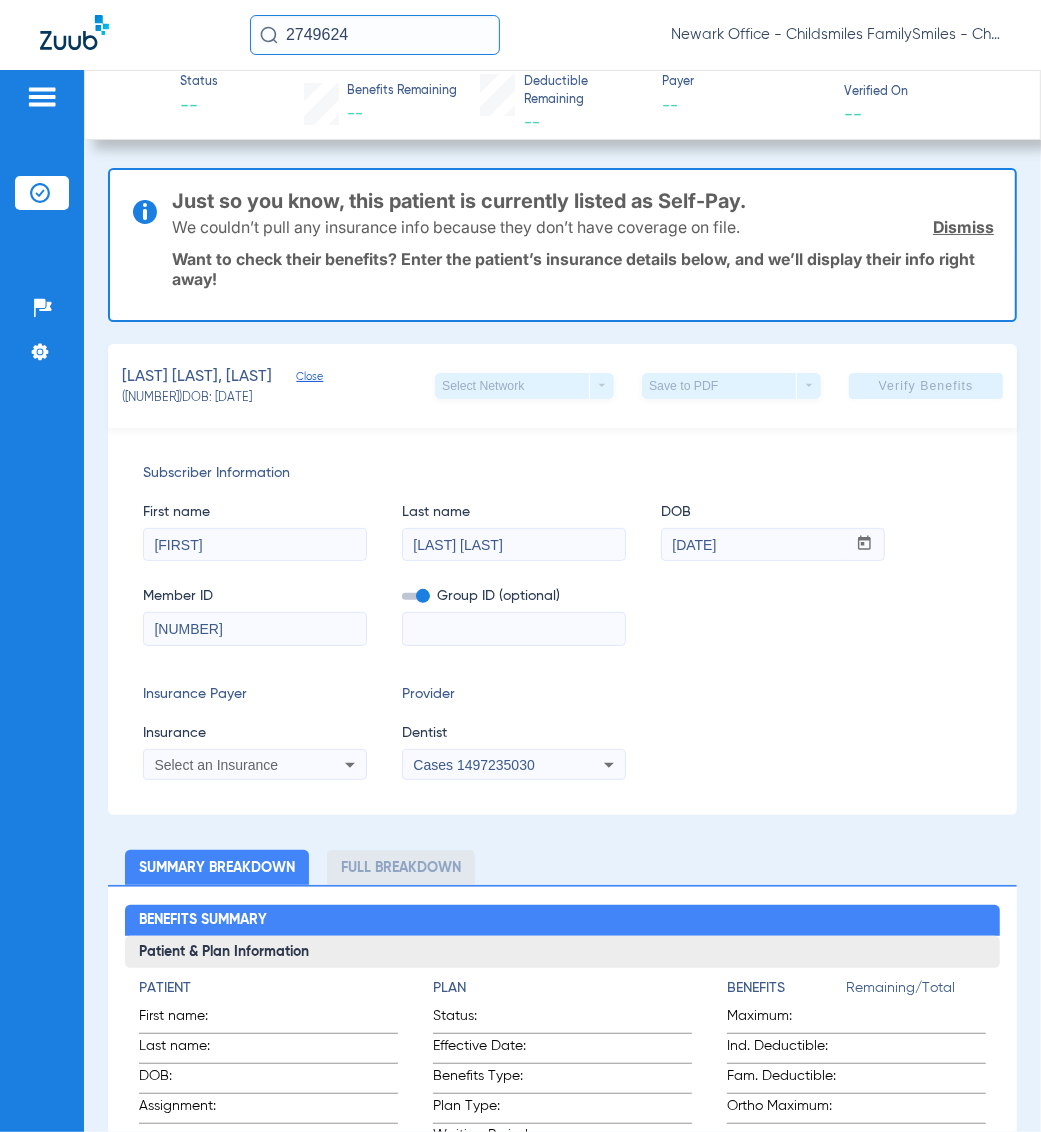 click at bounding box center [514, 629] 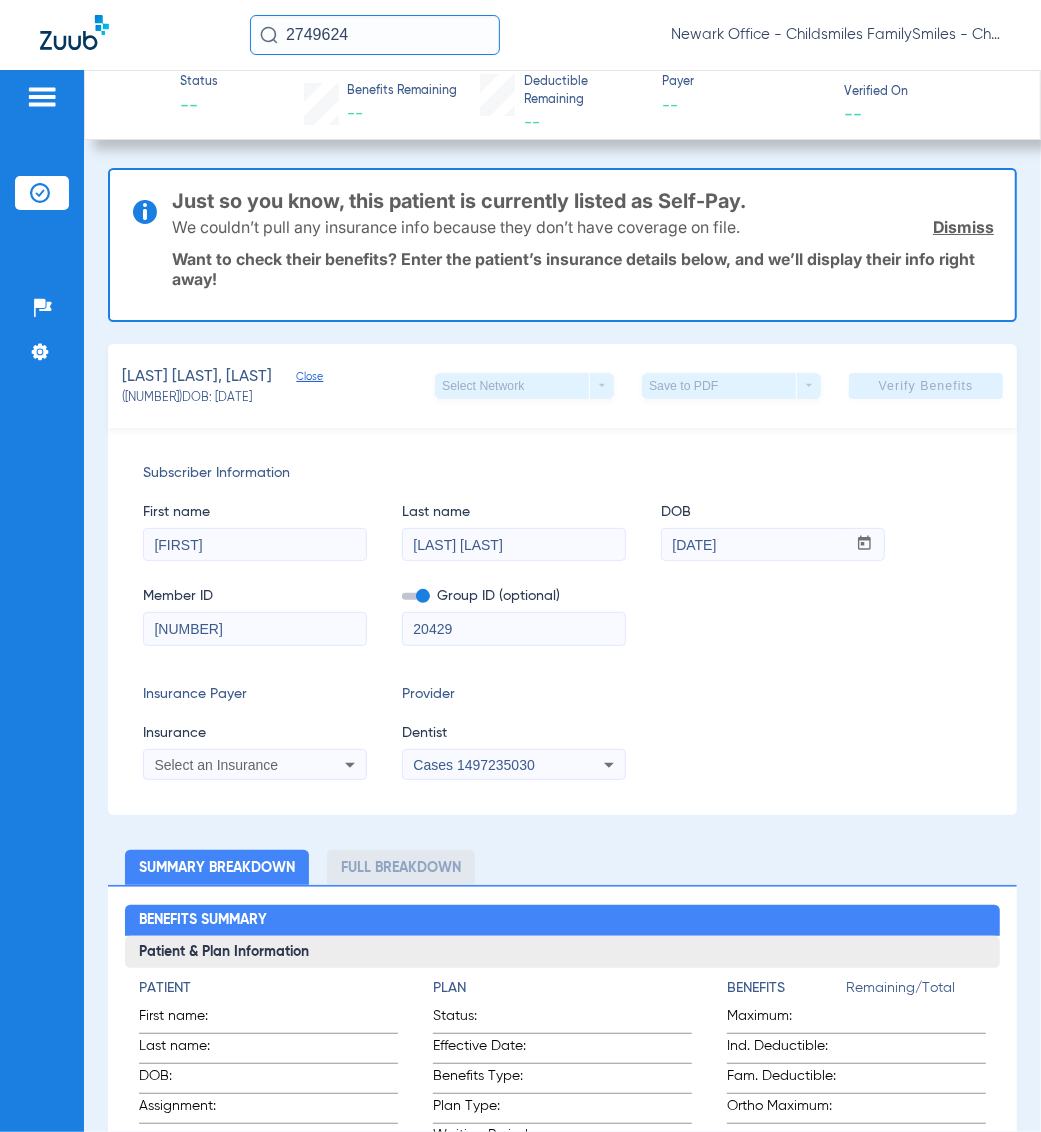 type on "20429" 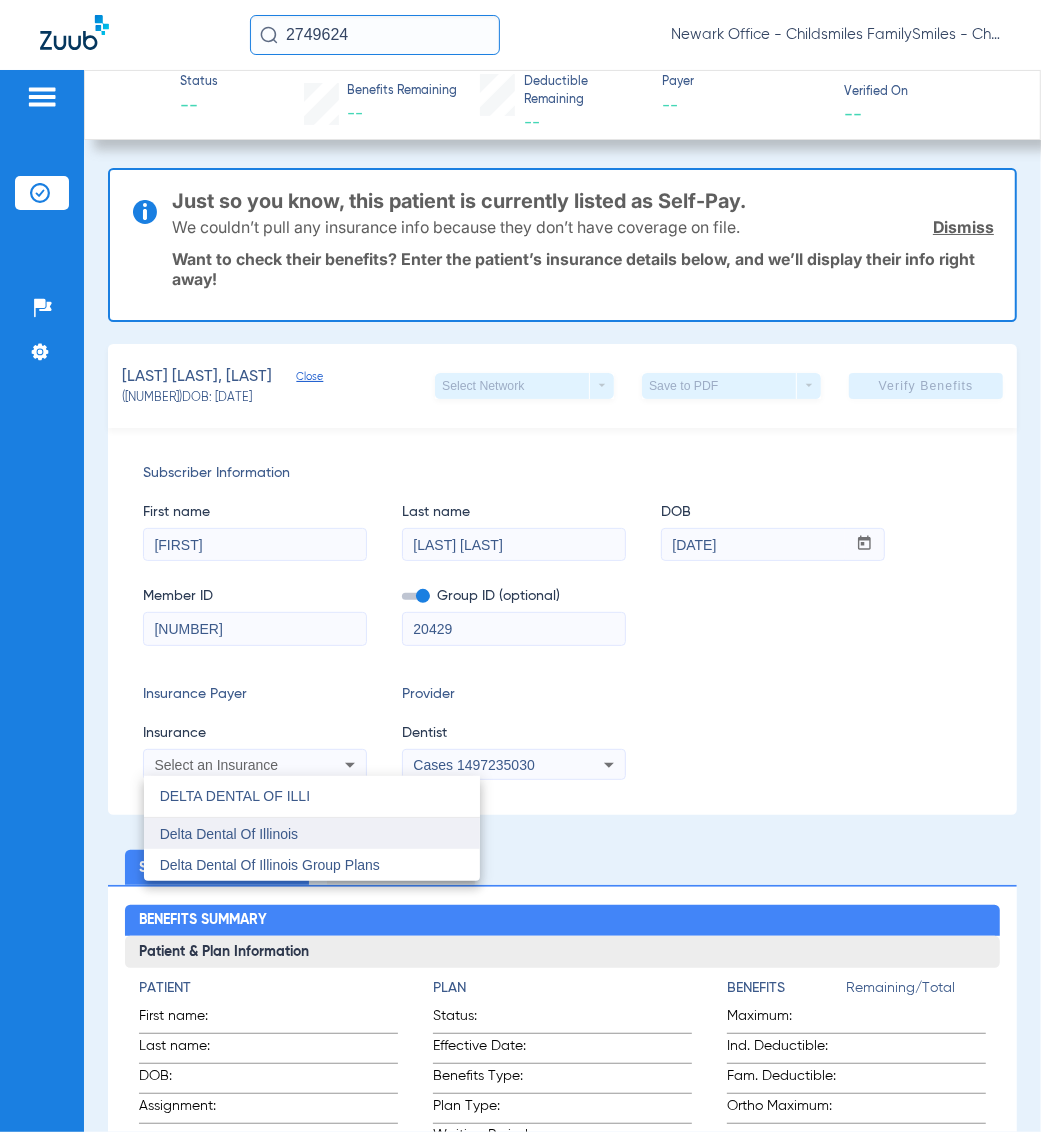 type on "DELTA DENTAL OF ILLI" 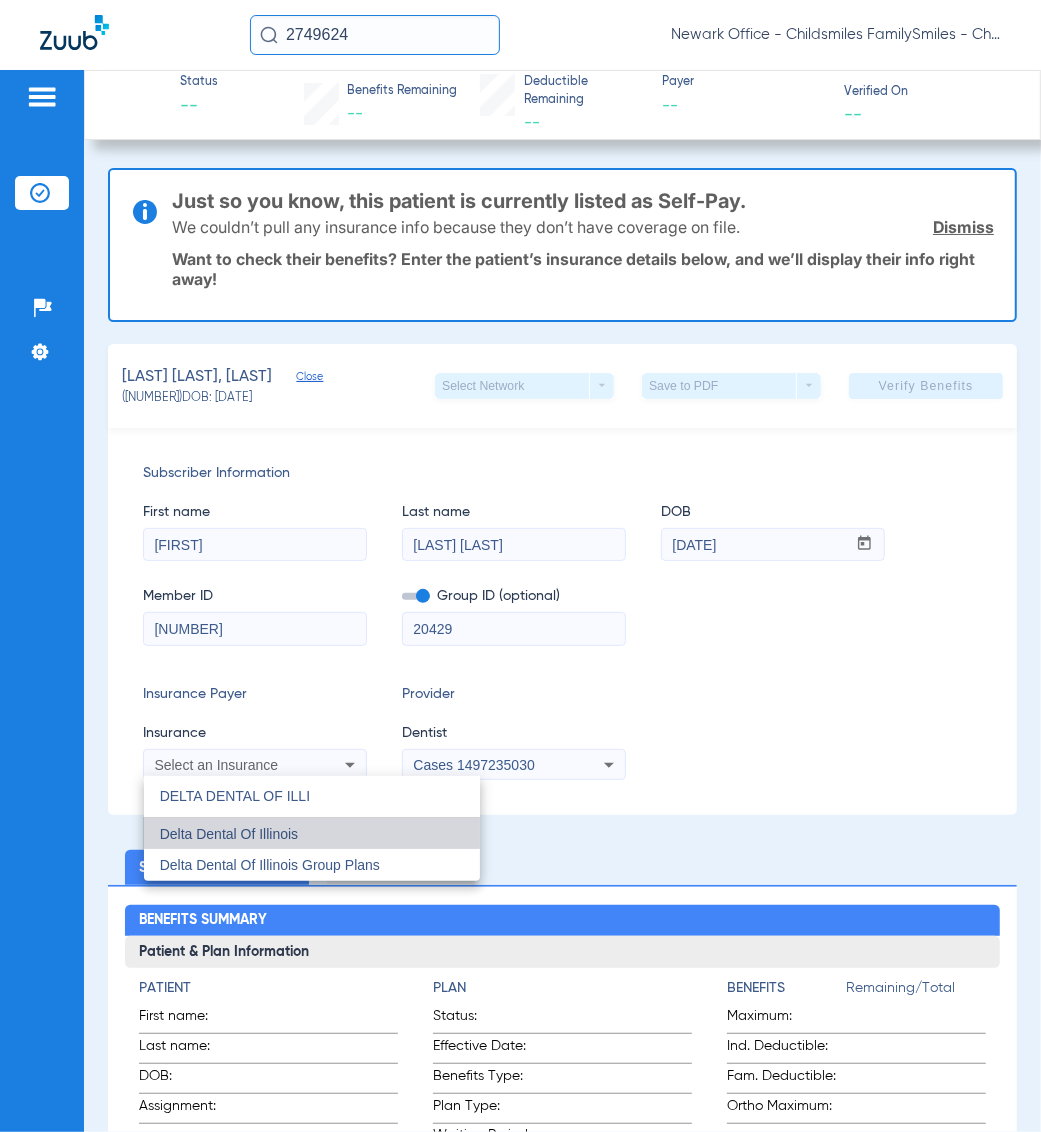 click on "Delta Dental Of Illinois" at bounding box center [229, 834] 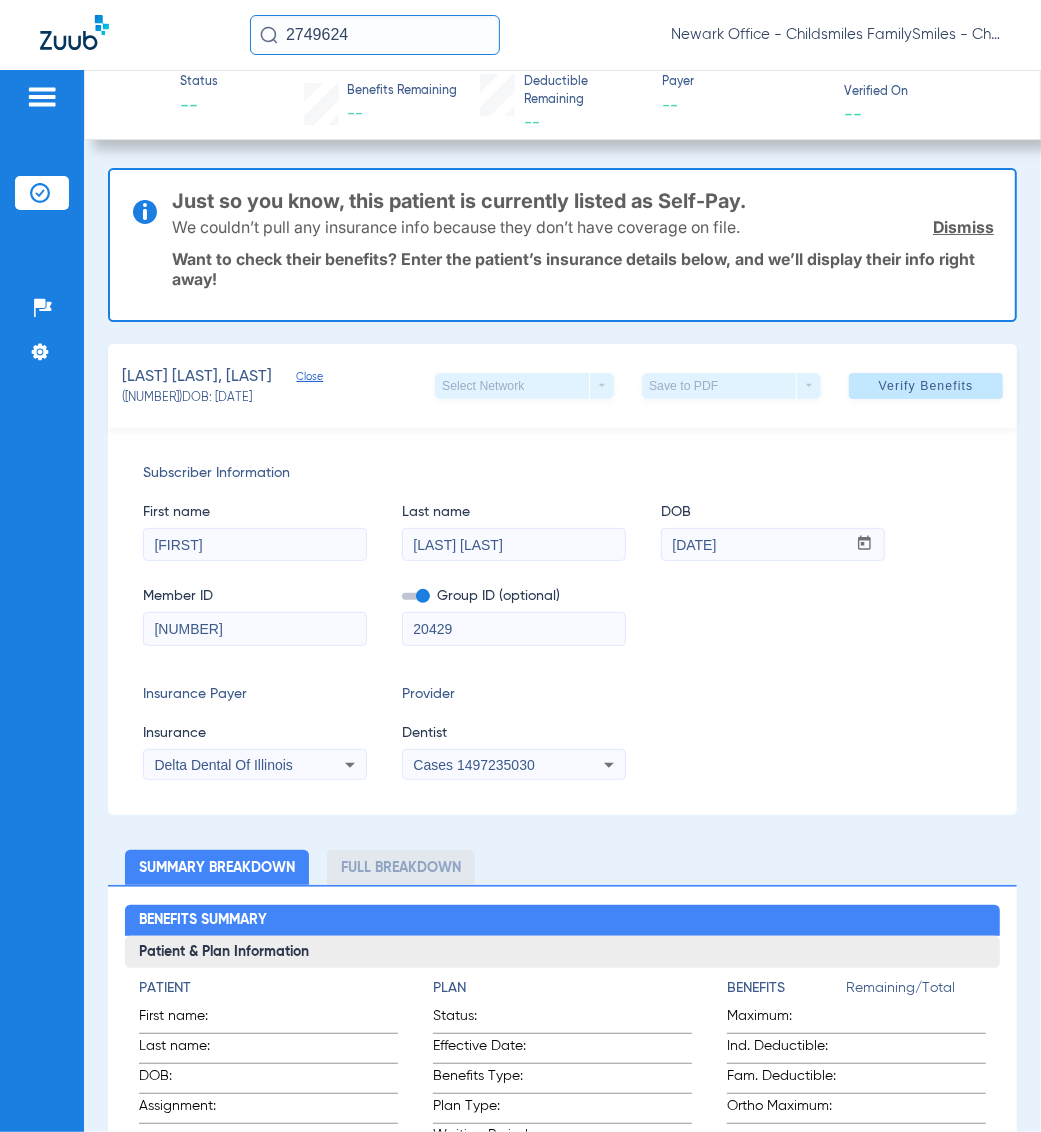 click on "Cases  1497235030" at bounding box center [473, 765] 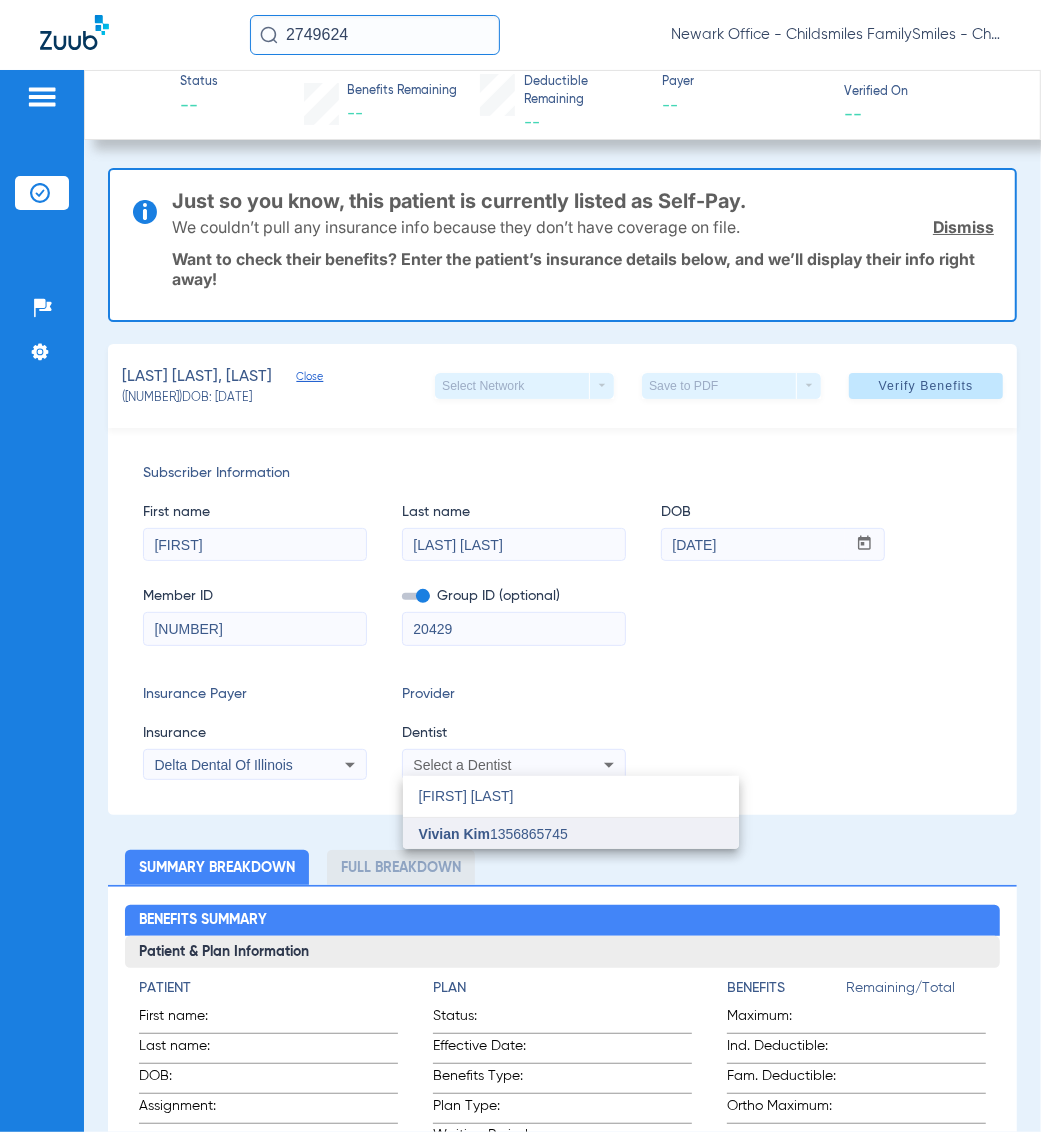 type on "[FIRST] [LAST]" 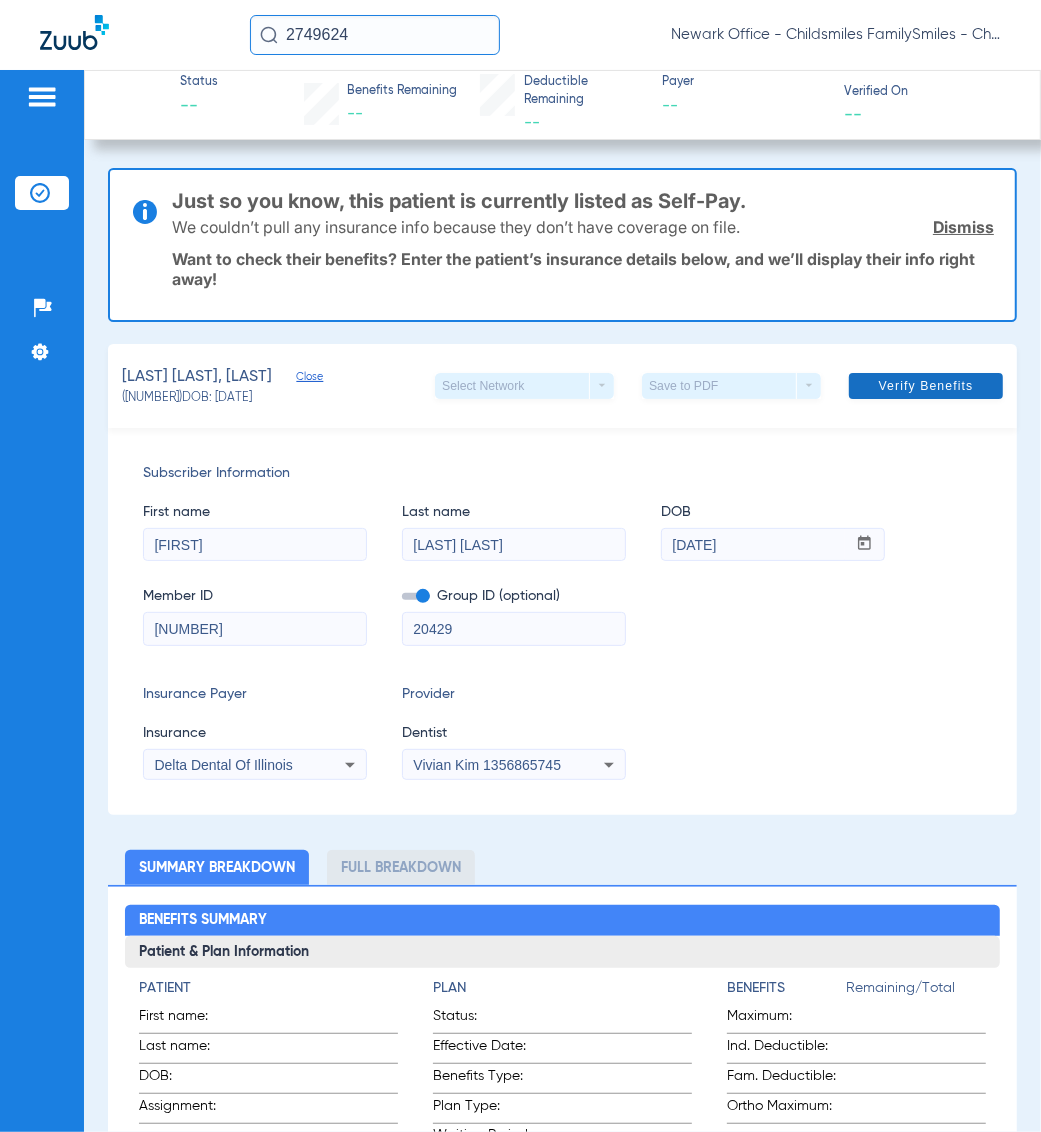 click 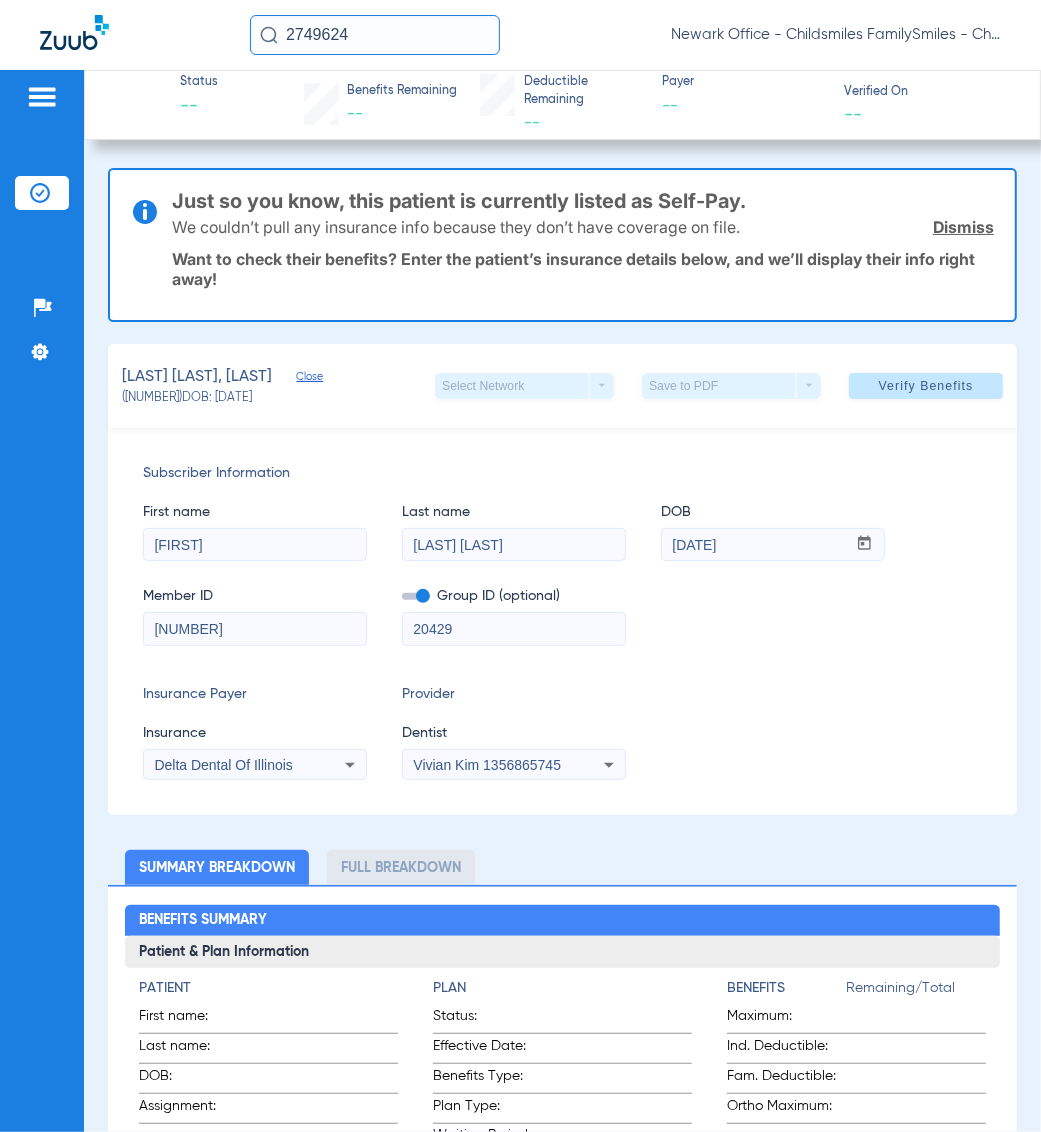 click on "Insurance
Delta Dental Of Illinois" 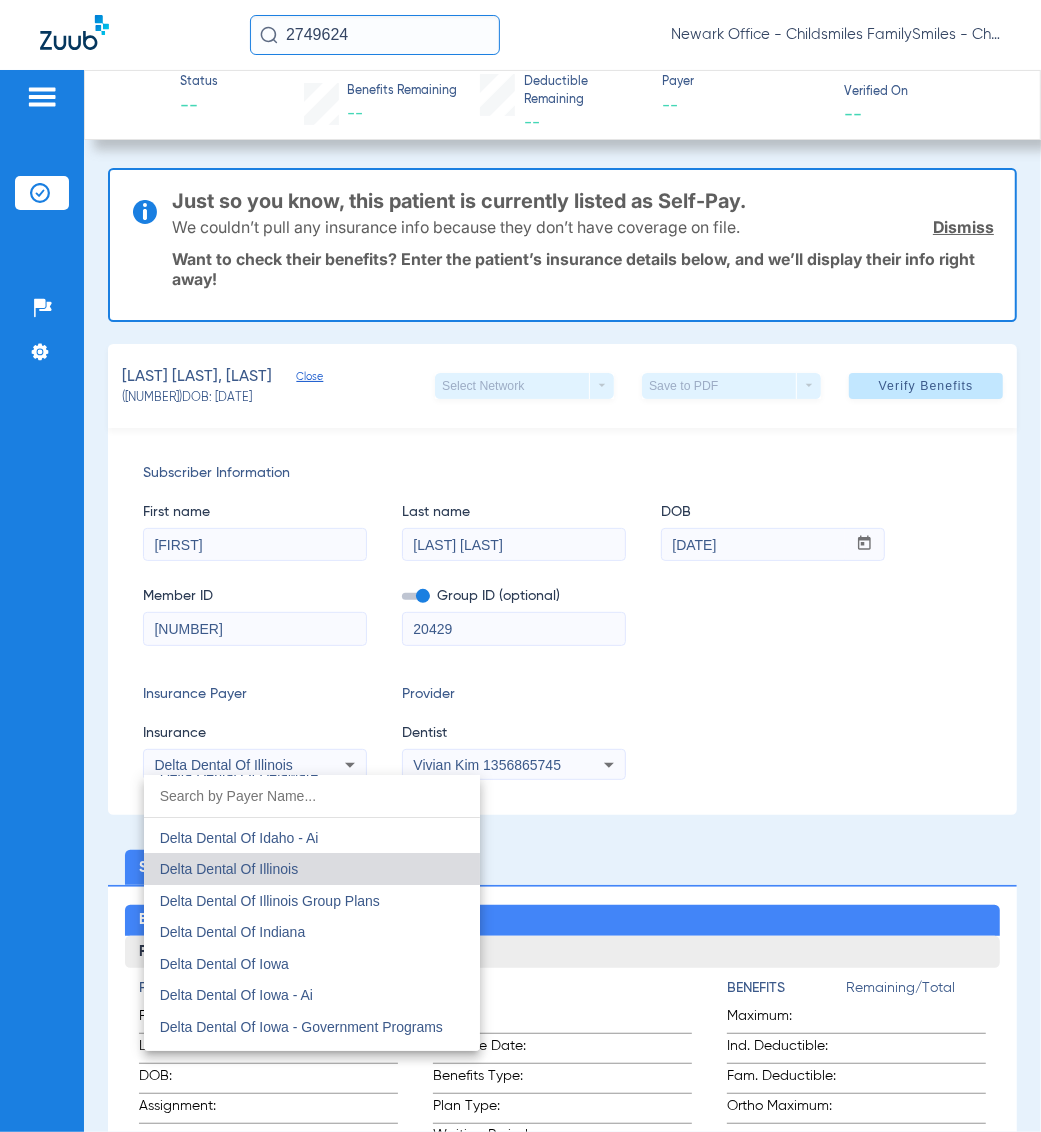 scroll, scrollTop: 4047, scrollLeft: 0, axis: vertical 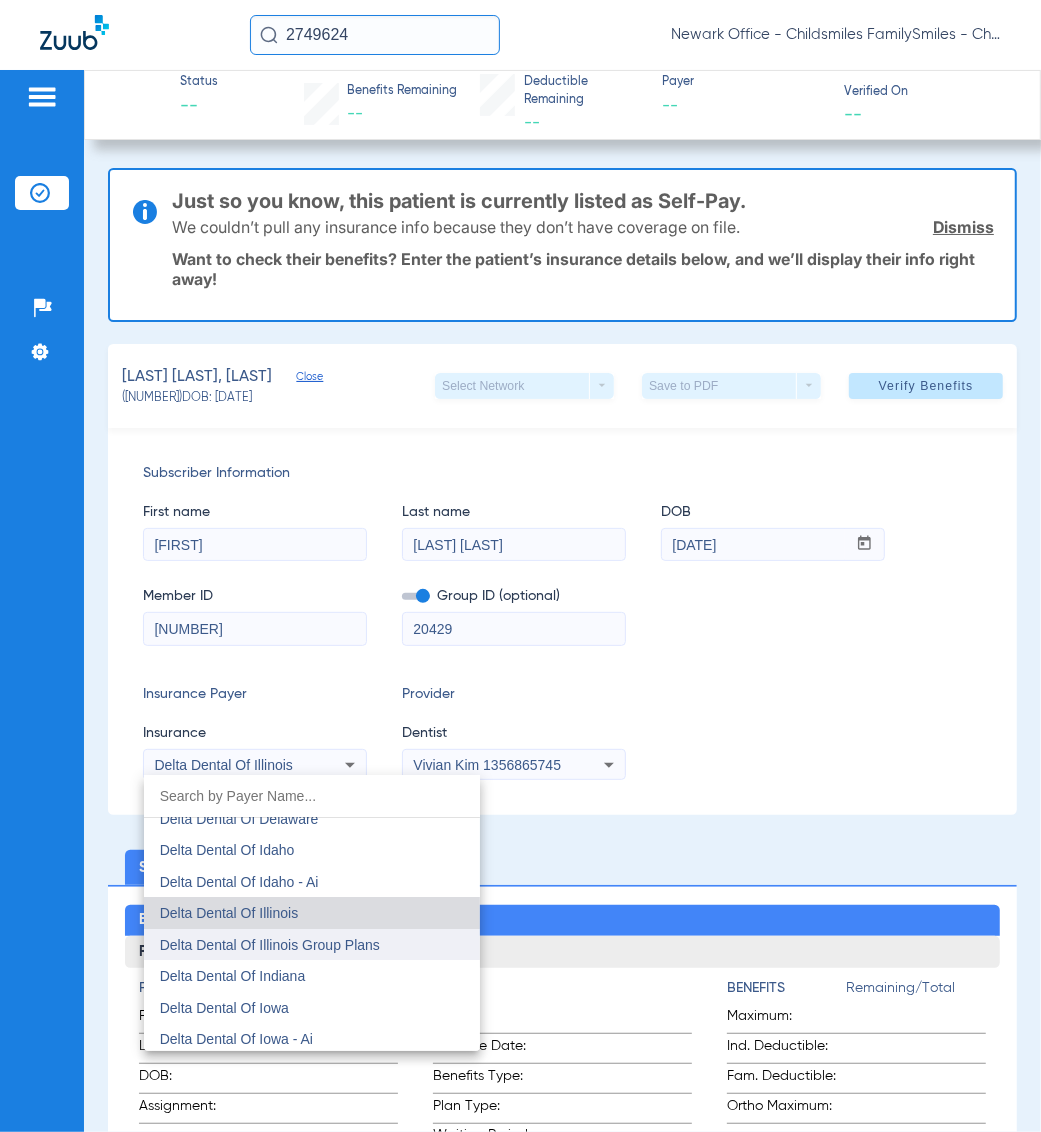click on "Delta Dental Of Illinois Group Plans" at bounding box center (270, 945) 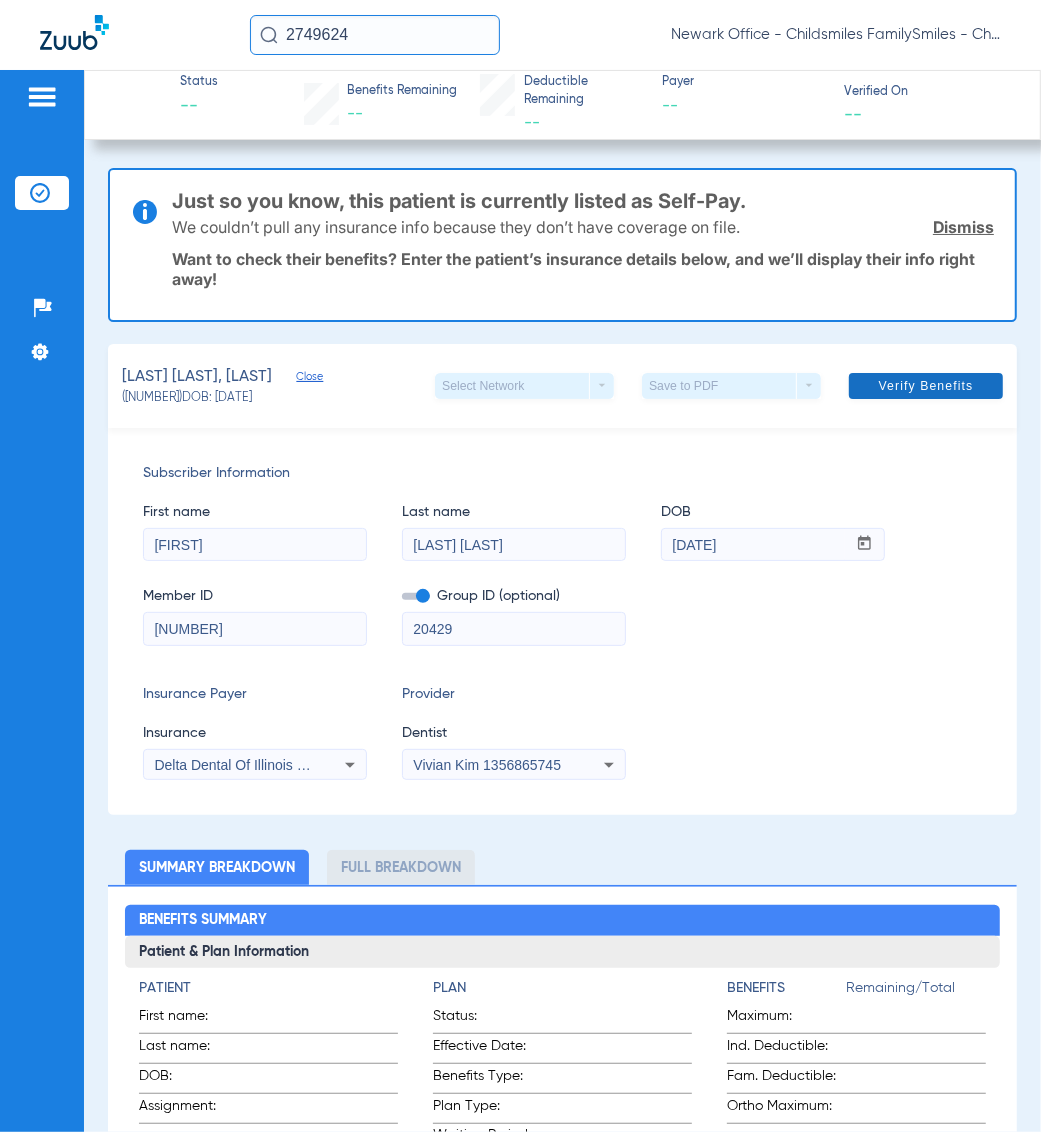 click on "Verify Benefits" 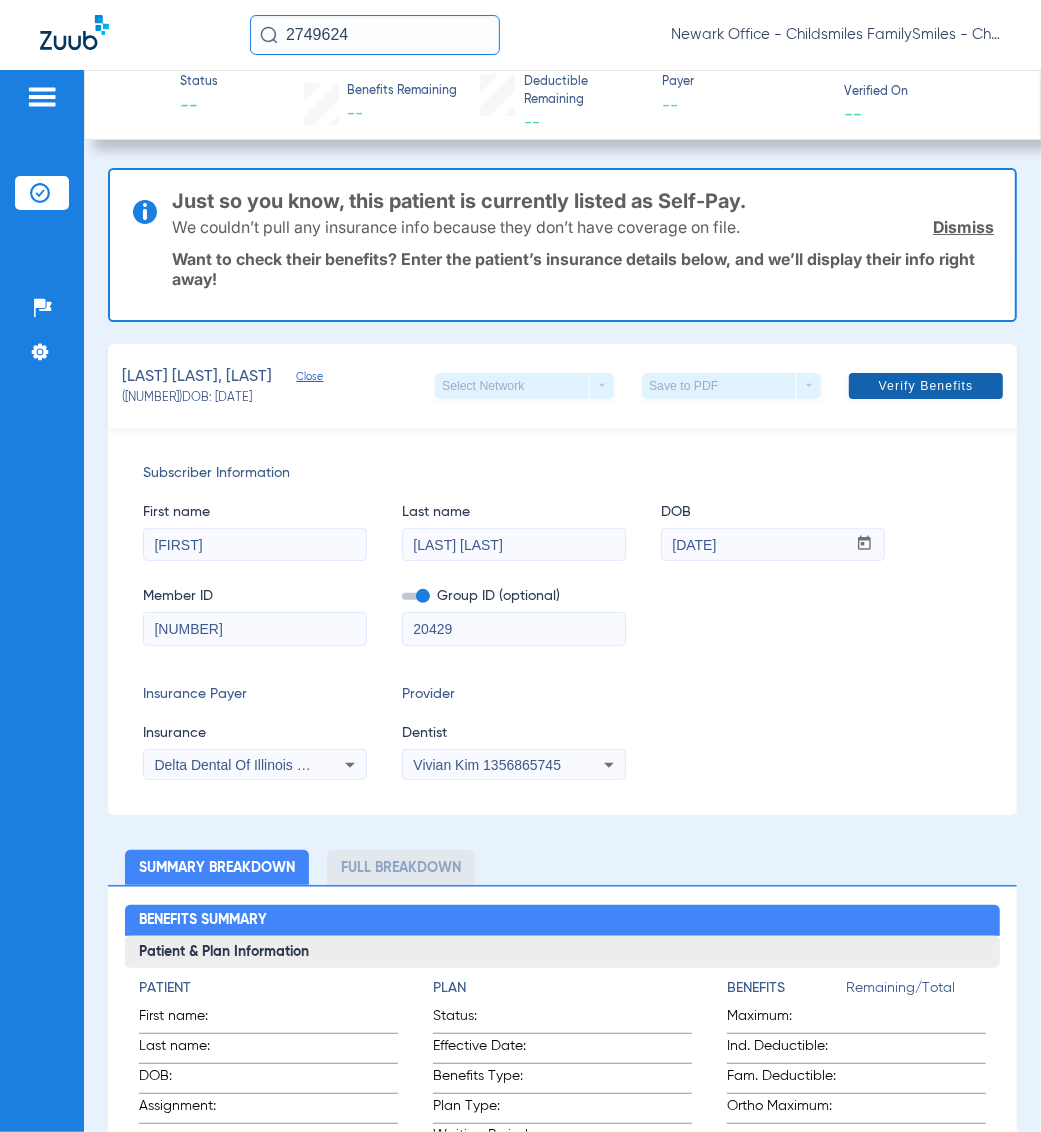 click on "Verify Benefits" 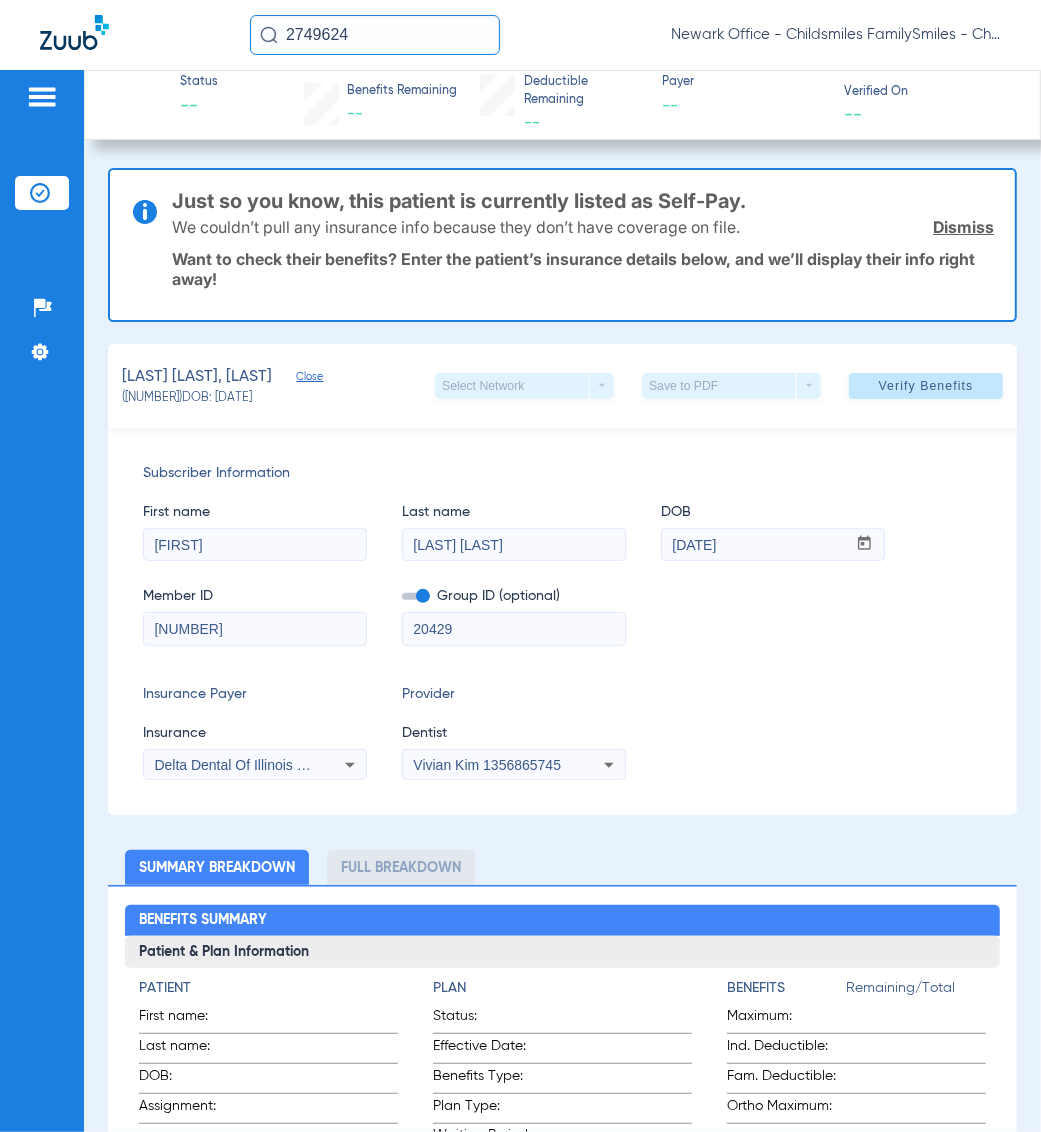click on "[LAST] [LAST]" at bounding box center [514, 545] 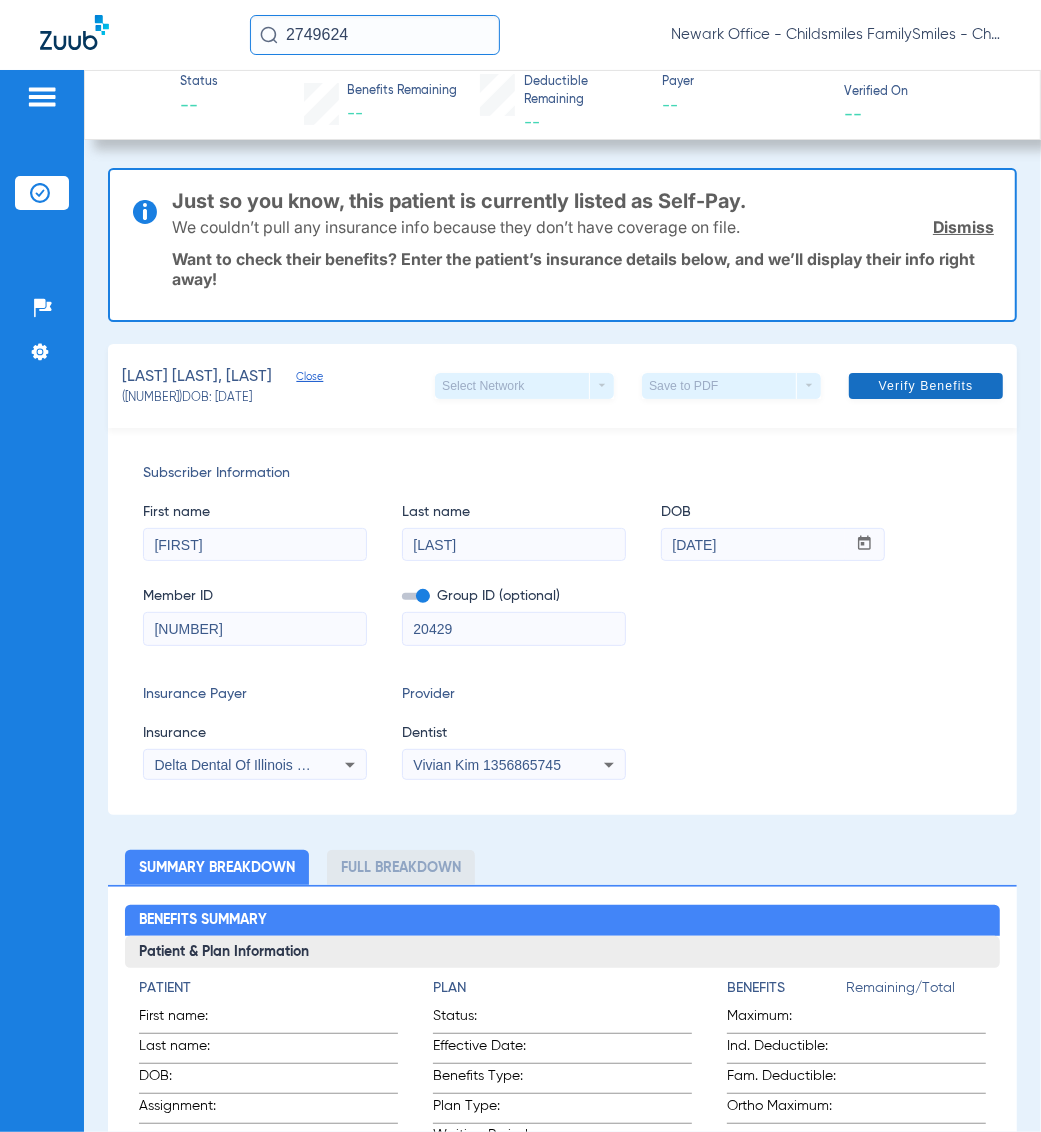 type on "[LAST]" 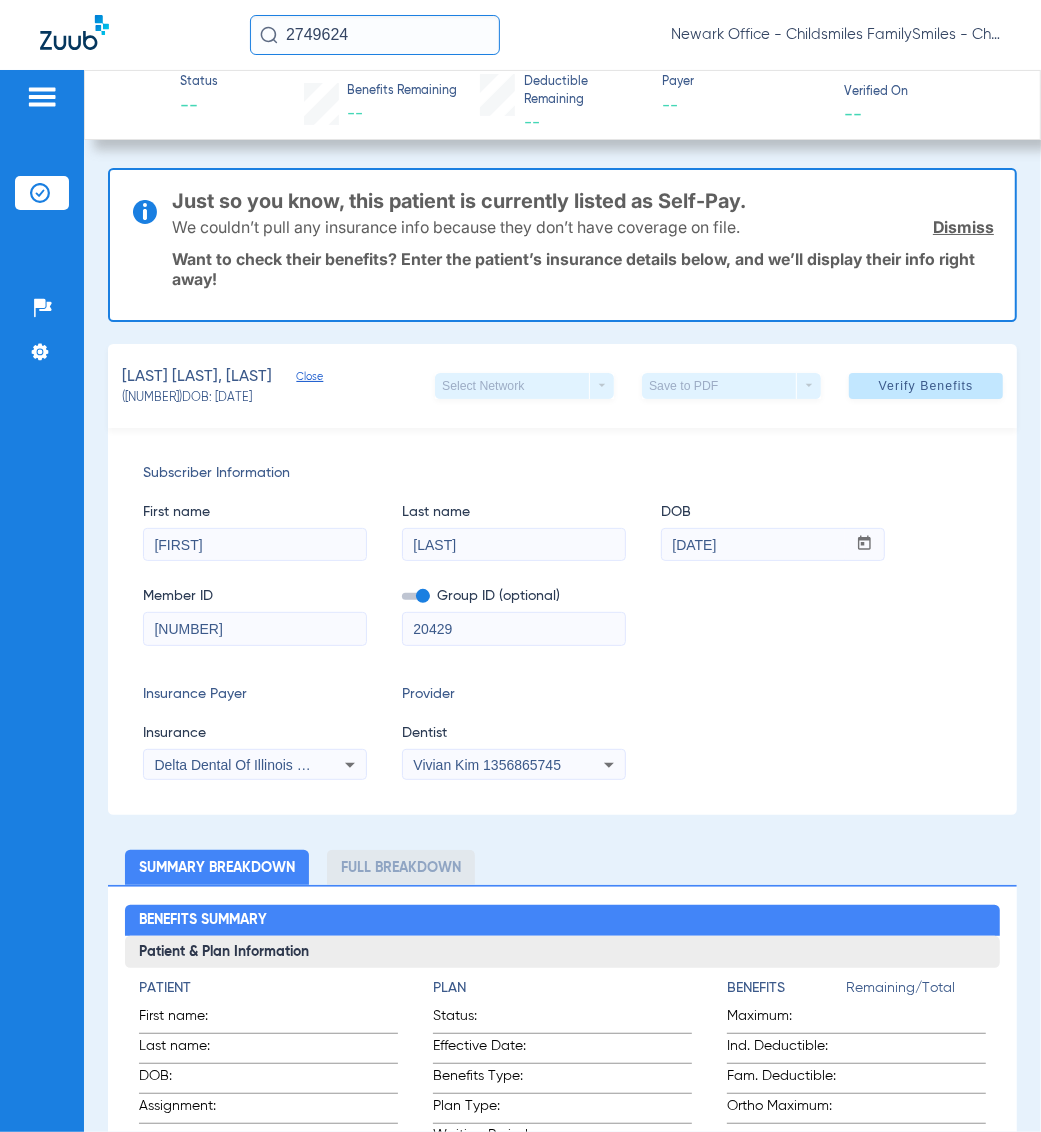 click on "Insurance" 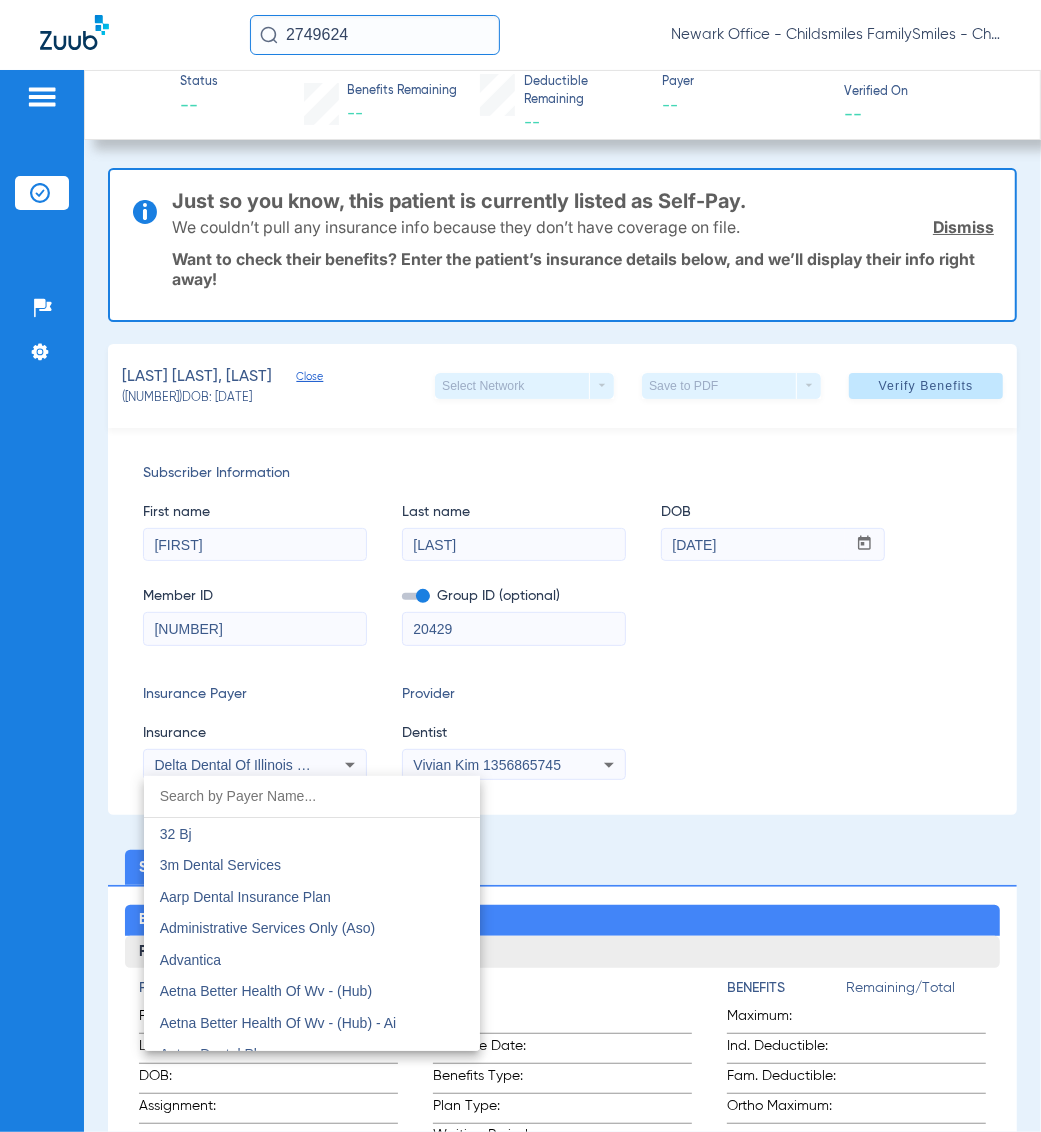 scroll, scrollTop: 3953, scrollLeft: 0, axis: vertical 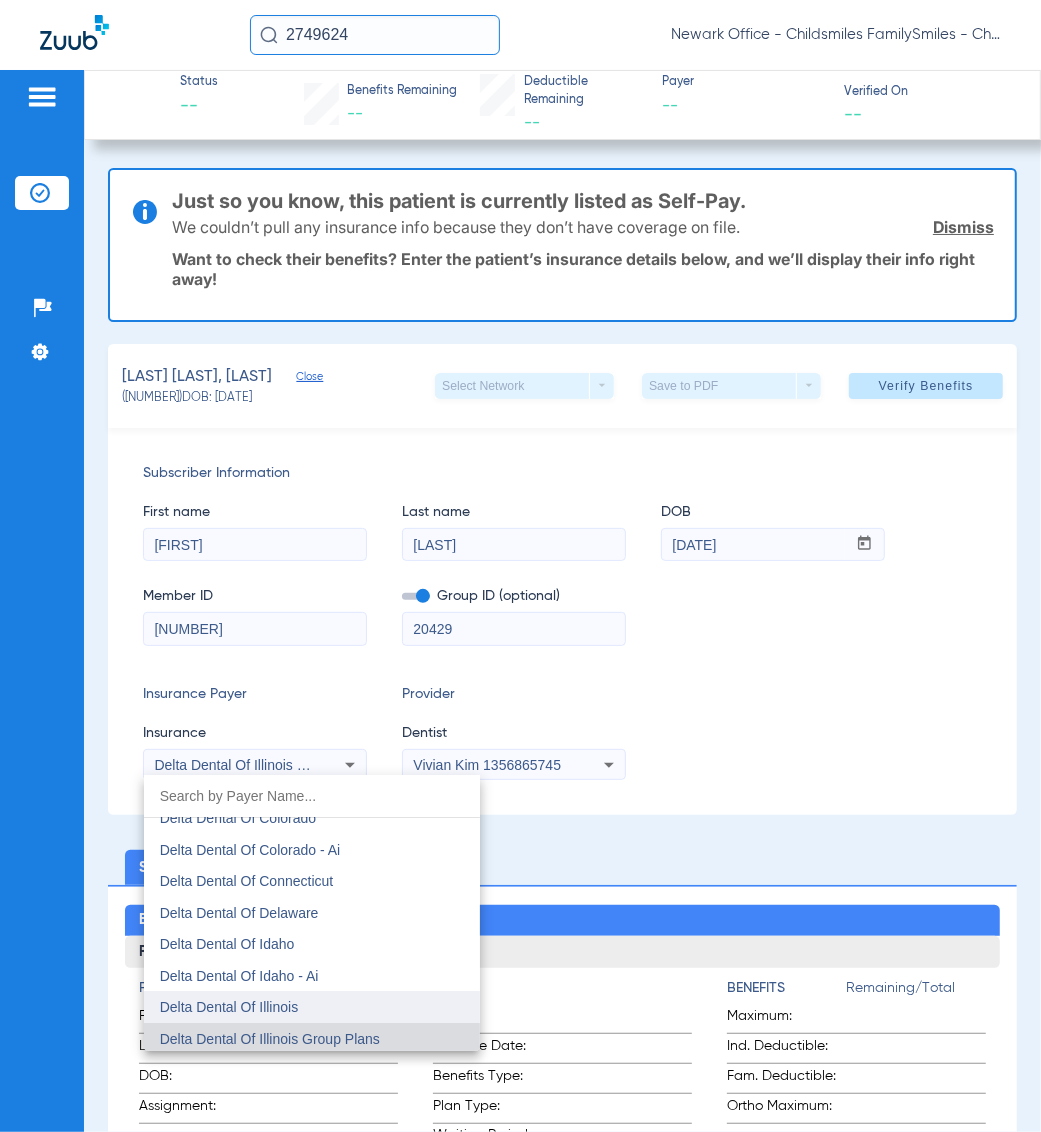 click on "Delta Dental Of Illinois" at bounding box center (312, 1007) 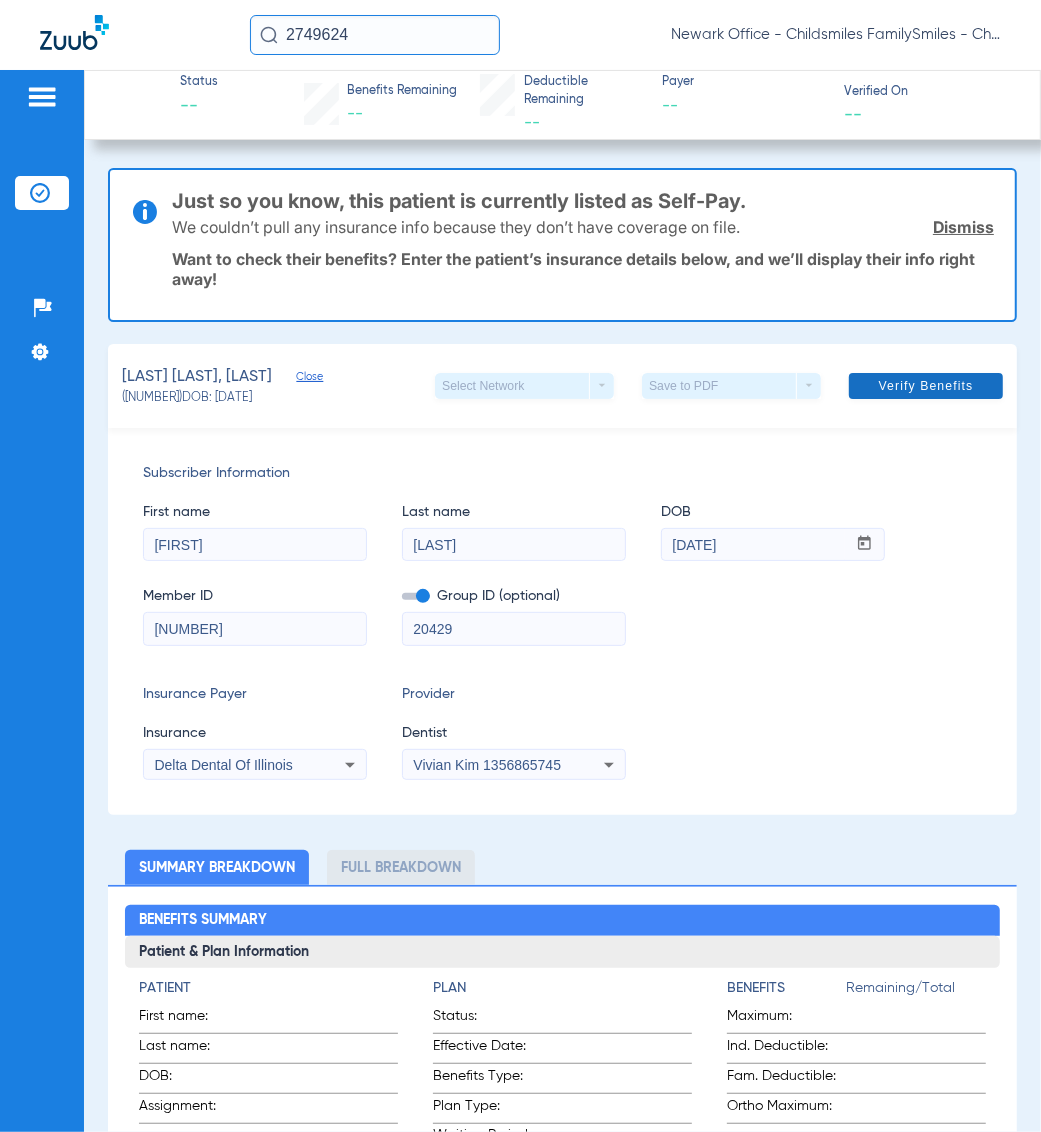 click 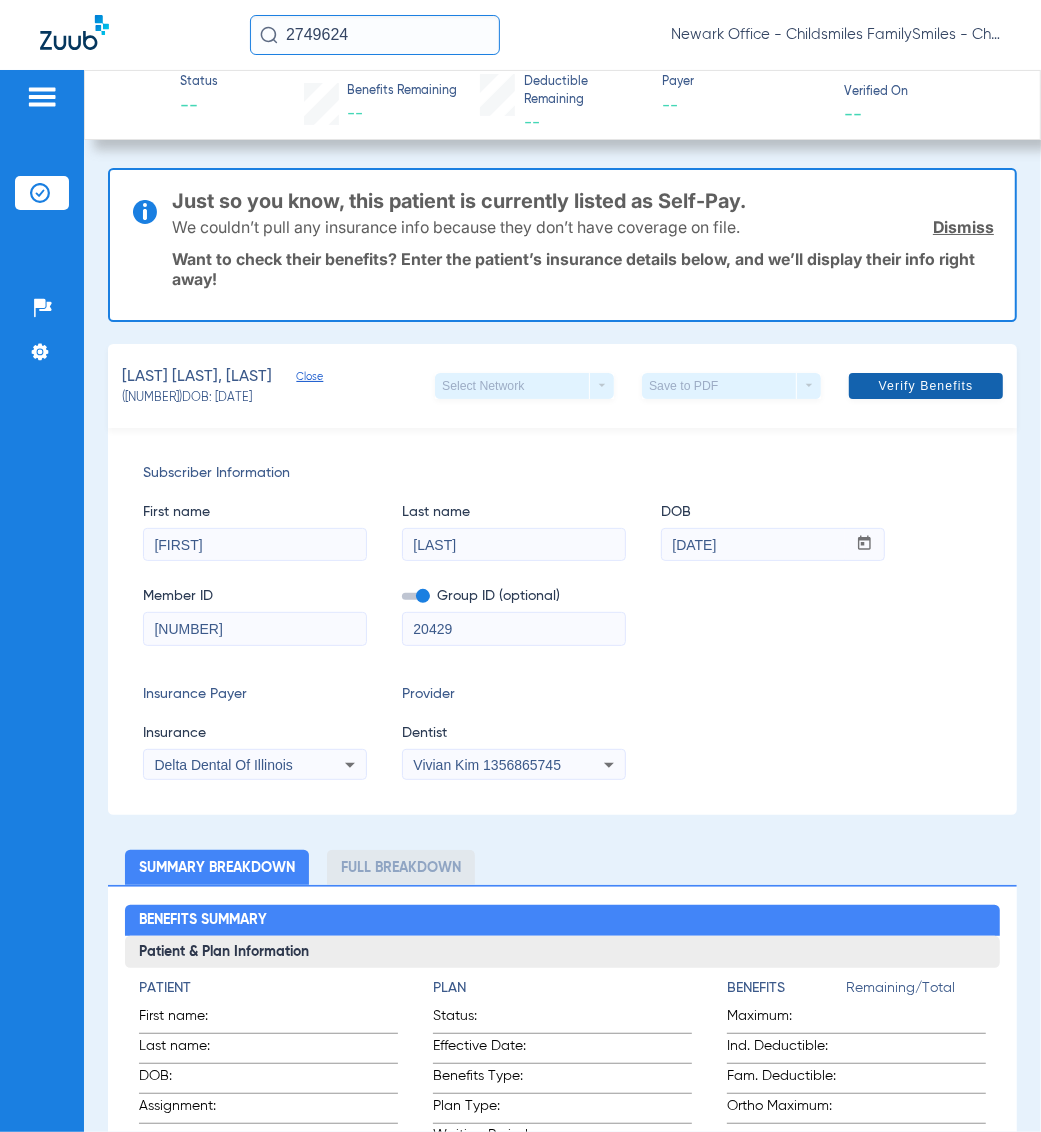 click 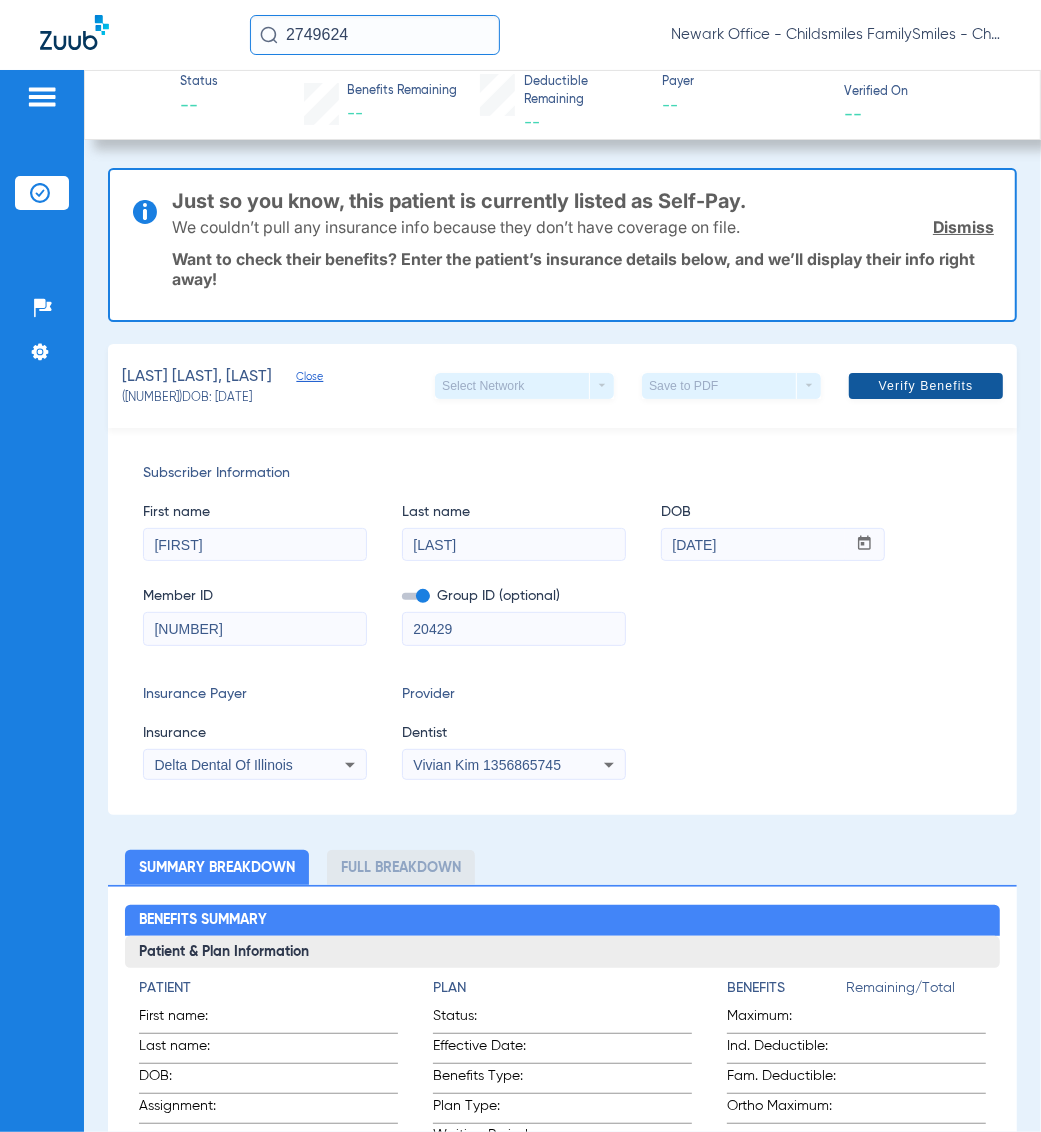 click 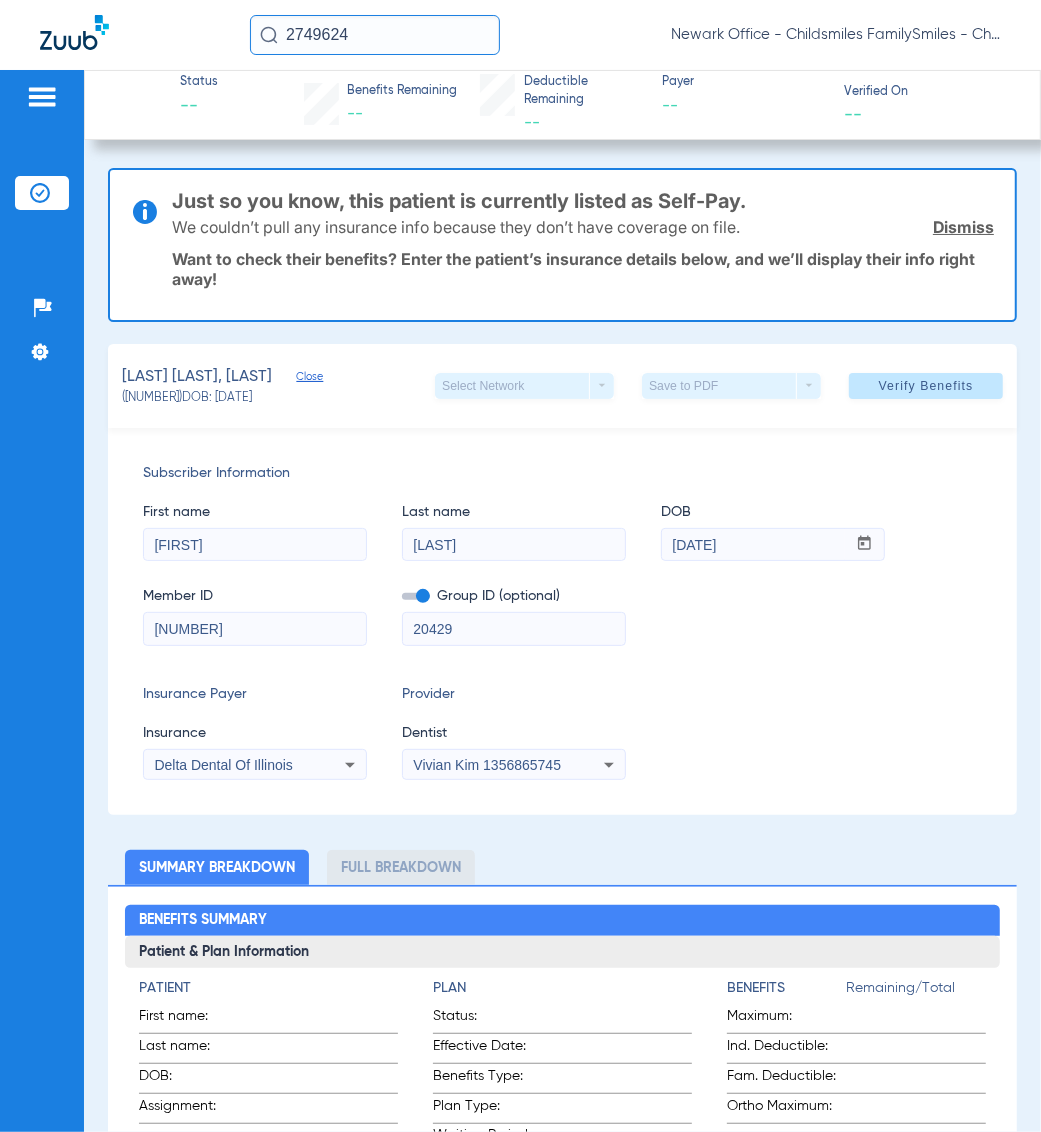 click on "Insurance Verification" 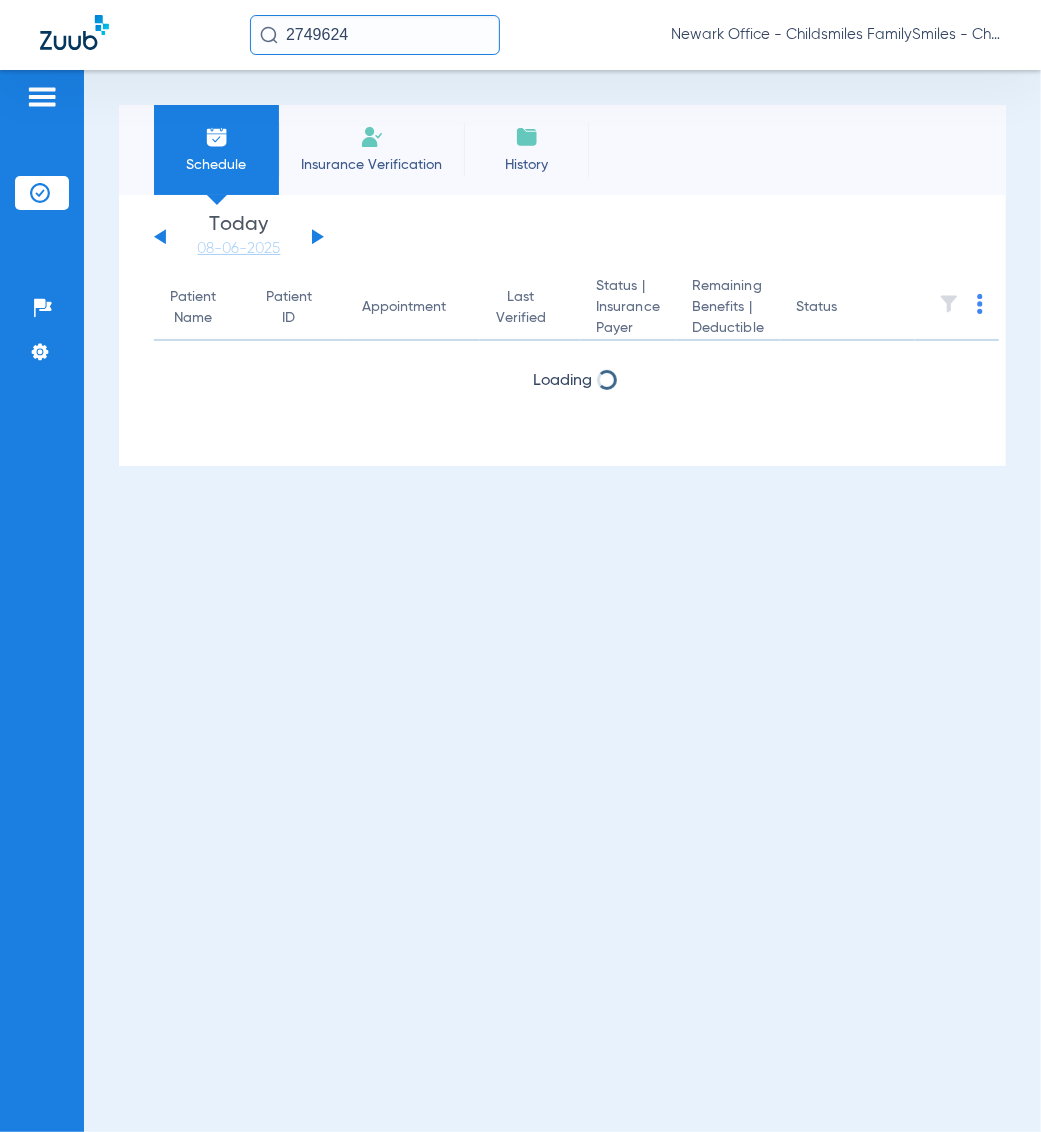 click on "Insurance Verification" 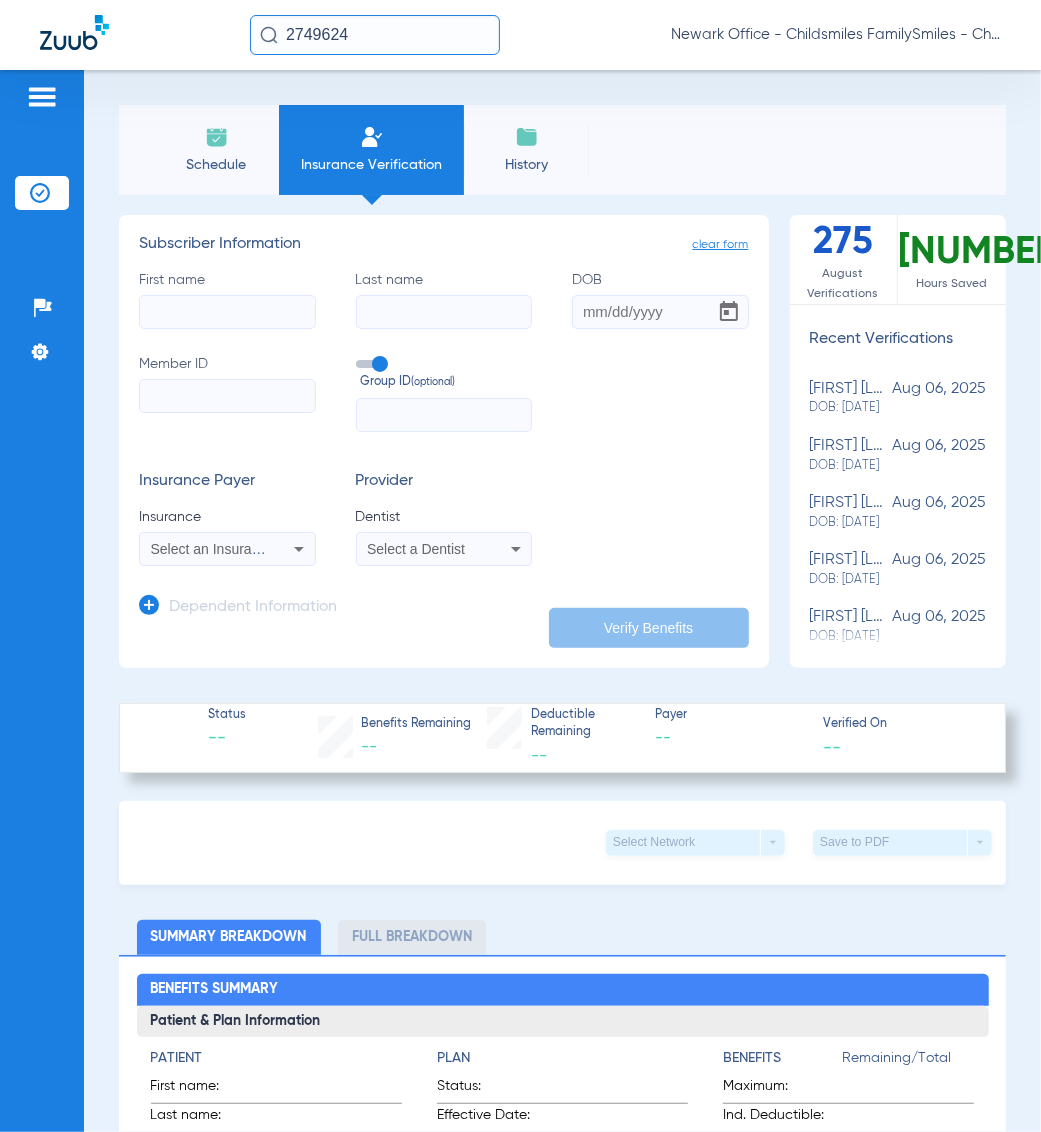 click on "Member ID" 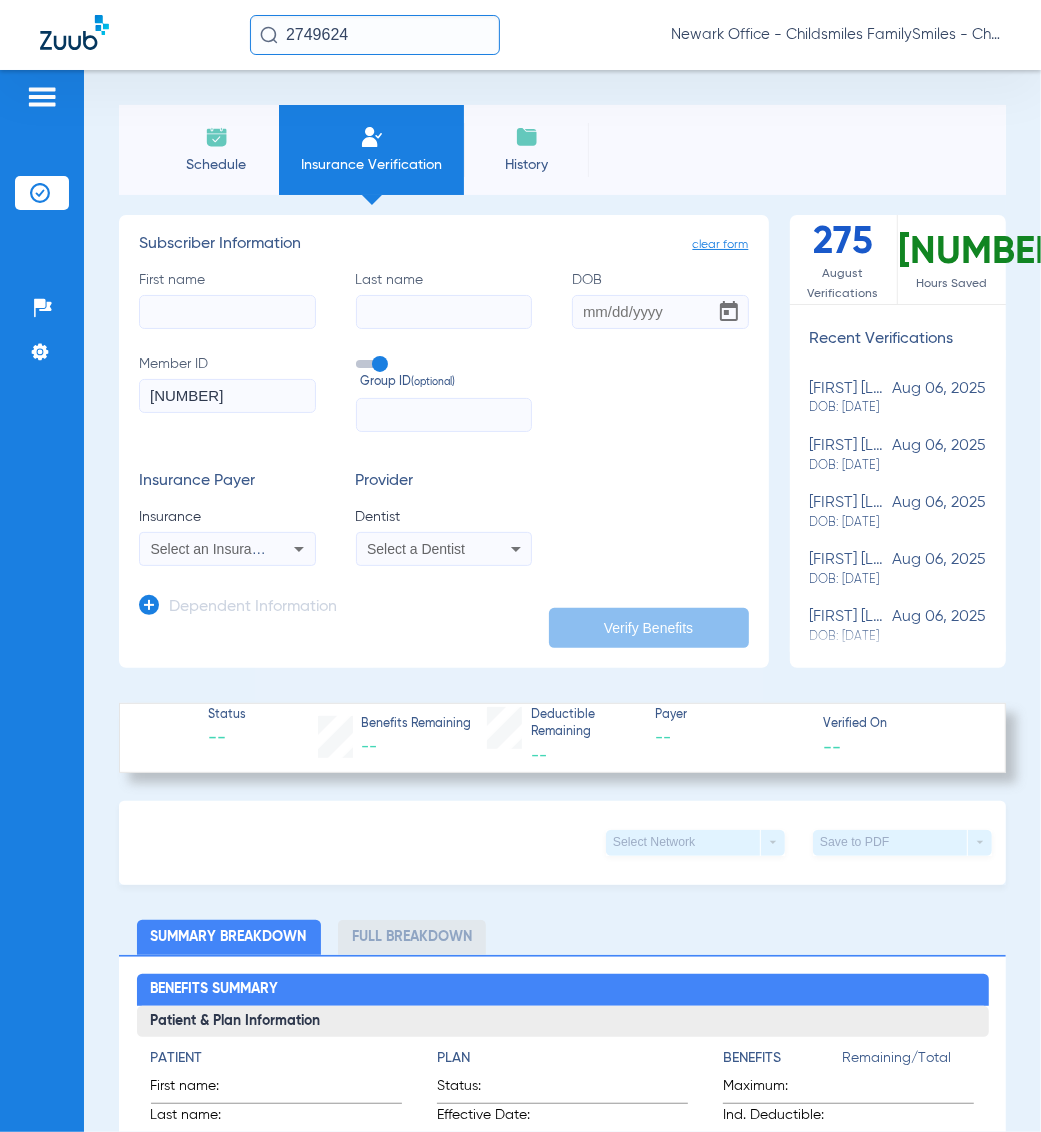 type on "[NUMBER]" 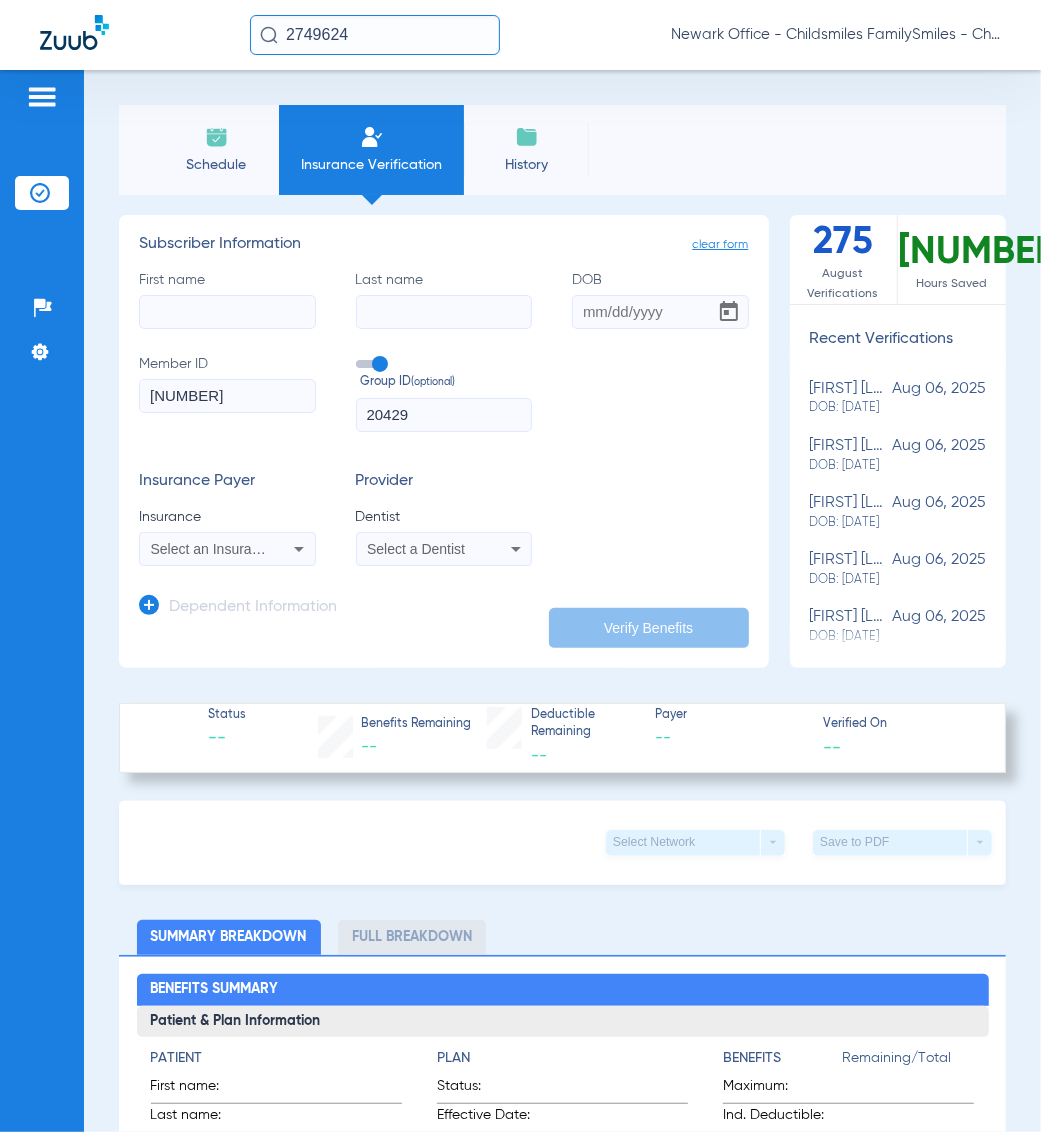 type on "20429" 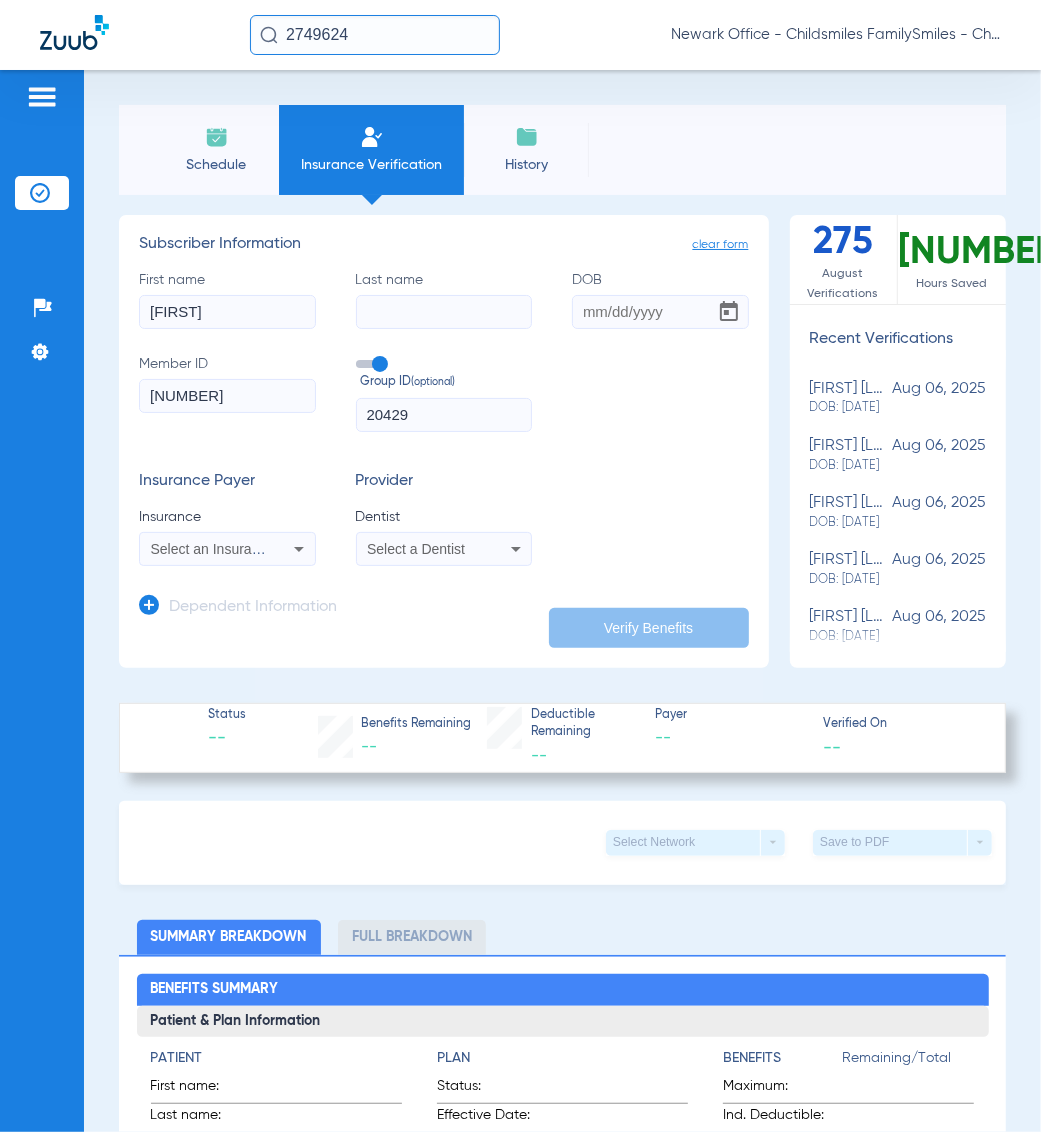 type on "[FIRST]" 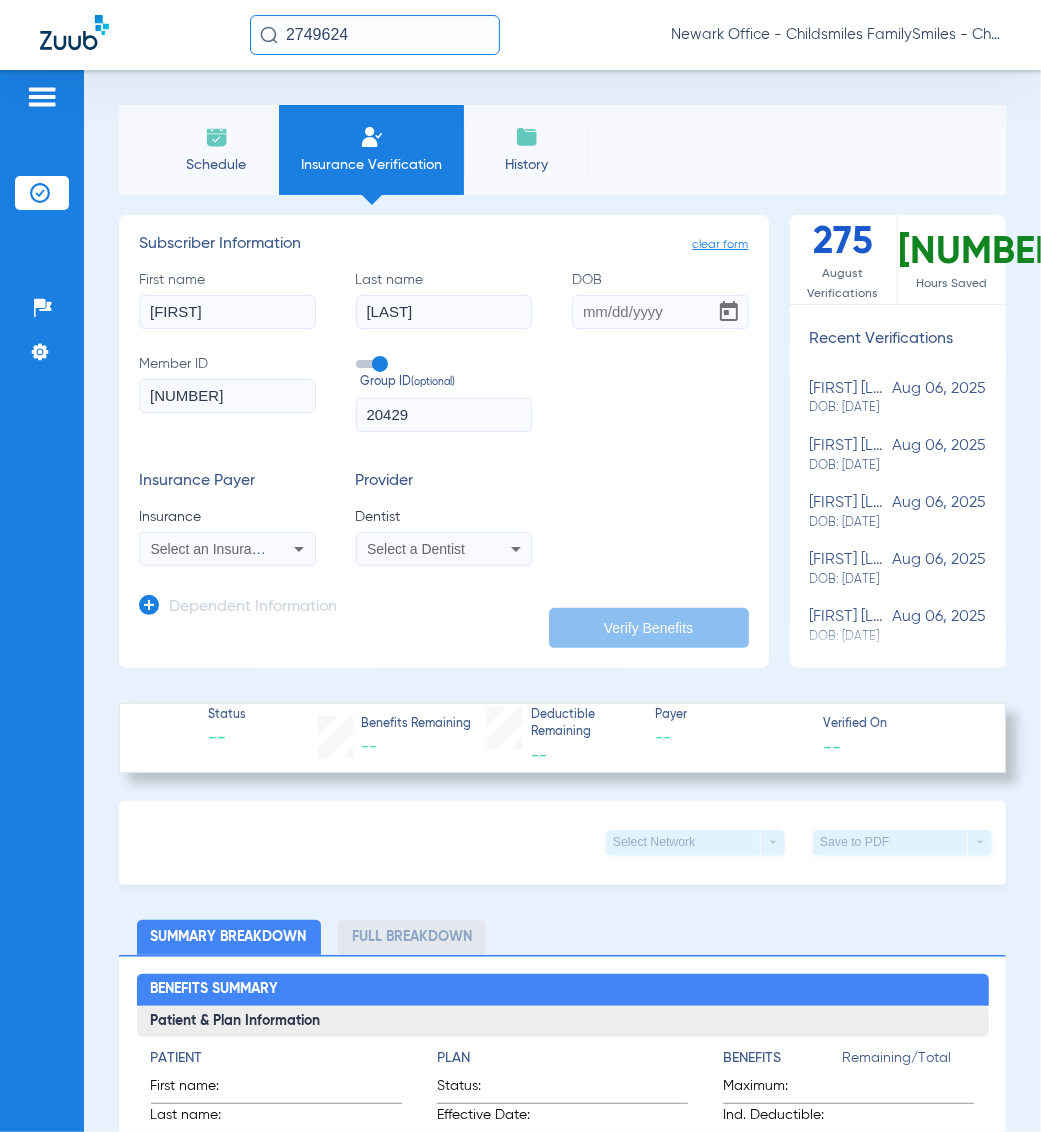 type on "[LAST]" 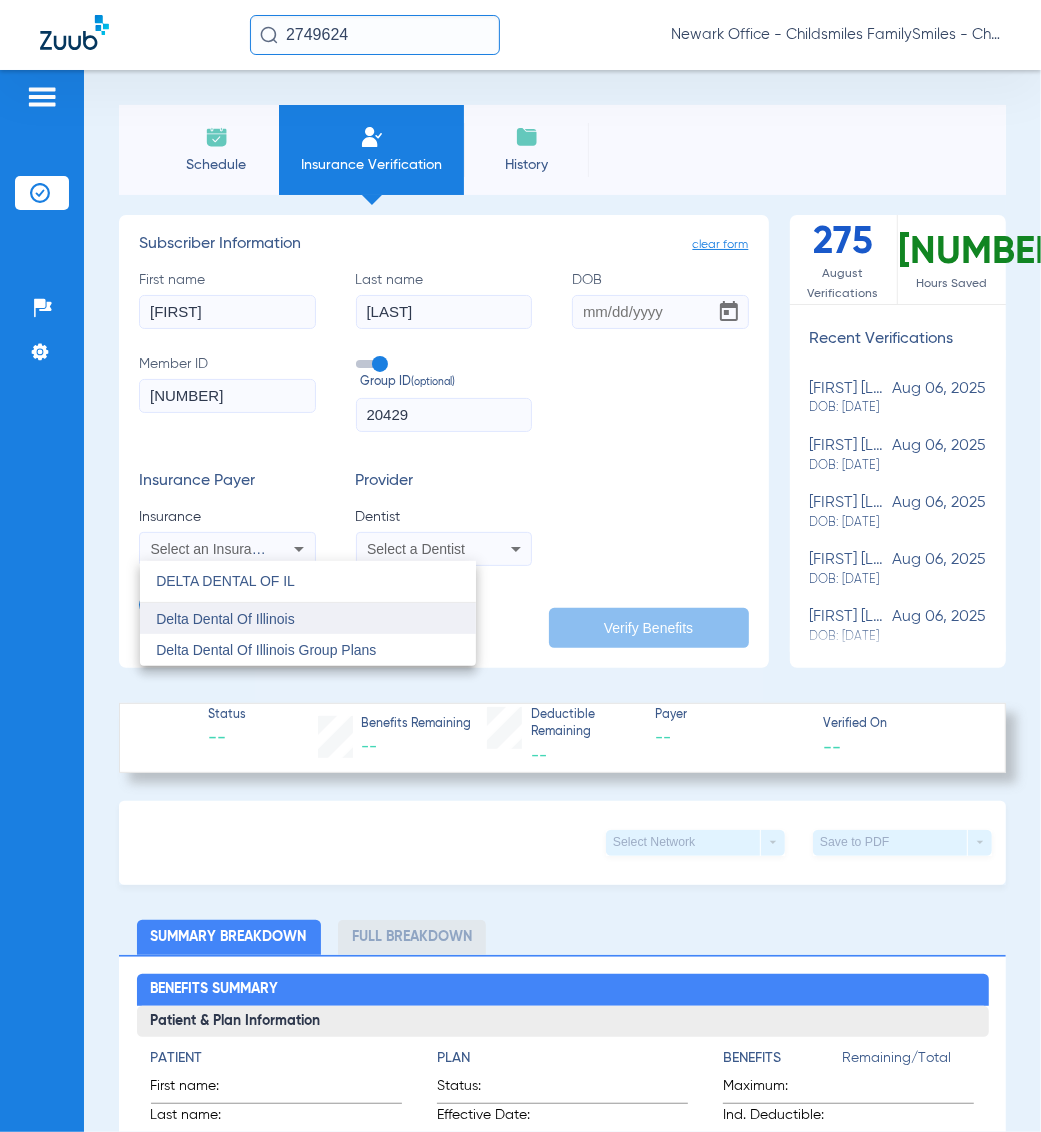 type on "DELTA DENTAL OF IL" 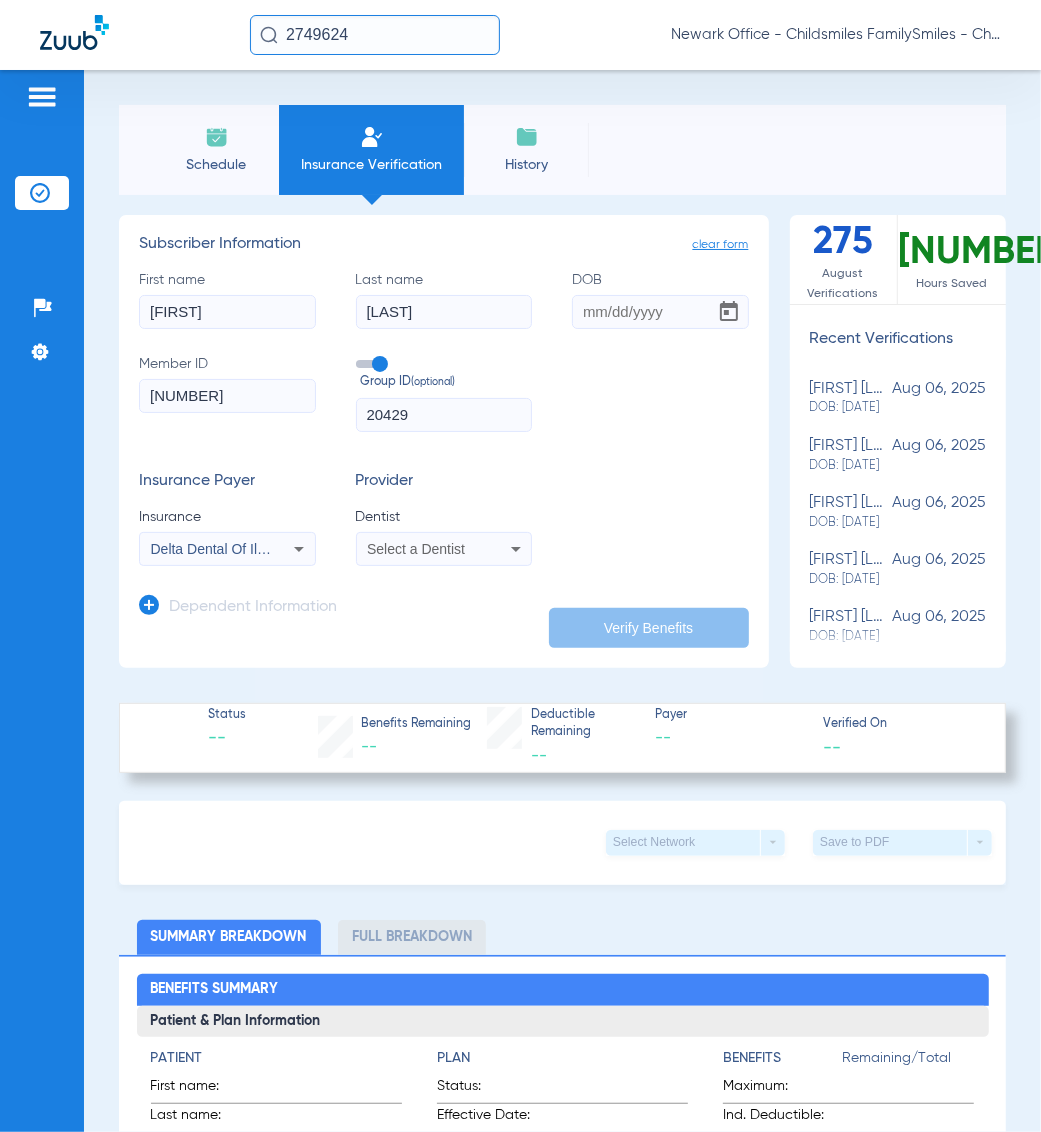 click on "Select a Dentist" at bounding box center [416, 549] 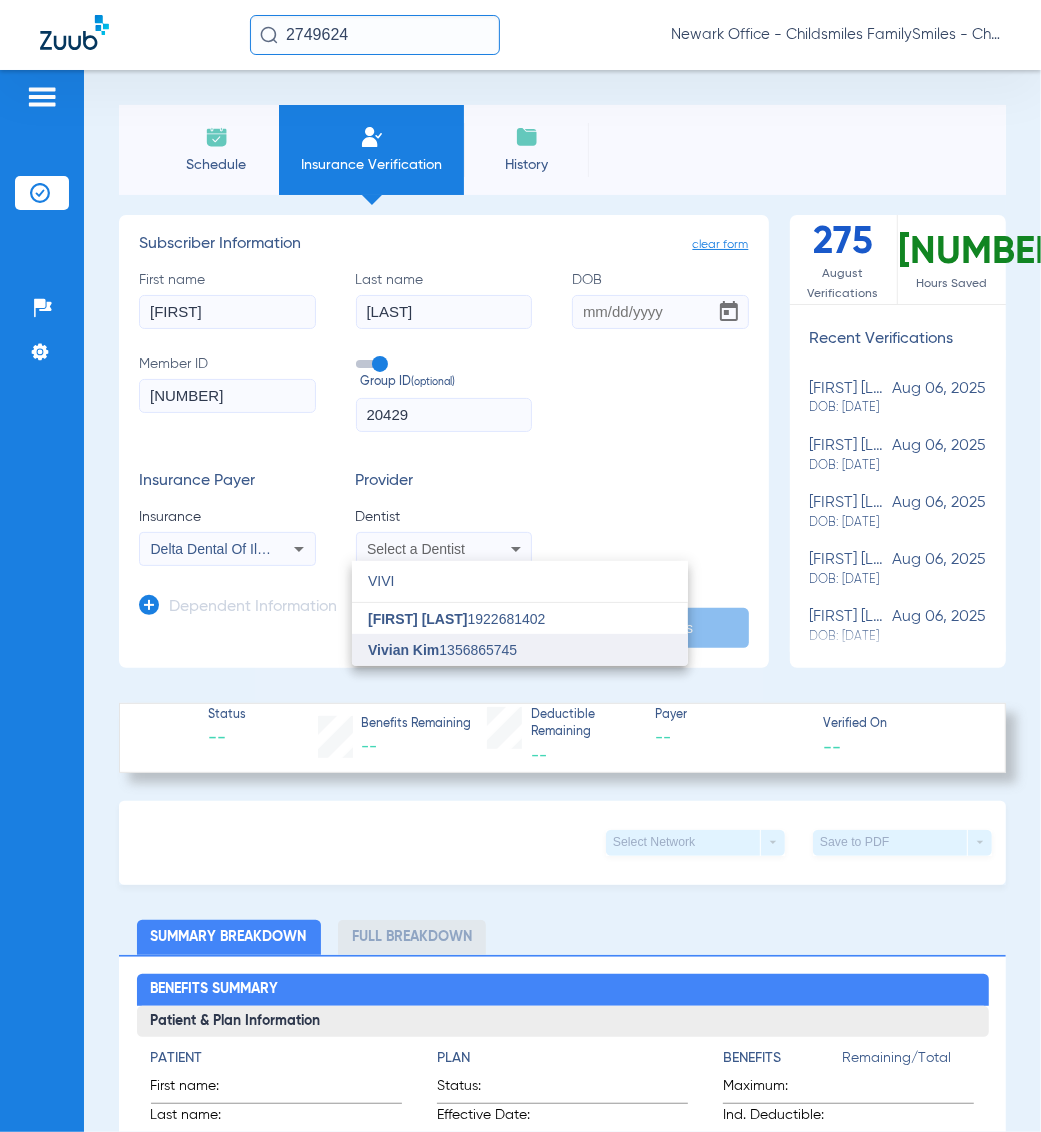 type on "VIVI" 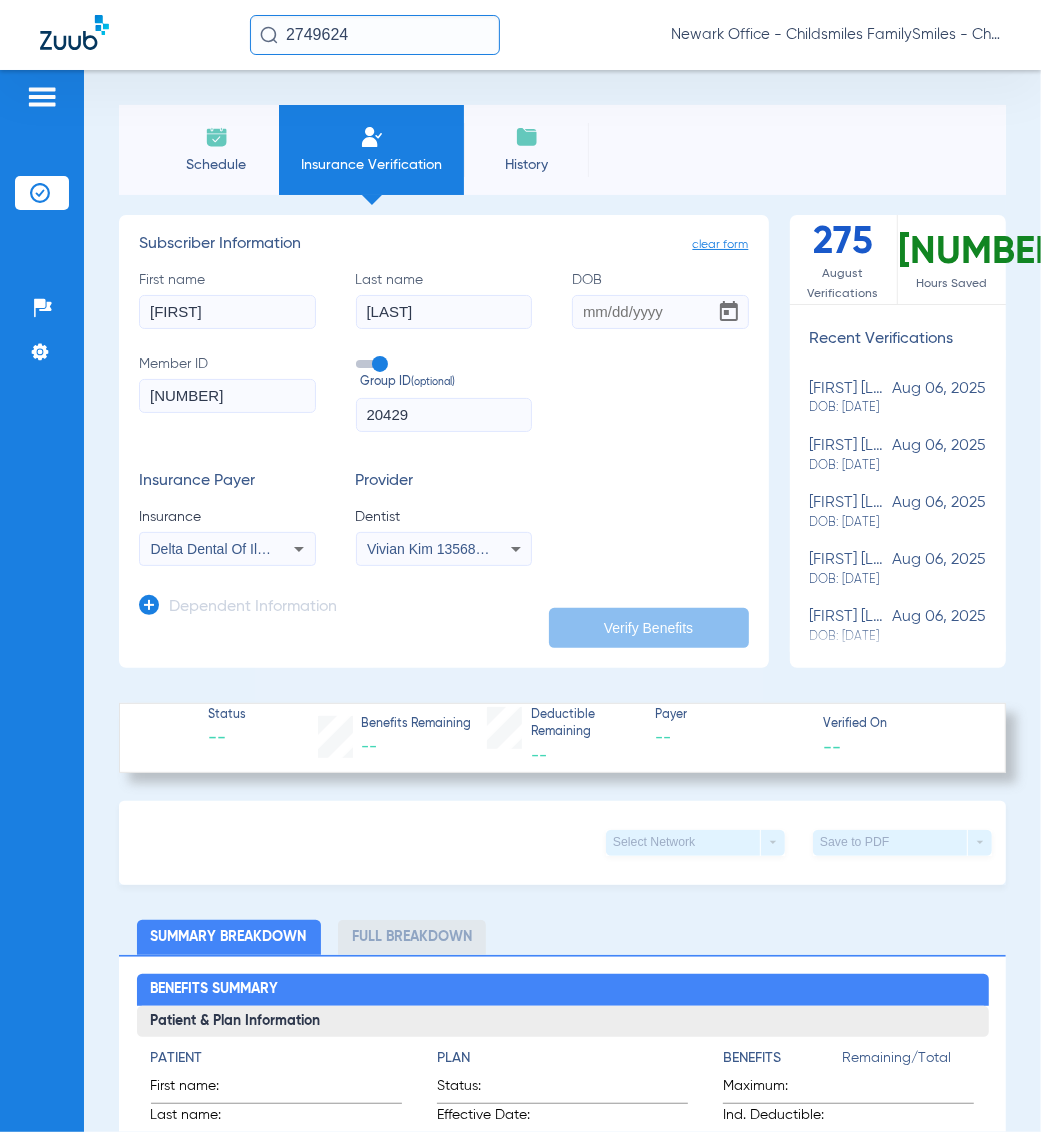 click on "DOB" 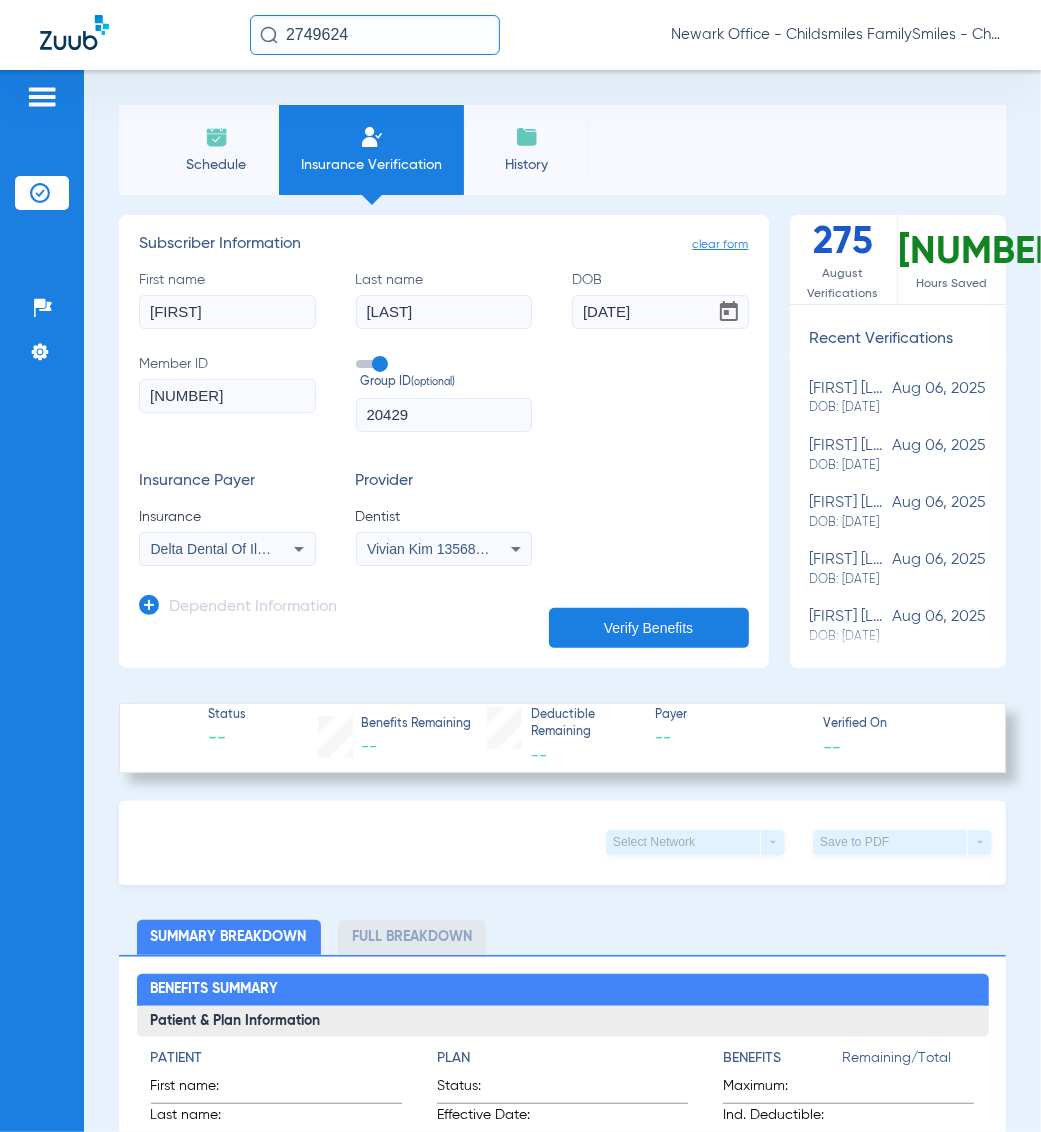 type on "[DATE]" 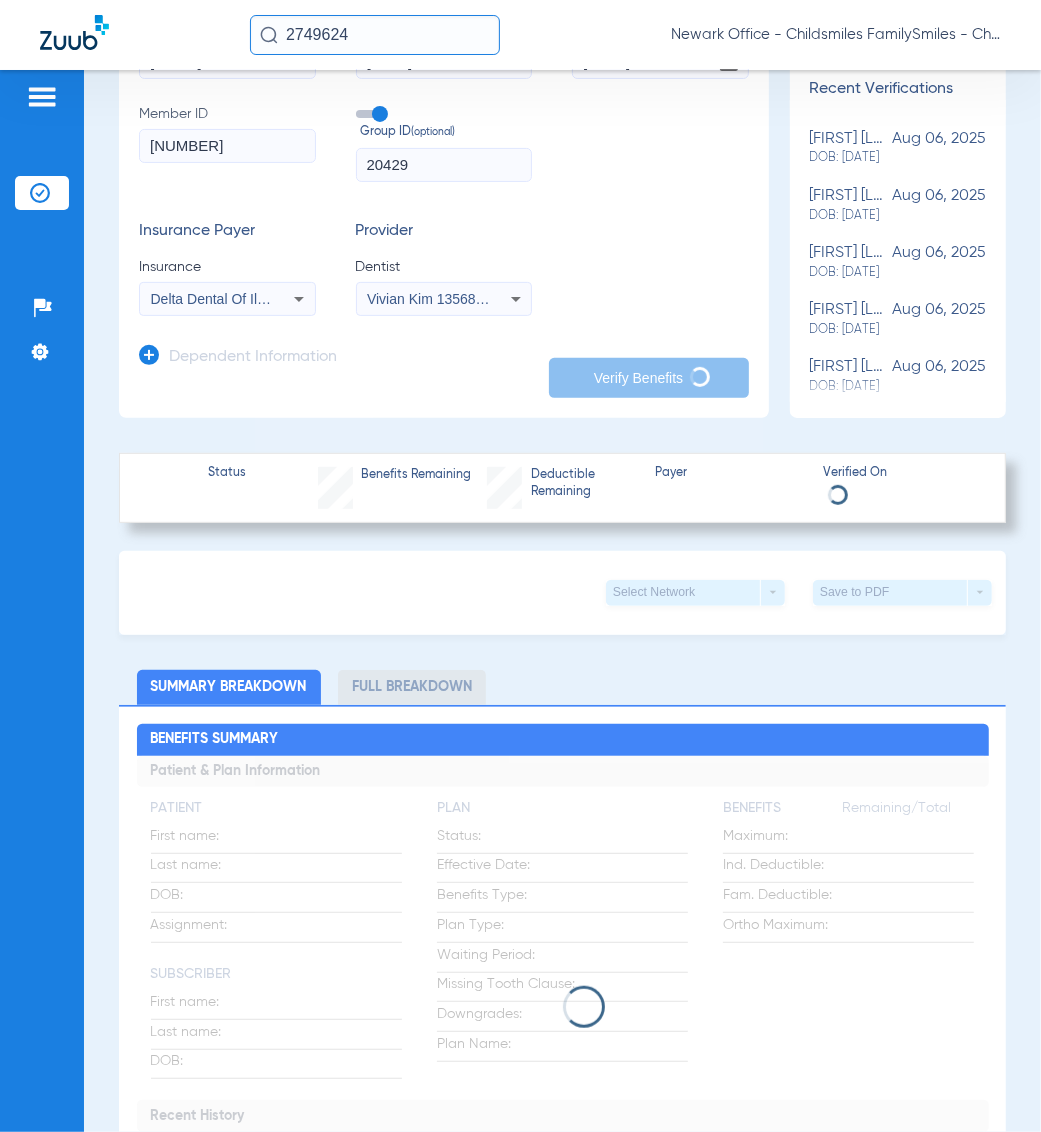 scroll, scrollTop: 0, scrollLeft: 0, axis: both 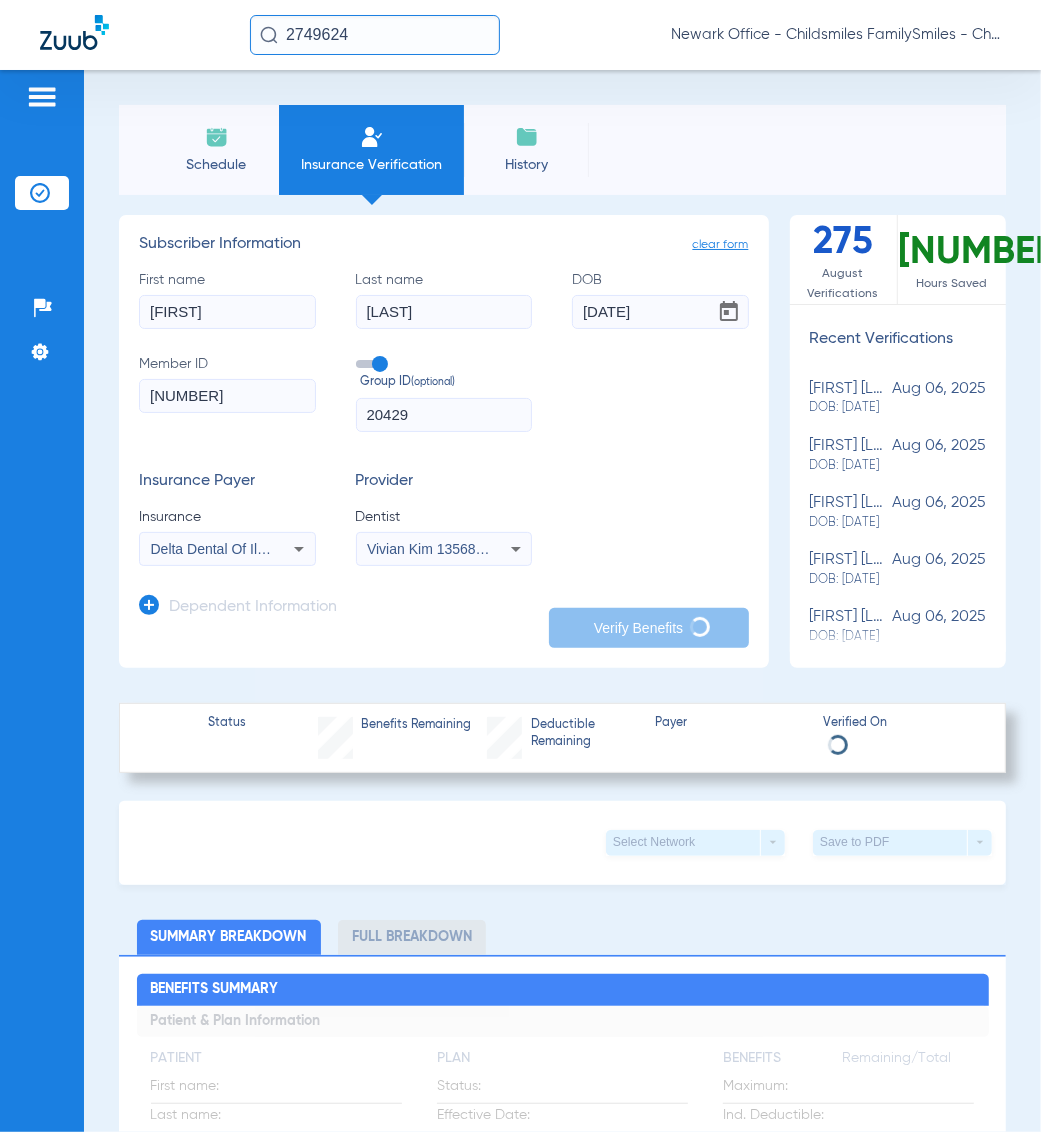 drag, startPoint x: 757, startPoint y: 338, endPoint x: 733, endPoint y: 361, distance: 33.24154 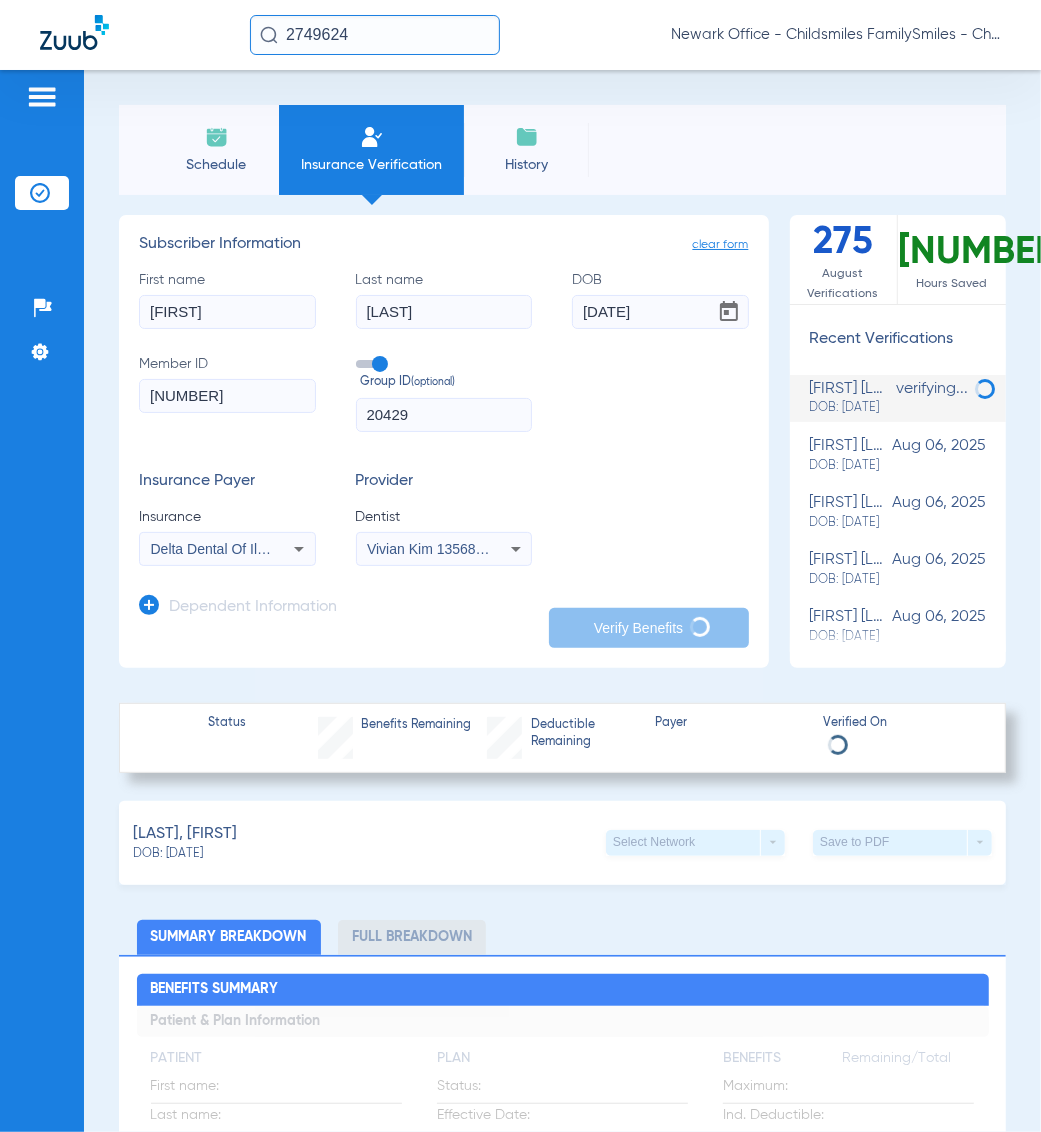 click on "First name  [LAST]  Last name  [LAST]  DOB  [DATE]  Member ID  [NUMBER]  Group ID  (optional) [NUMBER]" 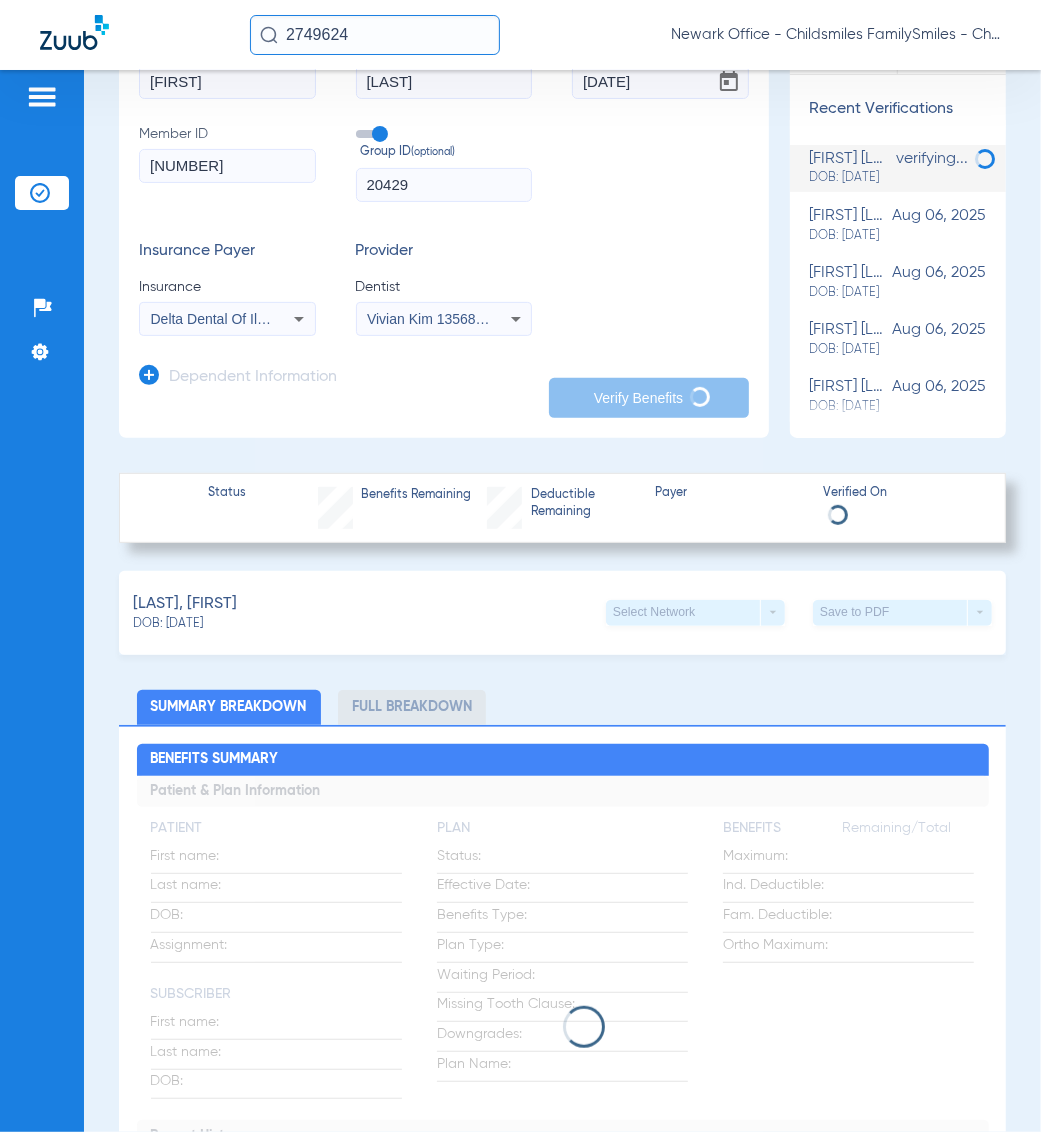 scroll, scrollTop: 625, scrollLeft: 0, axis: vertical 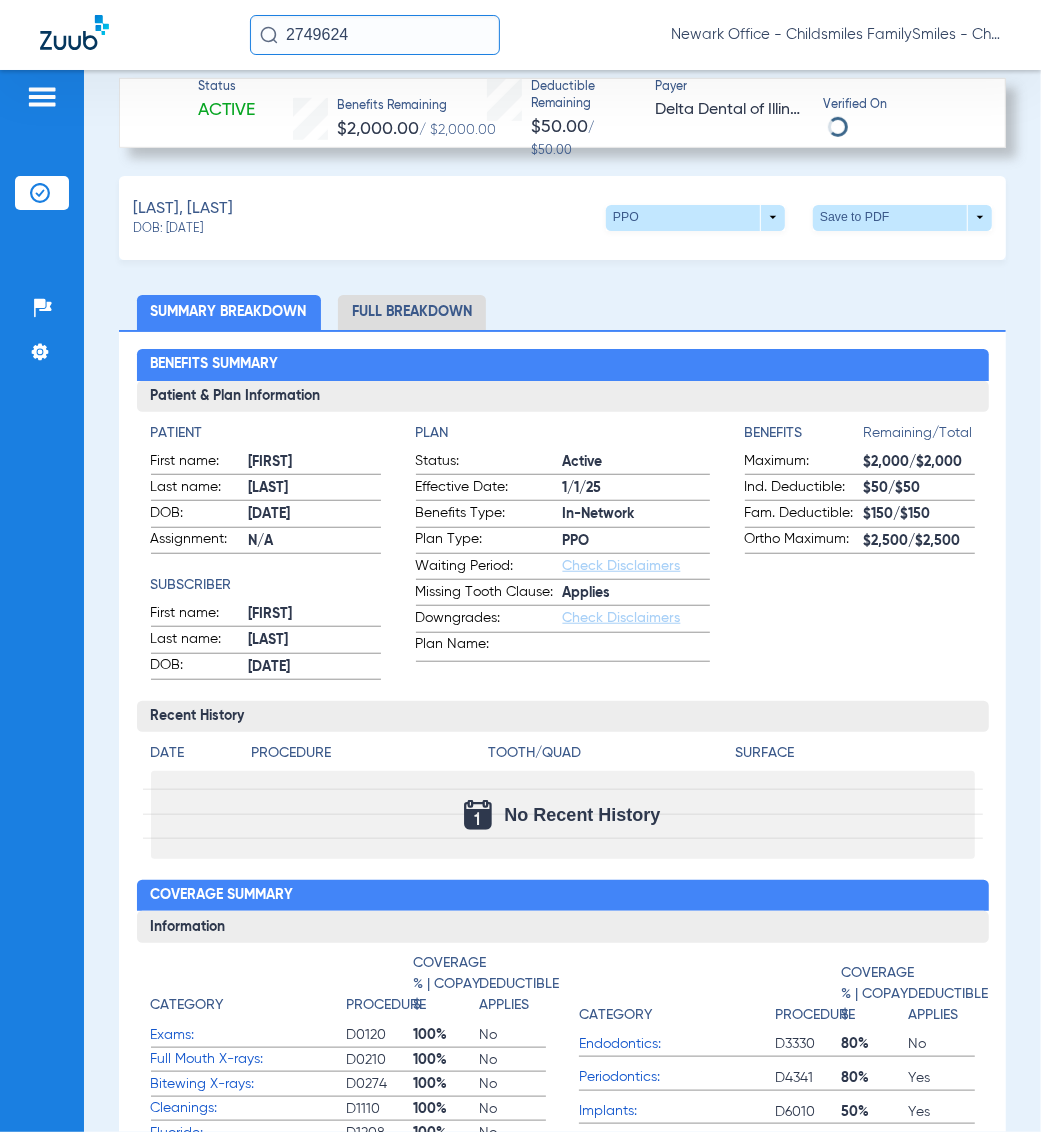 drag, startPoint x: 760, startPoint y: 822, endPoint x: 756, endPoint y: 800, distance: 22.36068 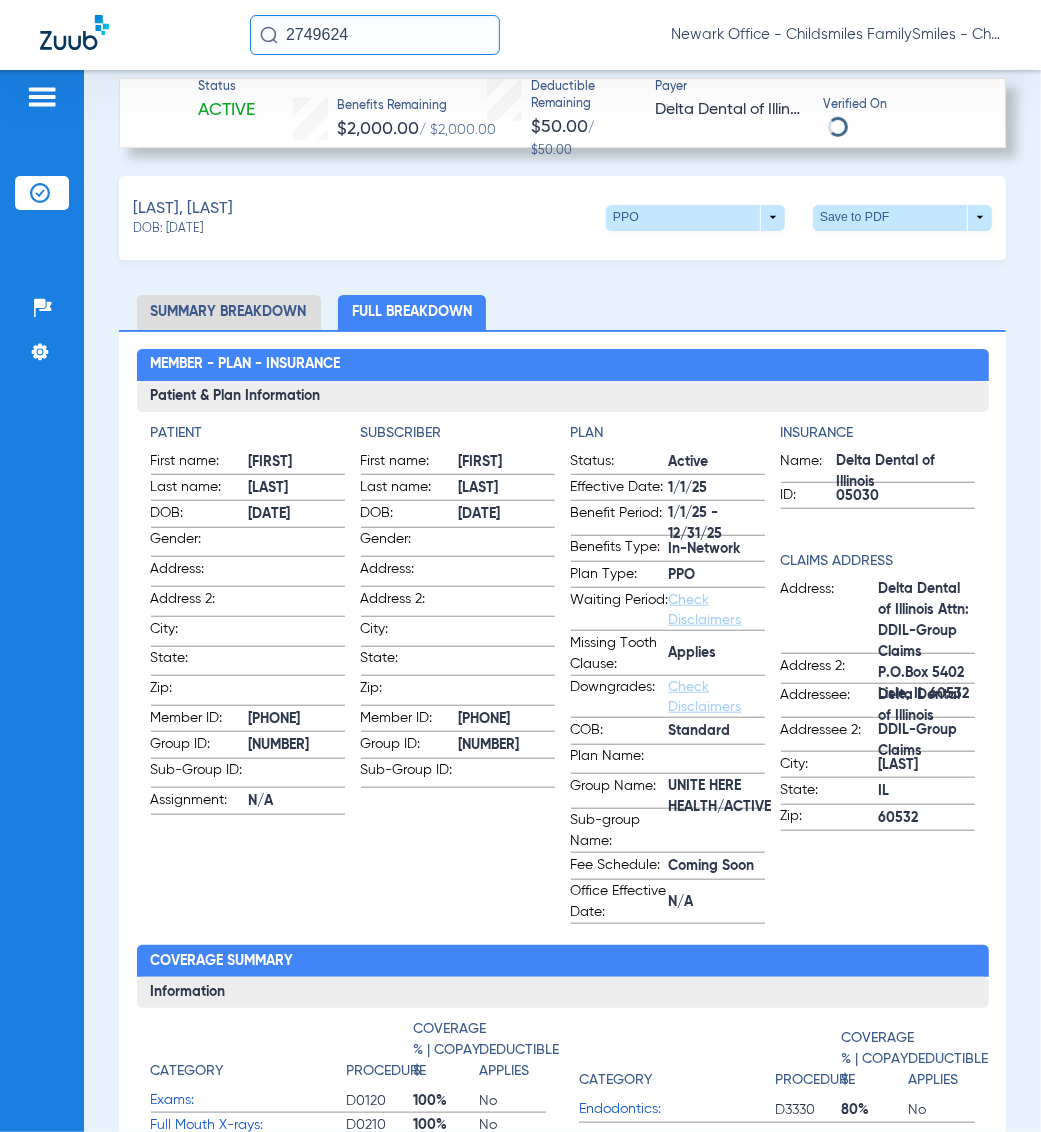 click on "Insurance Name:  [INSURANCE_NAME]  ID:  [ID_NUMBER]  Claims Address Address:  [INSURANCE_NAME] Attn: [DEPARTMENT_NAME] Claims P.O.Box [POSTAL_CODE] [CITY], [STATE] [ZIP_CODE]  Address 2:    Addressee:  [INSURANCE_NAME]  Addressee 2:  [DEPARTMENT_NAME] Claims  City:  [CITY]  State:  [STATE]  Zip:  [ZIP_CODE]" 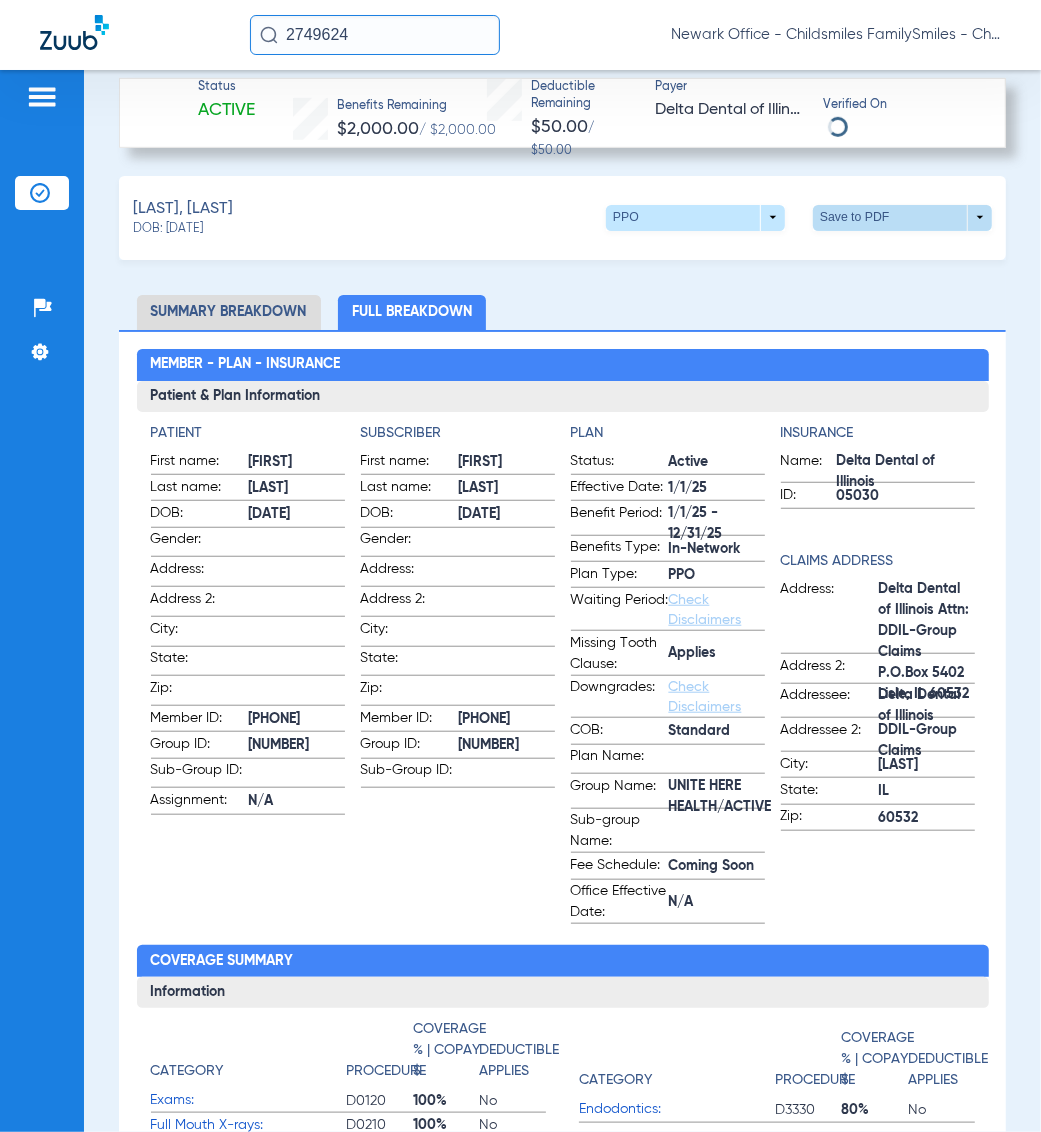 click 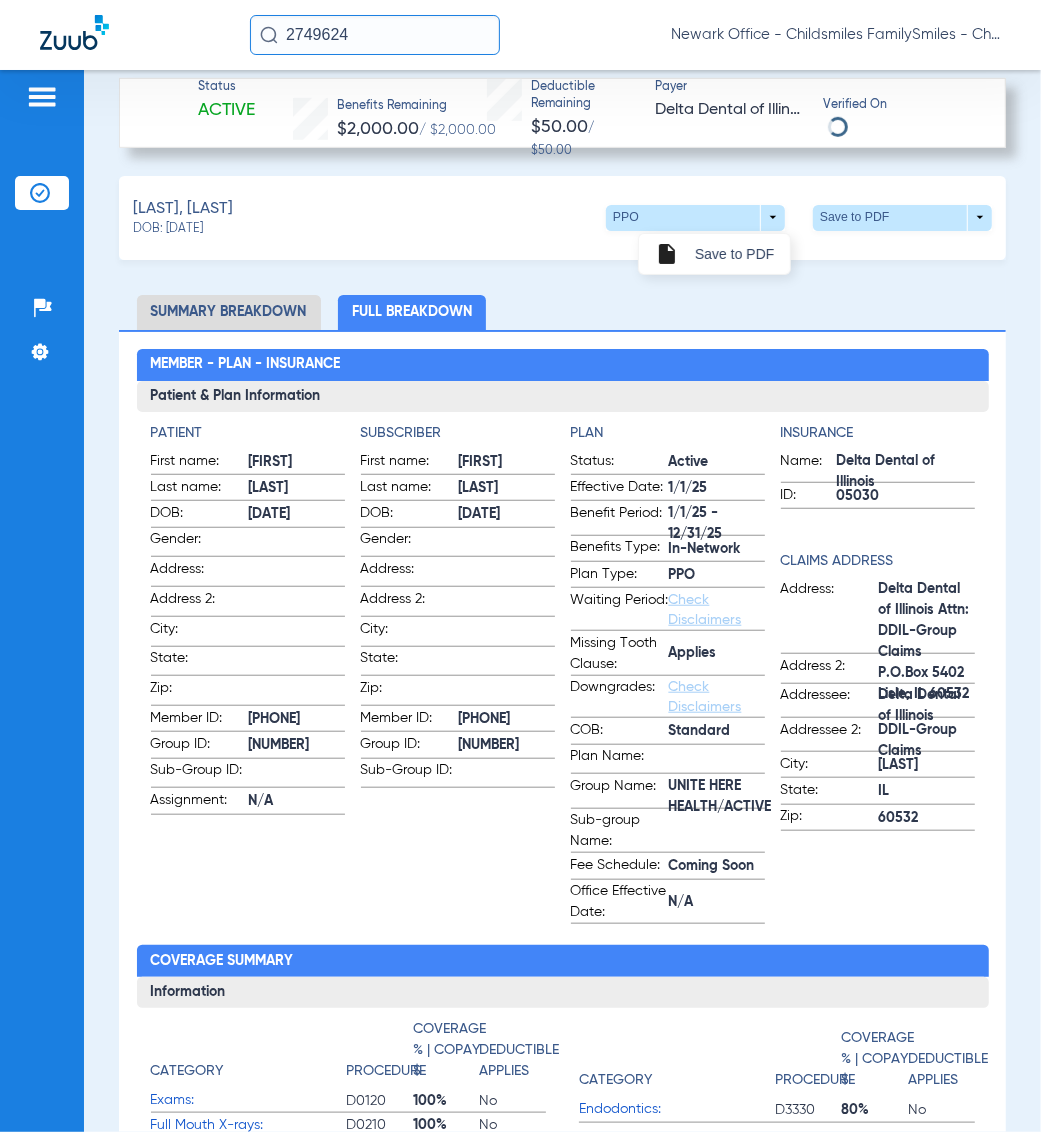 click on "insert_drive_file  Save to PDF" at bounding box center (806, 251) 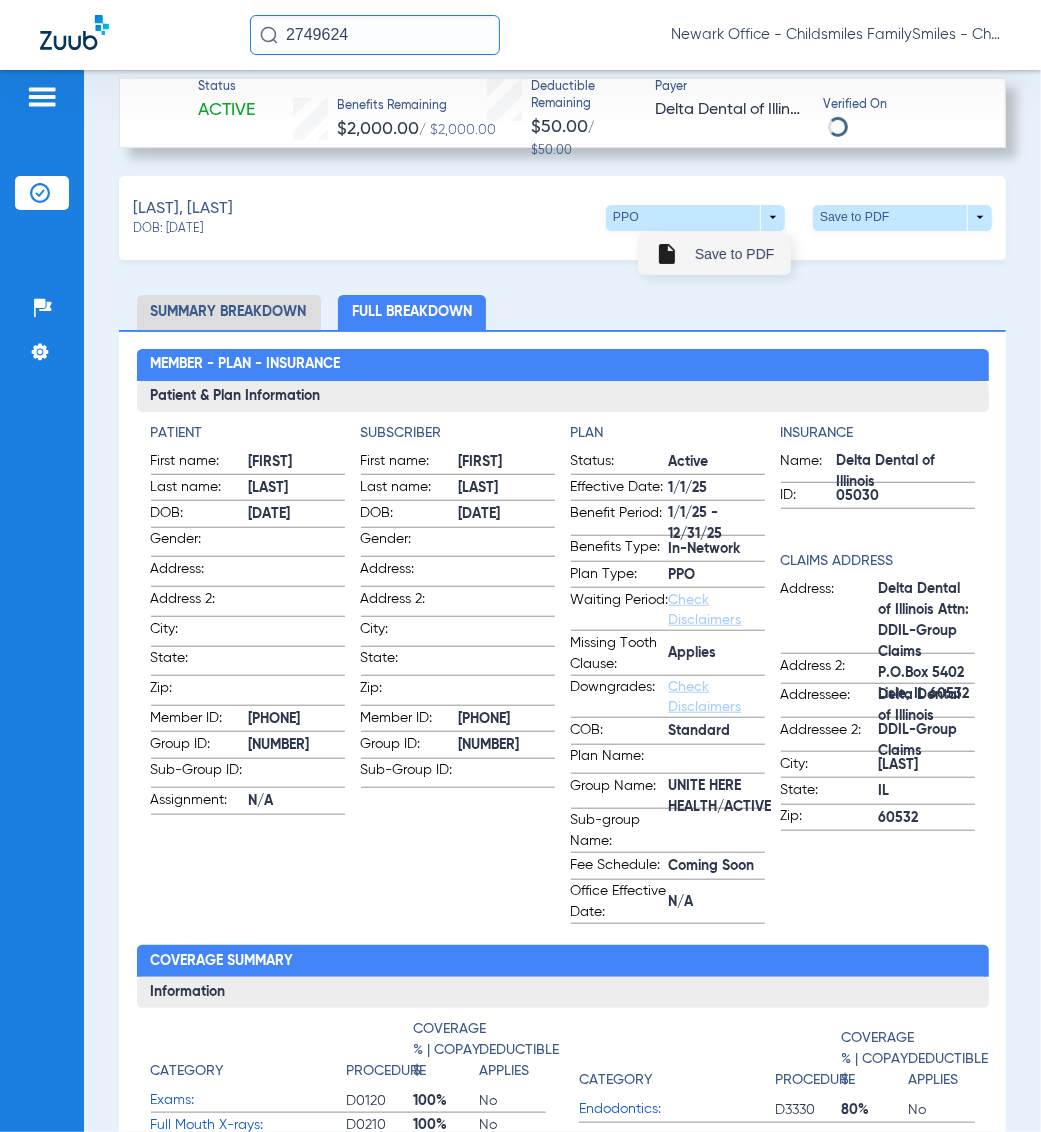 click on "Save to PDF" at bounding box center [734, 254] 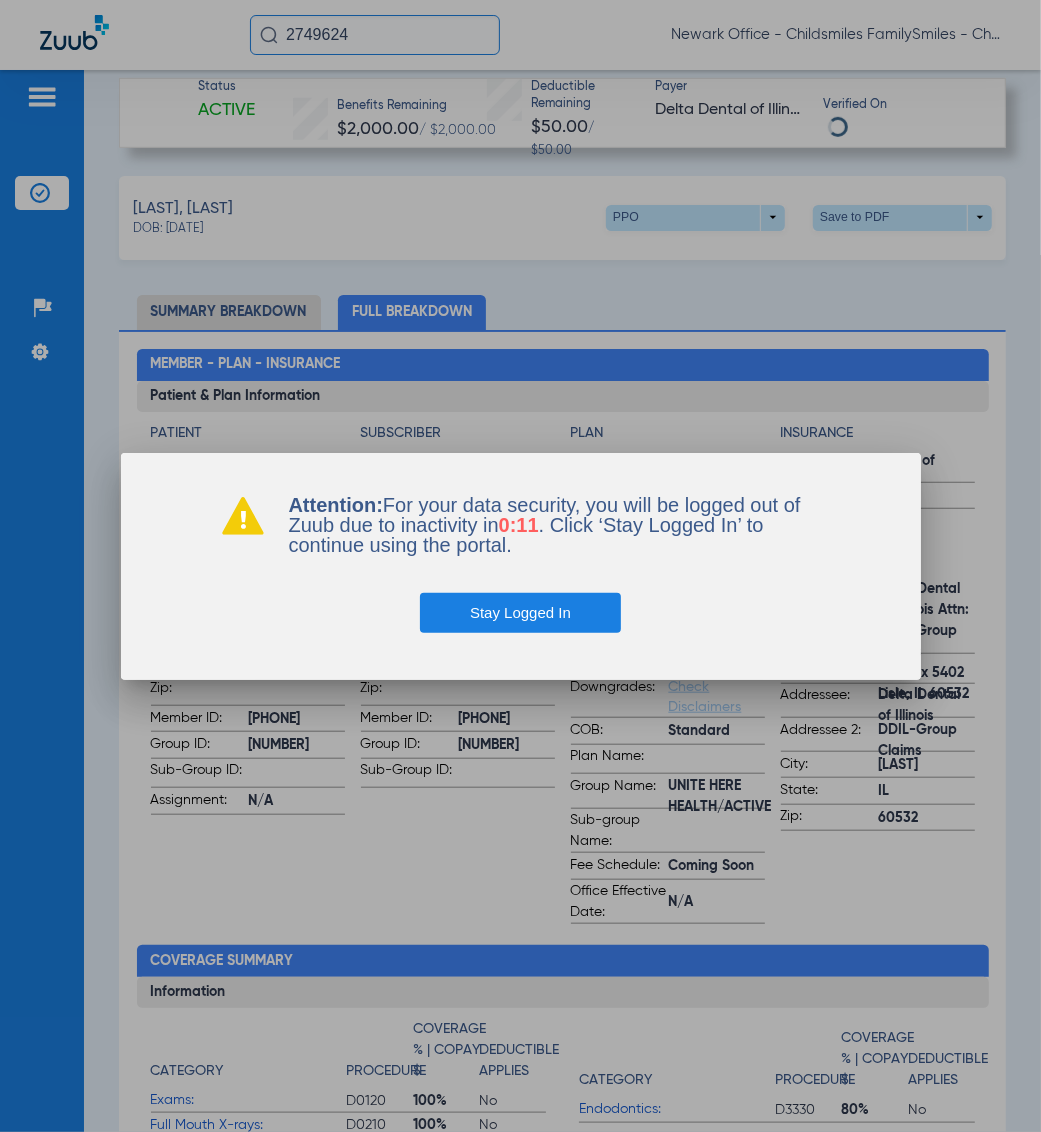 click on "Stay Logged In" at bounding box center (520, 613) 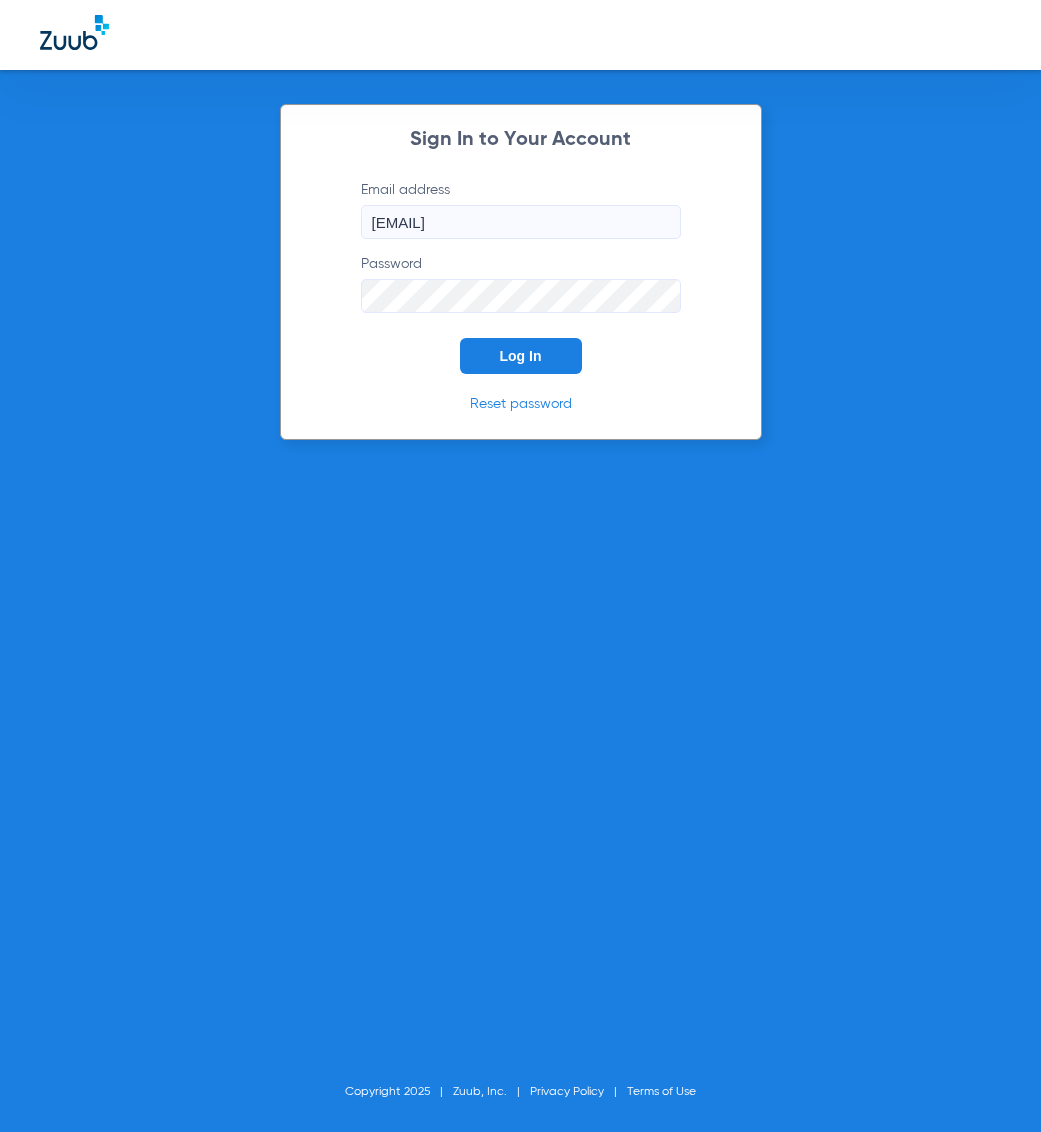 scroll, scrollTop: 0, scrollLeft: 0, axis: both 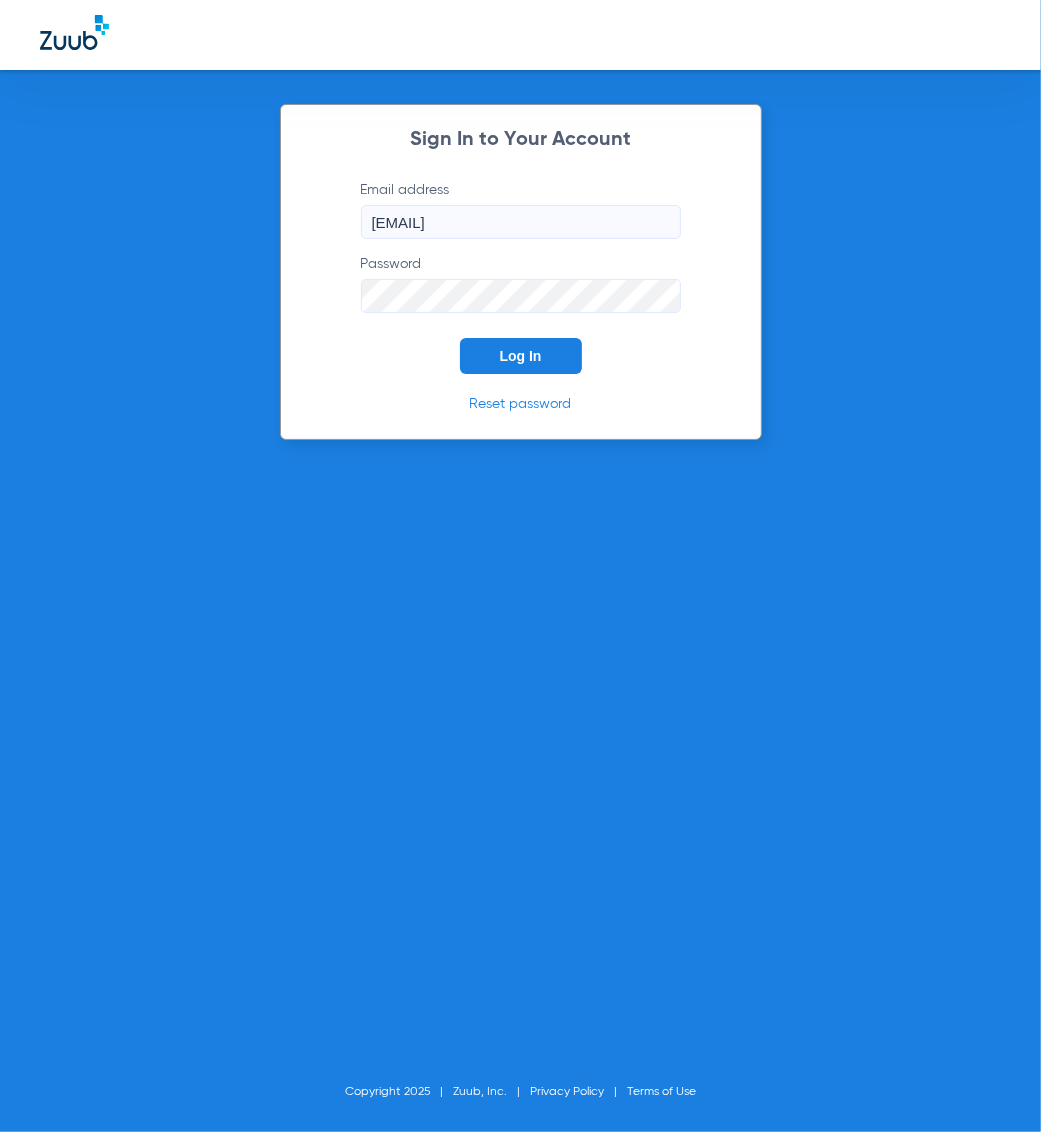 click on "Log In" 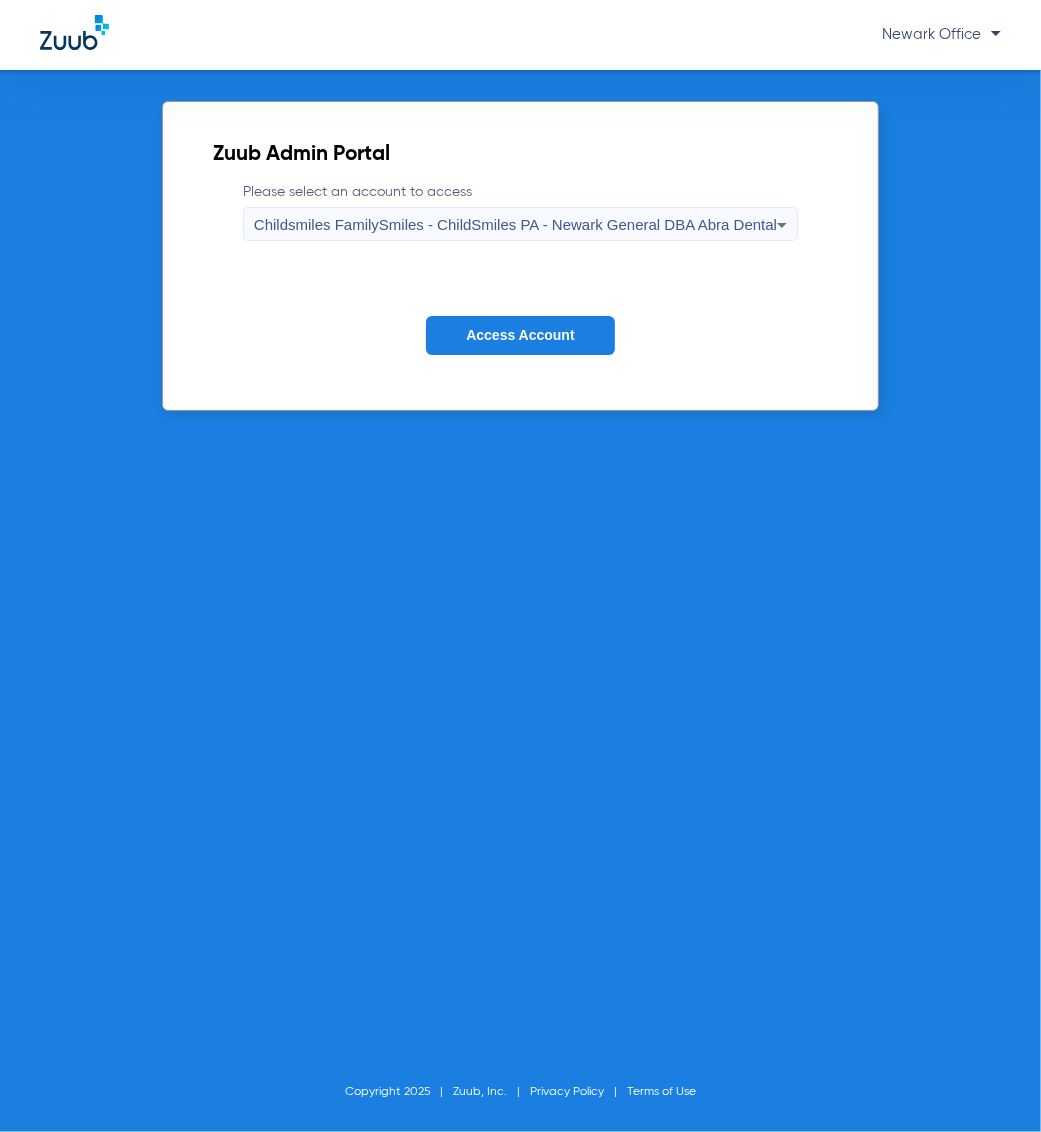 click on "Childsmiles FamilySmiles - ChildSmiles PA - Newark General DBA Abra Dental" at bounding box center (515, 224) 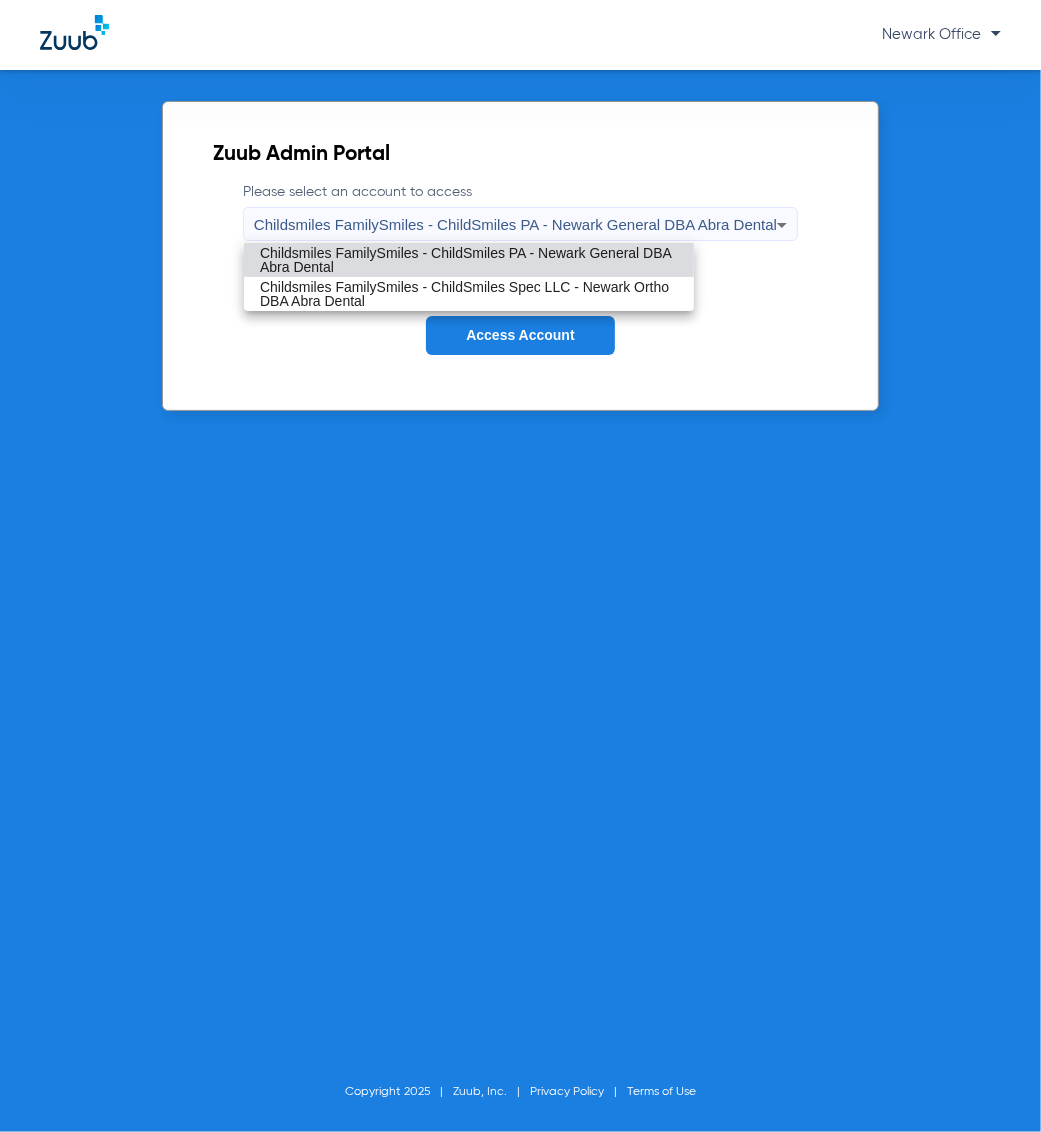 click on "Childsmiles FamilySmiles - ChildSmiles PA - Newark General DBA Abra Dental" at bounding box center (469, 260) 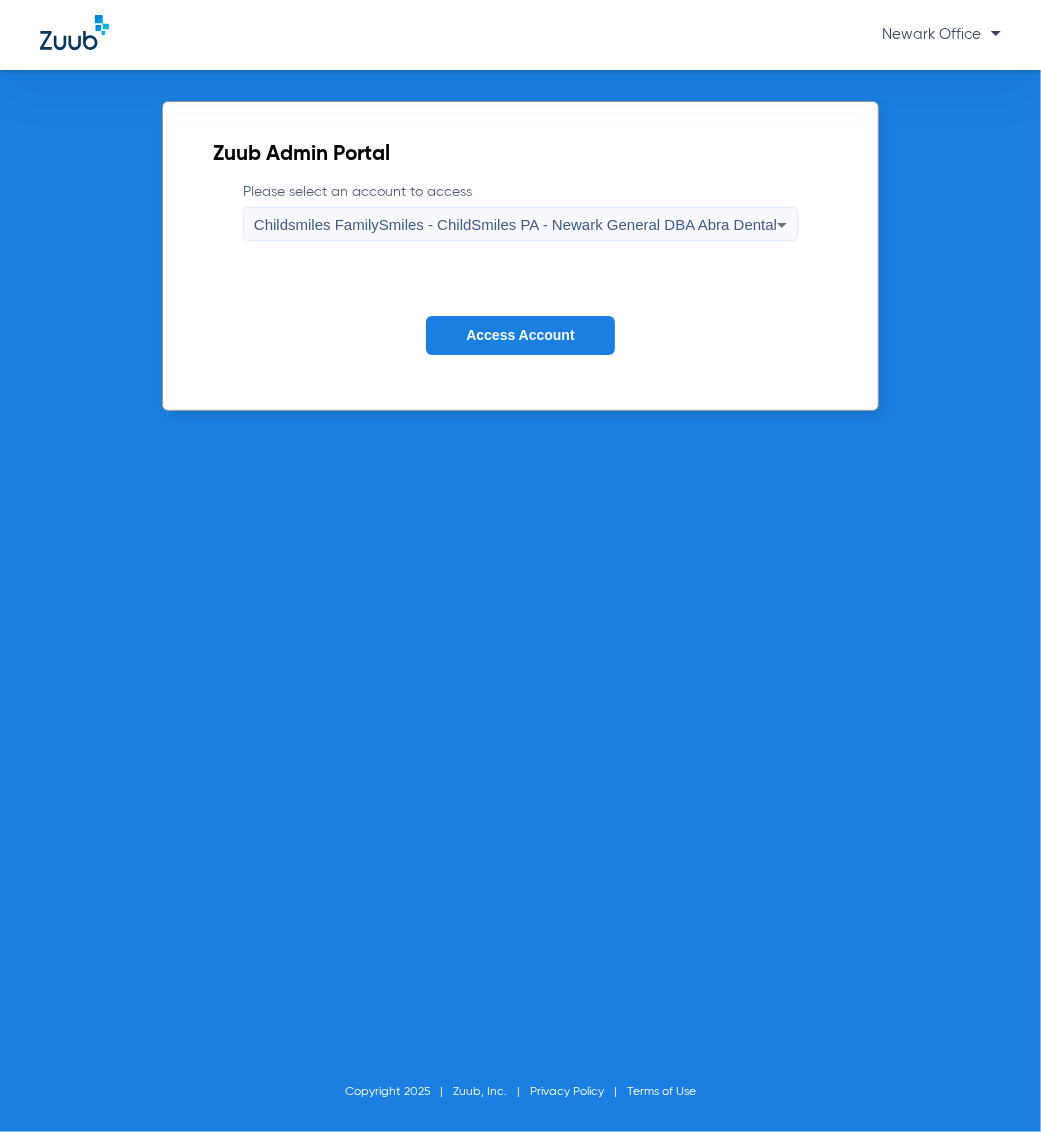 click on "Access Account" 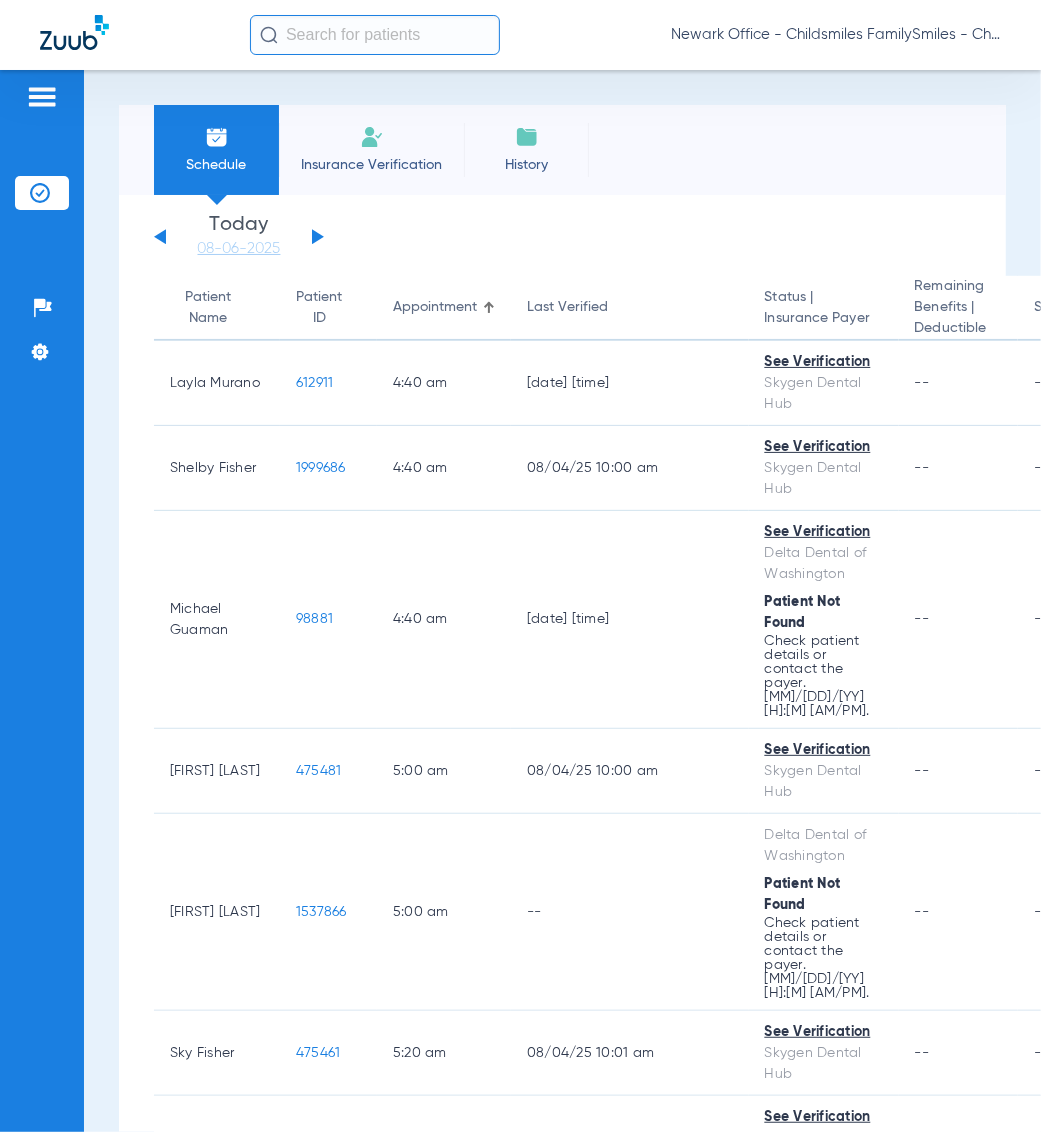 click on "Insurance Verification" 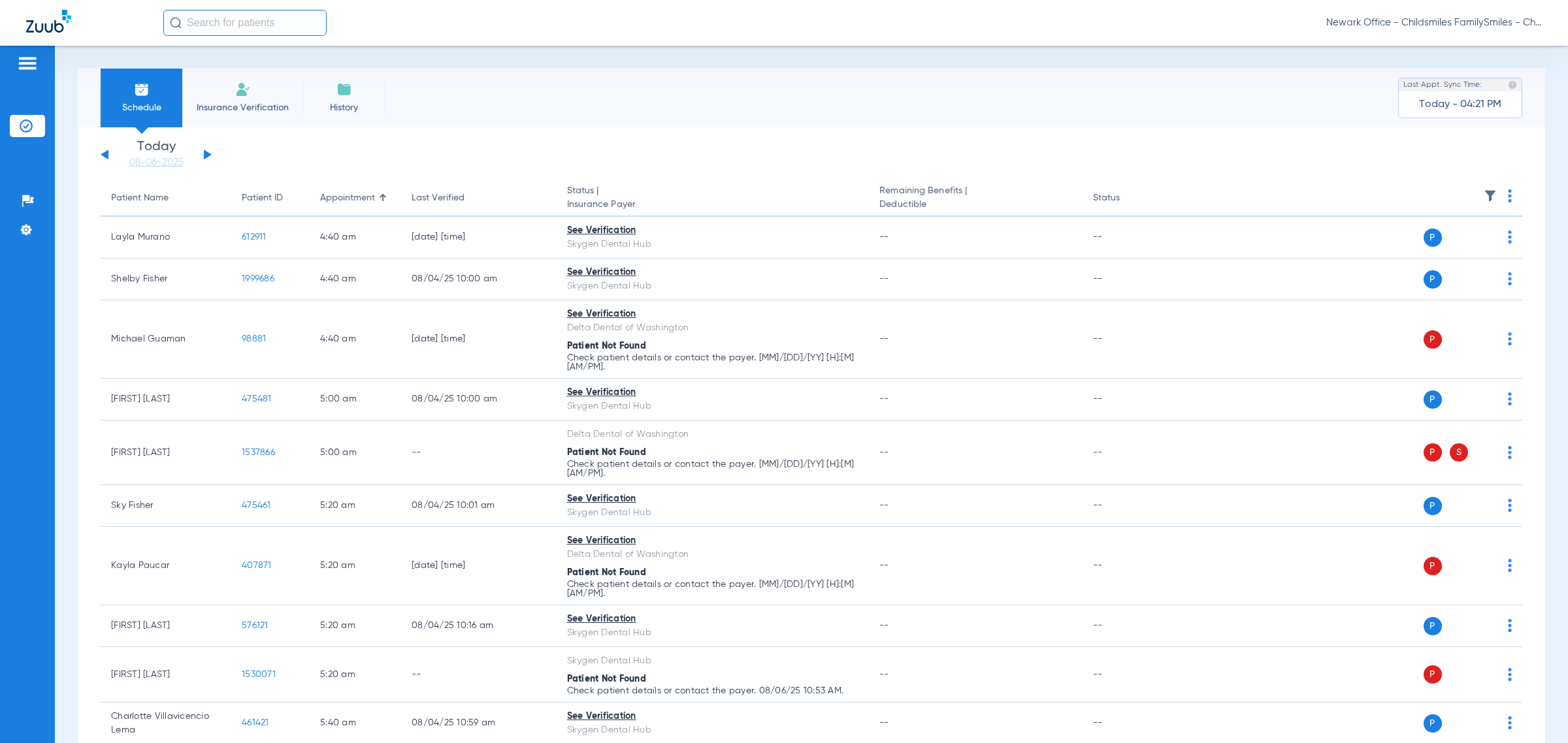 click on "Newark Office - Childsmiles FamilySmiles - ChildSmiles PA - Newark General DBA Abra Dental" 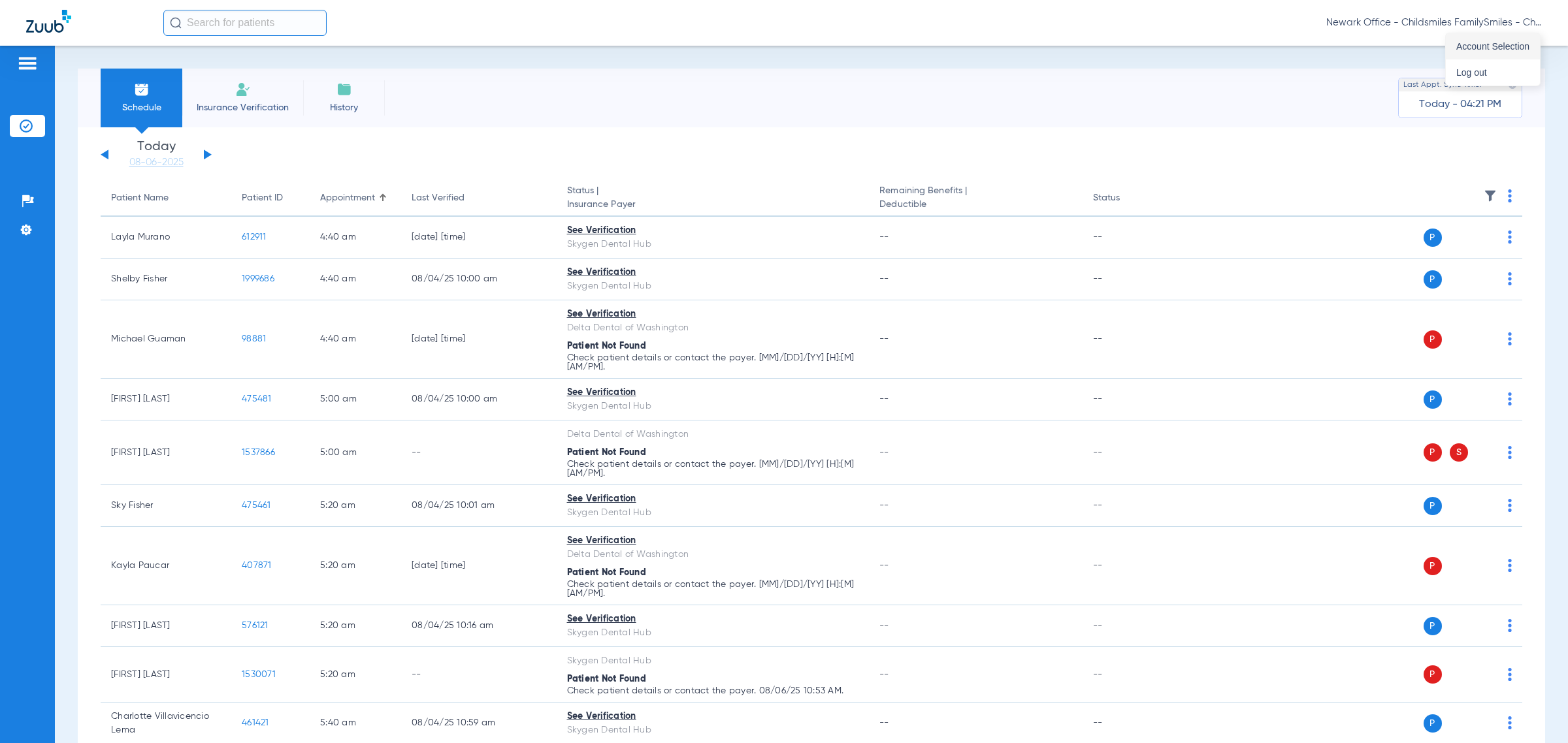 click on "Account Selection" at bounding box center [1493, 46] 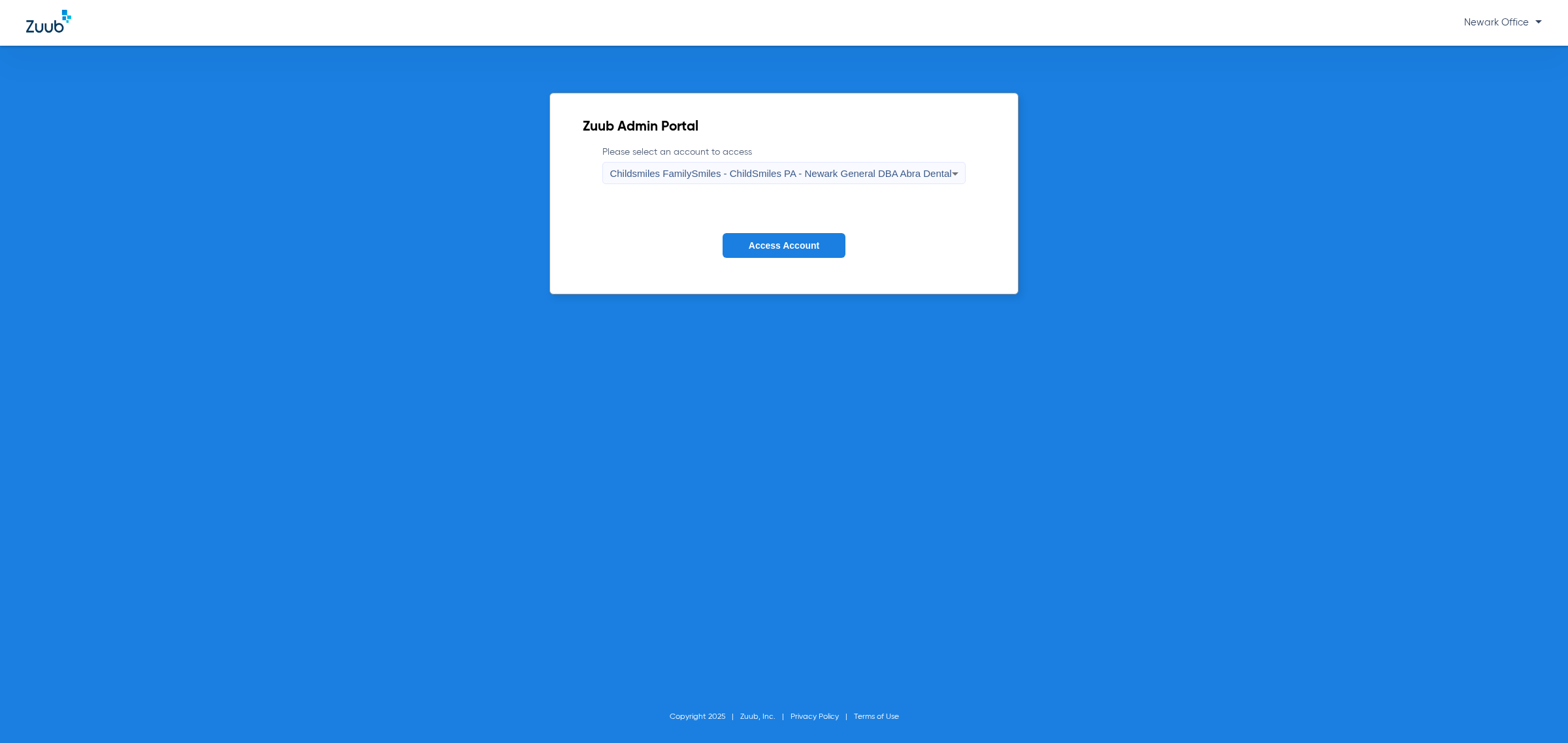 click on "Childsmiles FamilySmiles - ChildSmiles PA - Newark General DBA Abra Dental" at bounding box center [780, 173] 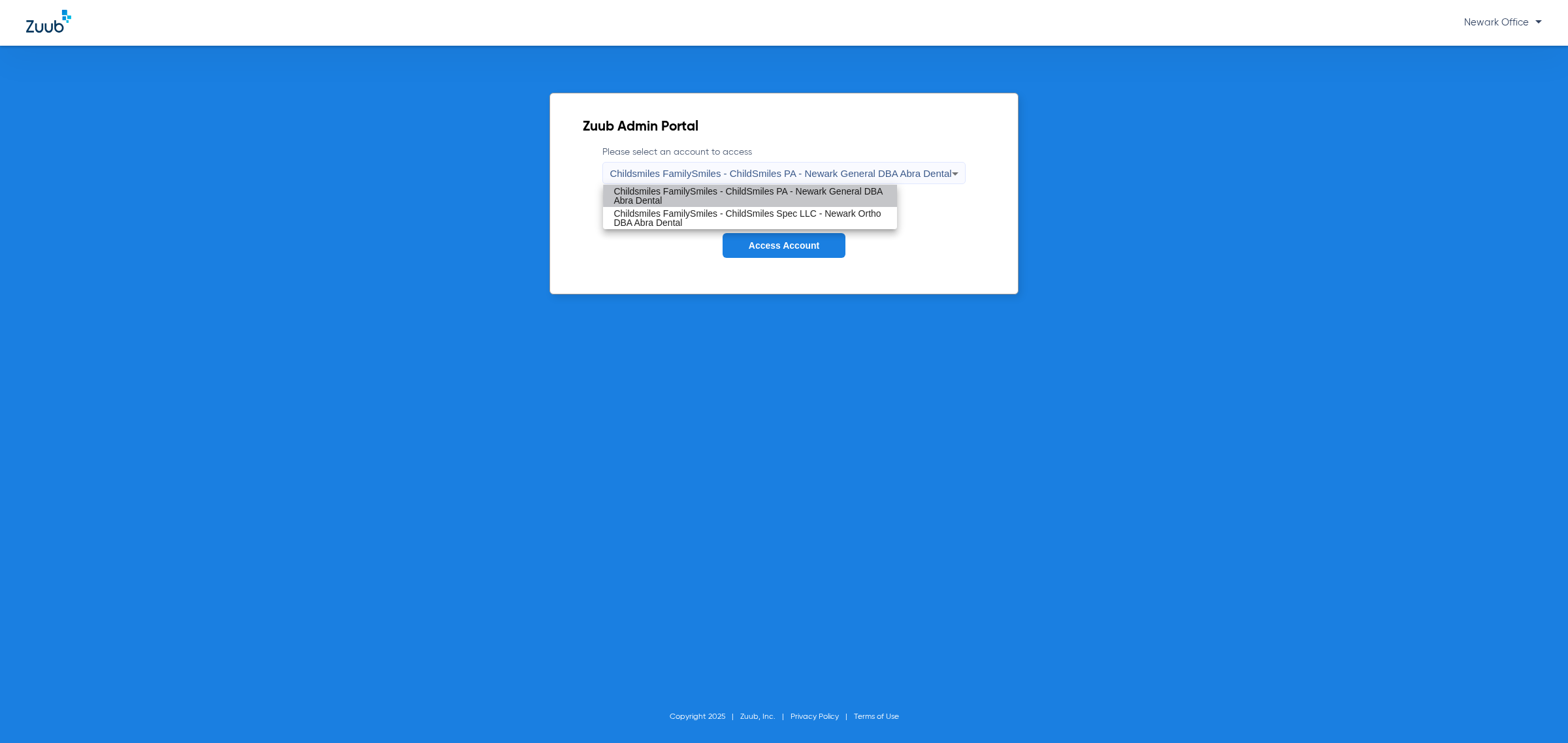 click on "Childsmiles FamilySmiles - ChildSmiles PA - Newark General DBA Abra Dental" at bounding box center (750, 196) 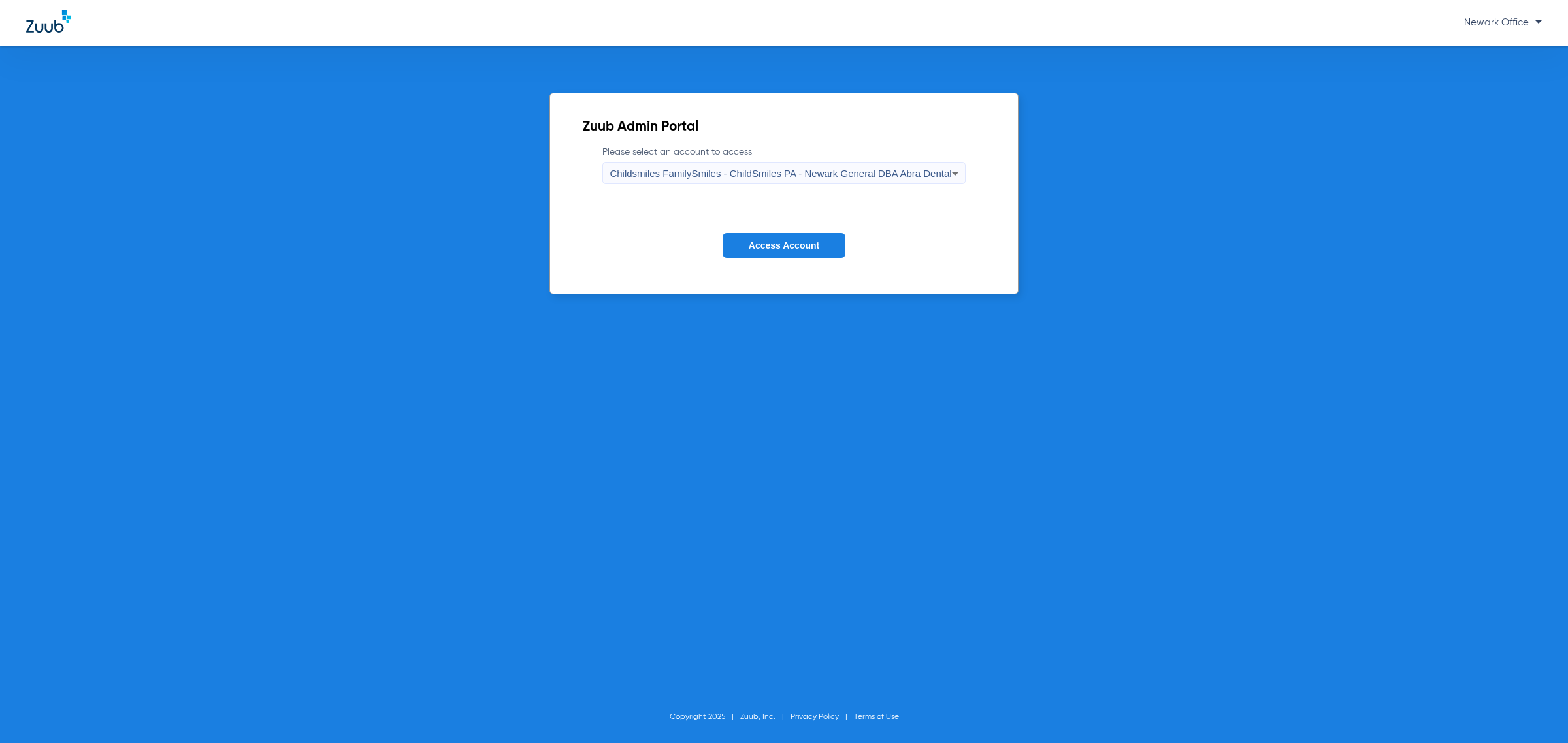 click on "Please select an account to access  Childsmiles FamilySmiles - ChildSmiles PA - Newark General DBA Abra Dental Access Account" 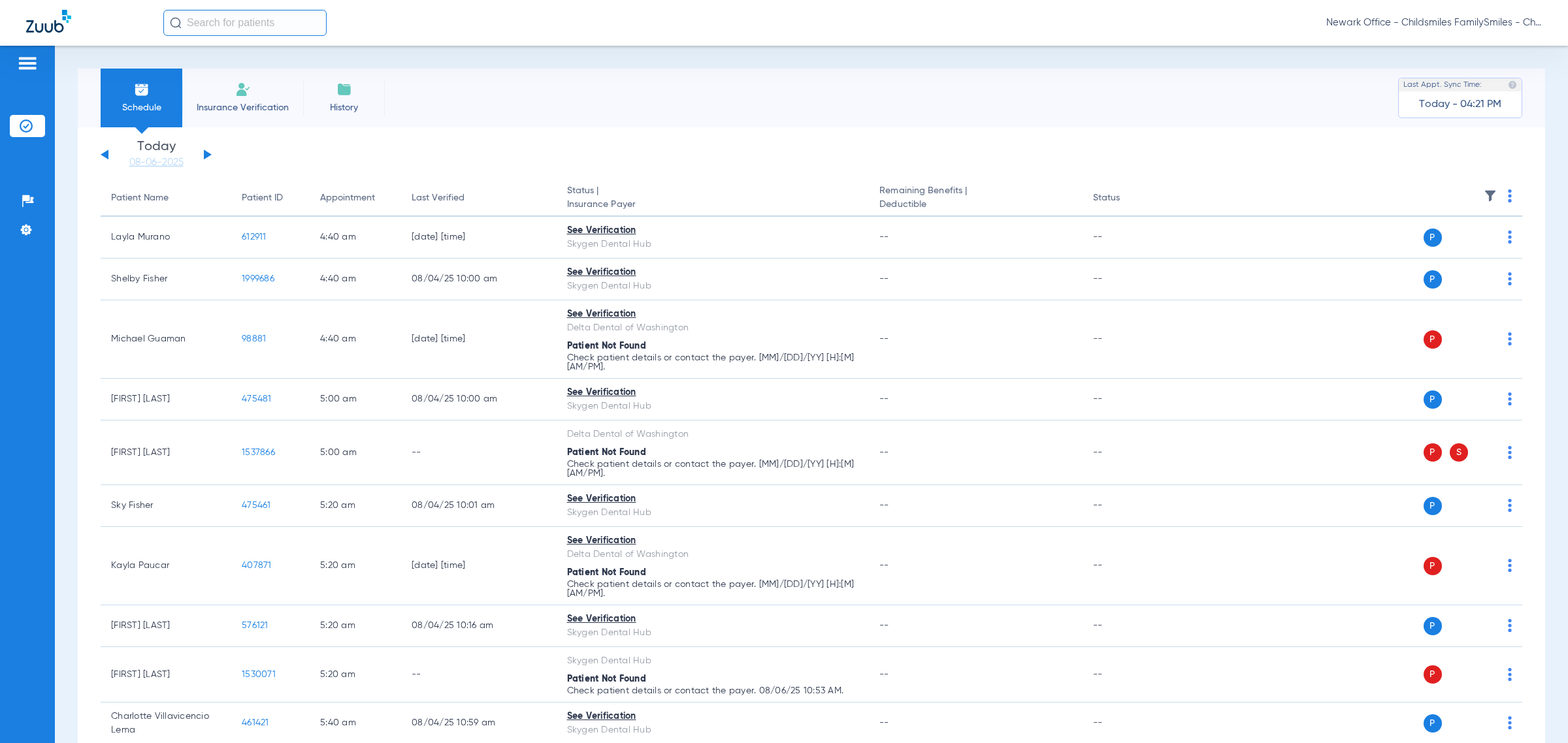 click on "Monday   06-02-2025   Tuesday   06-03-2025   Wednesday   06-04-2025   Thursday   06-05-2025   Friday   06-06-2025   Saturday   06-07-2025   Sunday   06-08-2025   Monday   06-09-2025   Tuesday   06-10-2025   Wednesday   06-11-2025   Thursday   06-12-2025   Friday   06-13-2025   Saturday   06-14-2025   Sunday   06-15-2025   Monday   06-16-2025   Tuesday   06-17-2025   Wednesday   06-18-2025   Thursday   06-19-2025   Friday   06-20-2025   Saturday   06-21-2025   Sunday   06-22-2025   Monday   06-23-2025   Tuesday   06-24-2025   Wednesday   06-25-2025   Thursday   06-26-2025   Friday   06-27-2025   Saturday   06-28-2025   Sunday   06-29-2025   Monday   06-30-2025   Tuesday   07-01-2025   Wednesday   07-02-2025   Thursday   07-03-2025   Friday   07-04-2025   Saturday   07-05-2025   Sunday   07-06-2025   Monday   07-07-2025   Tuesday   07-08-2025   Wednesday   07-09-2025   Thursday   07-10-2025   Friday   07-11-2025   Saturday   07-12-2025   Sunday   07-13-2025   Monday   07-14-2025   Tuesday   07-15-2025   Today" 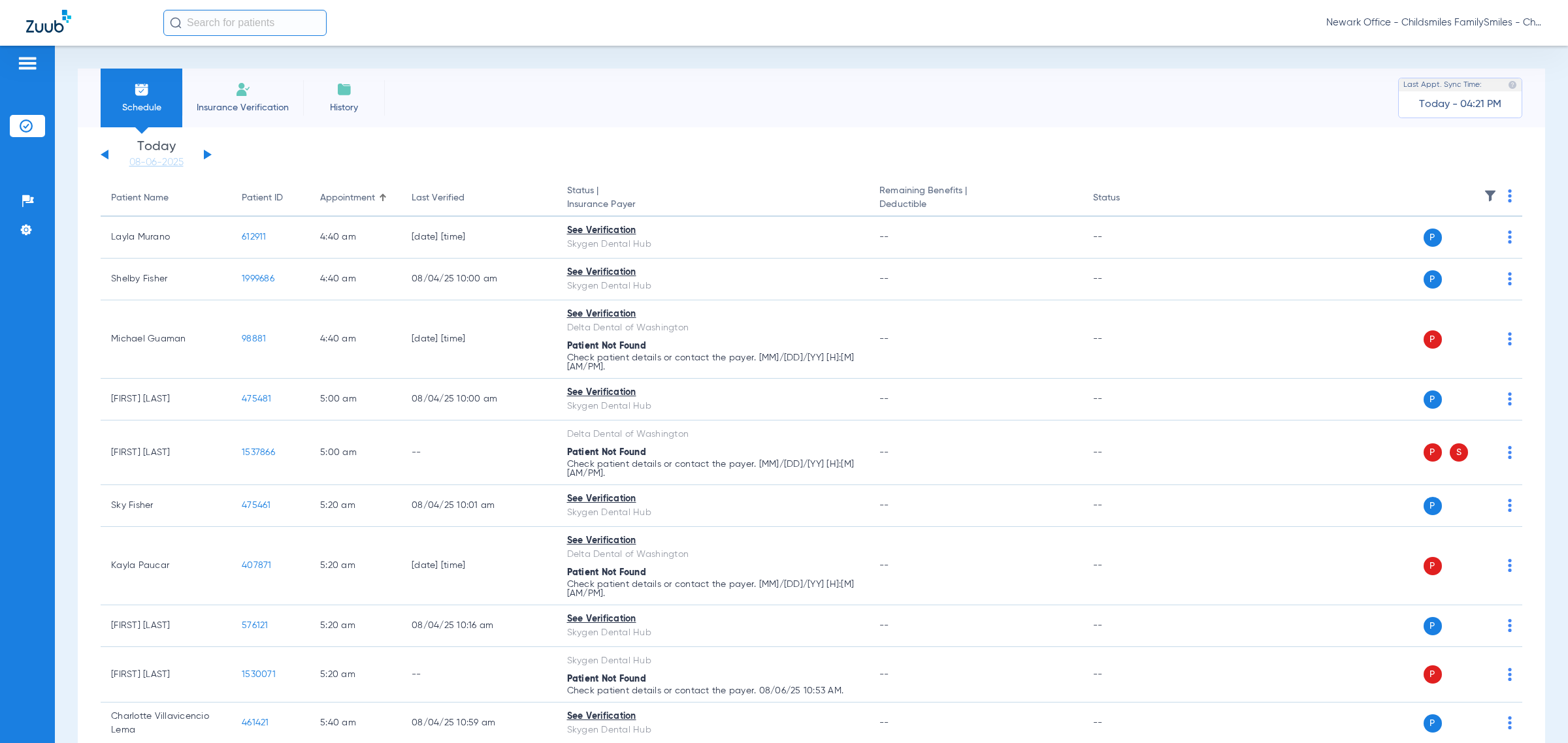 click 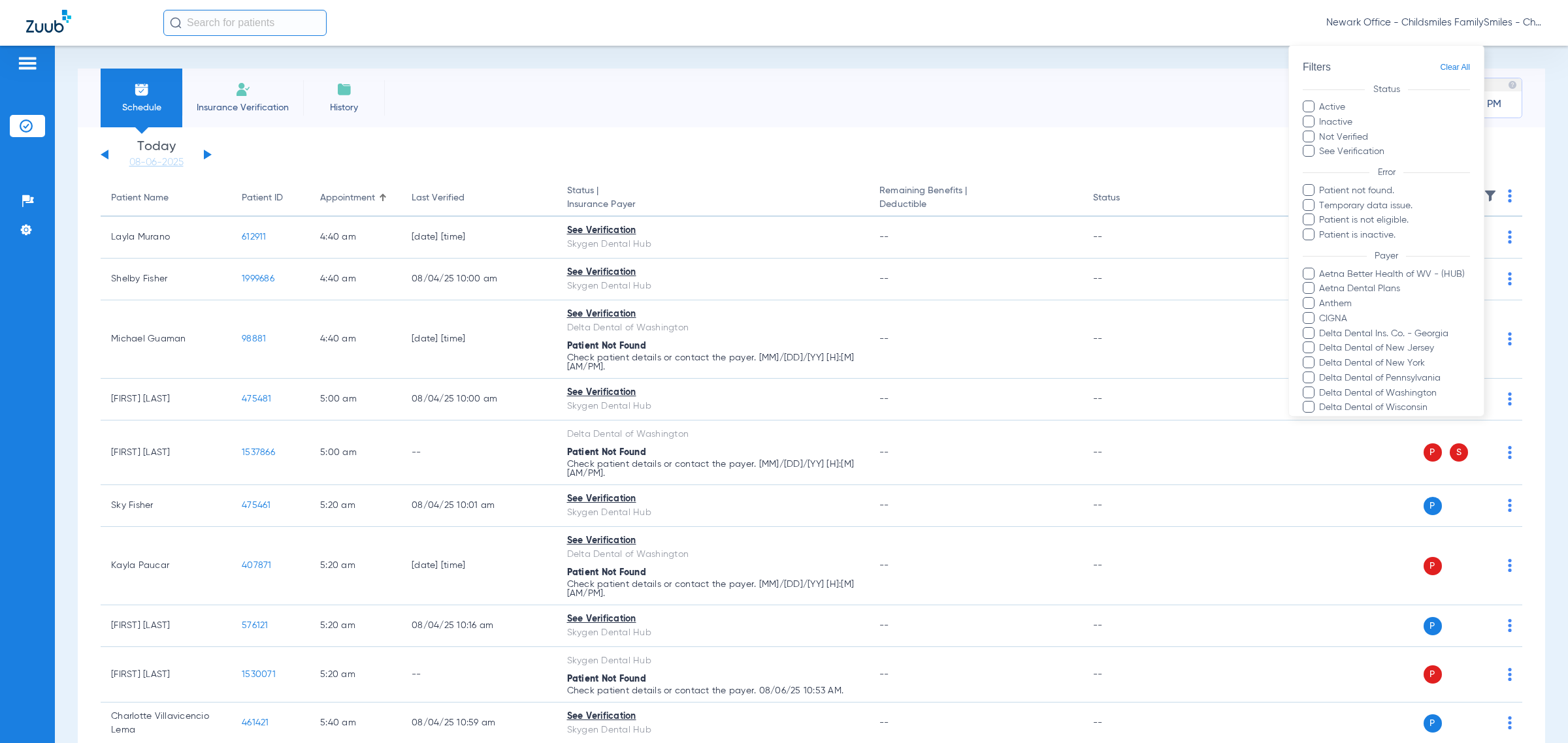 scroll, scrollTop: 163, scrollLeft: 0, axis: vertical 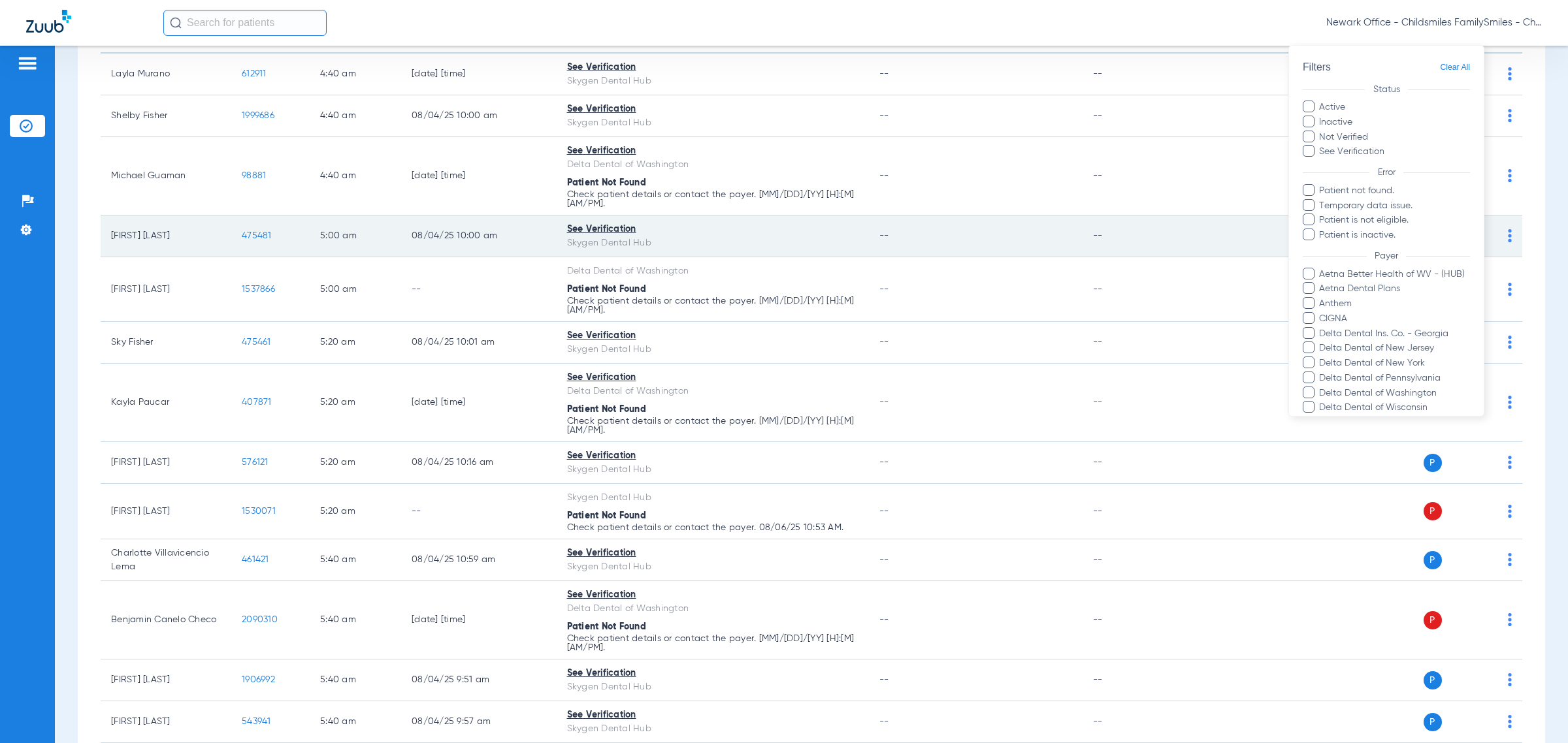 click at bounding box center (784, 372) 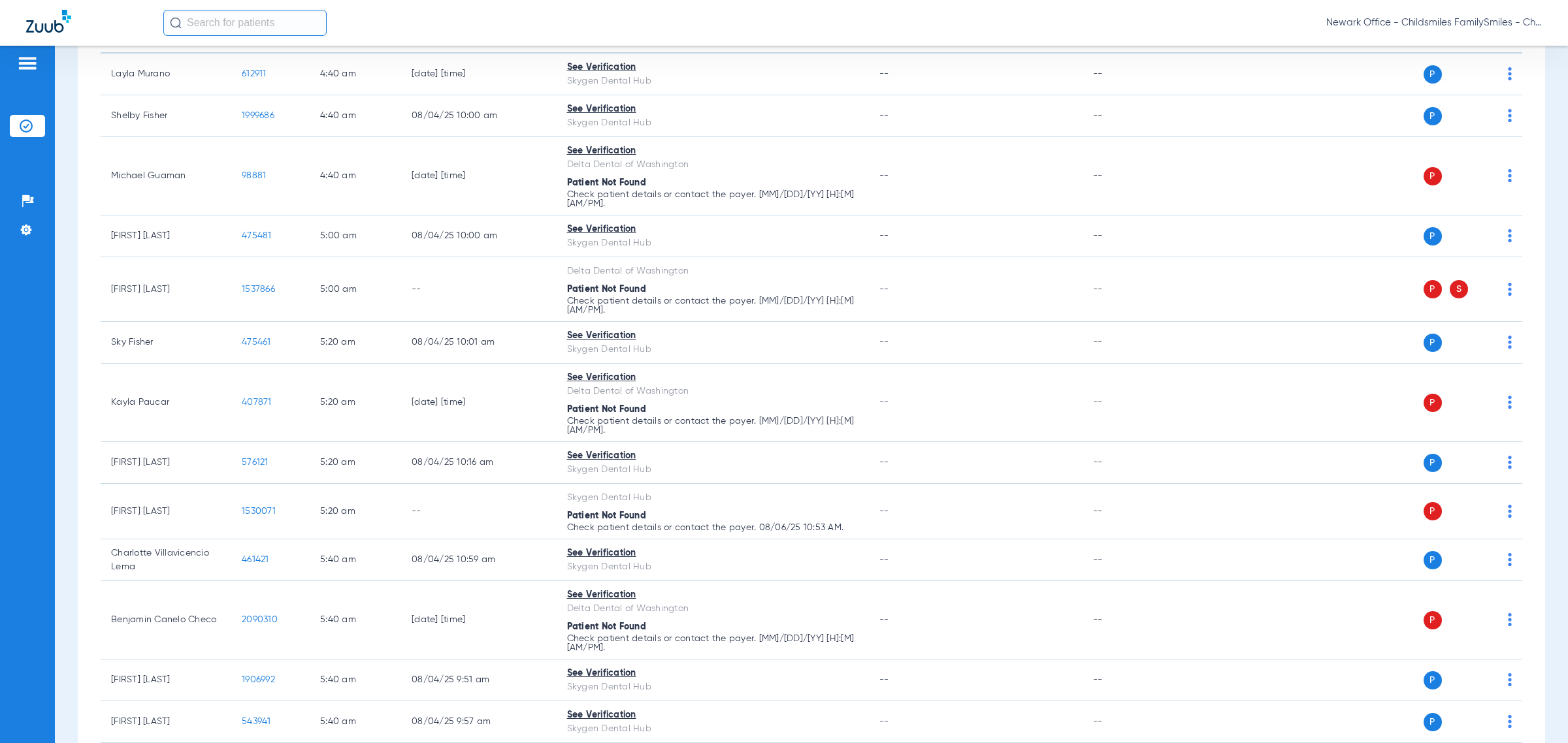 scroll, scrollTop: 0, scrollLeft: 0, axis: both 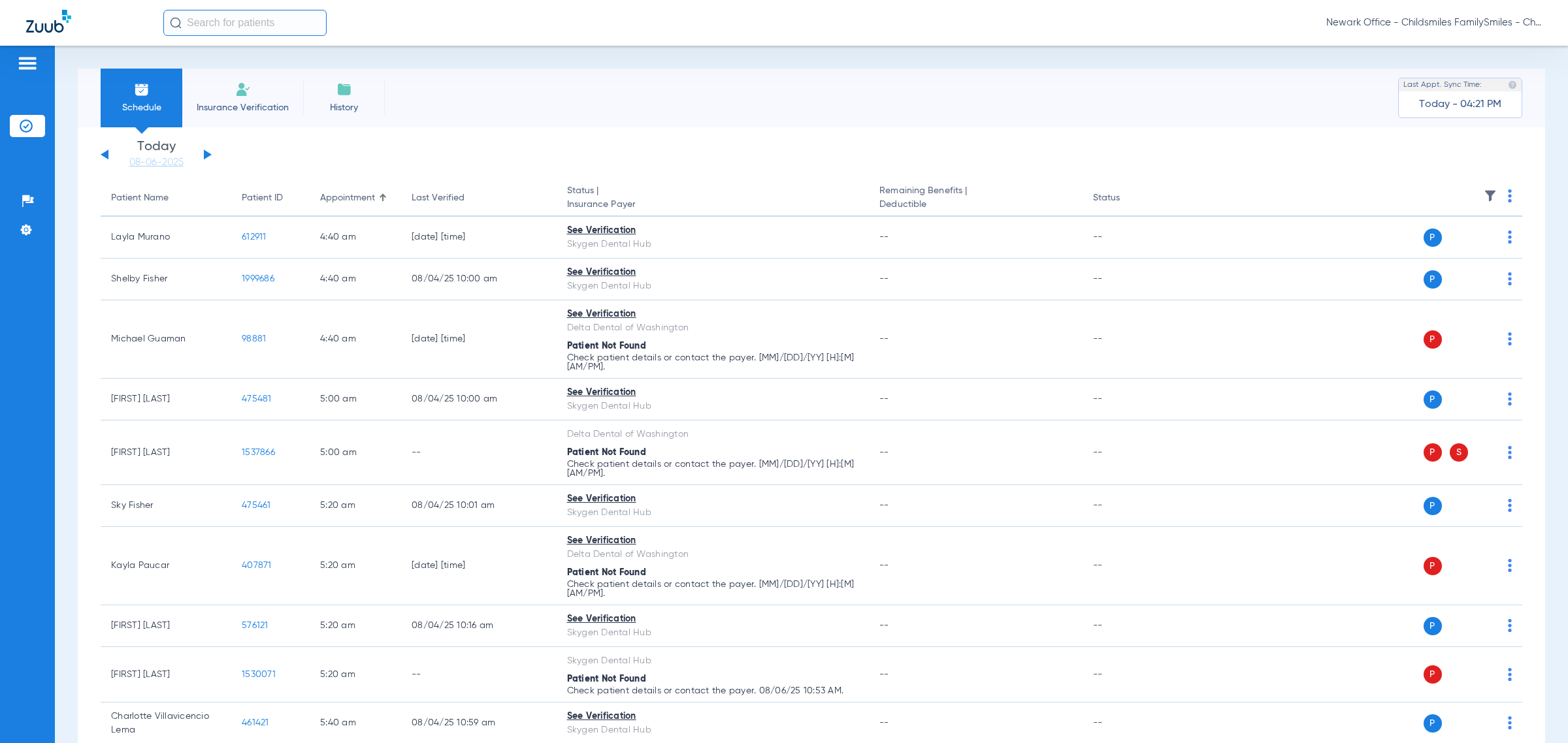 click 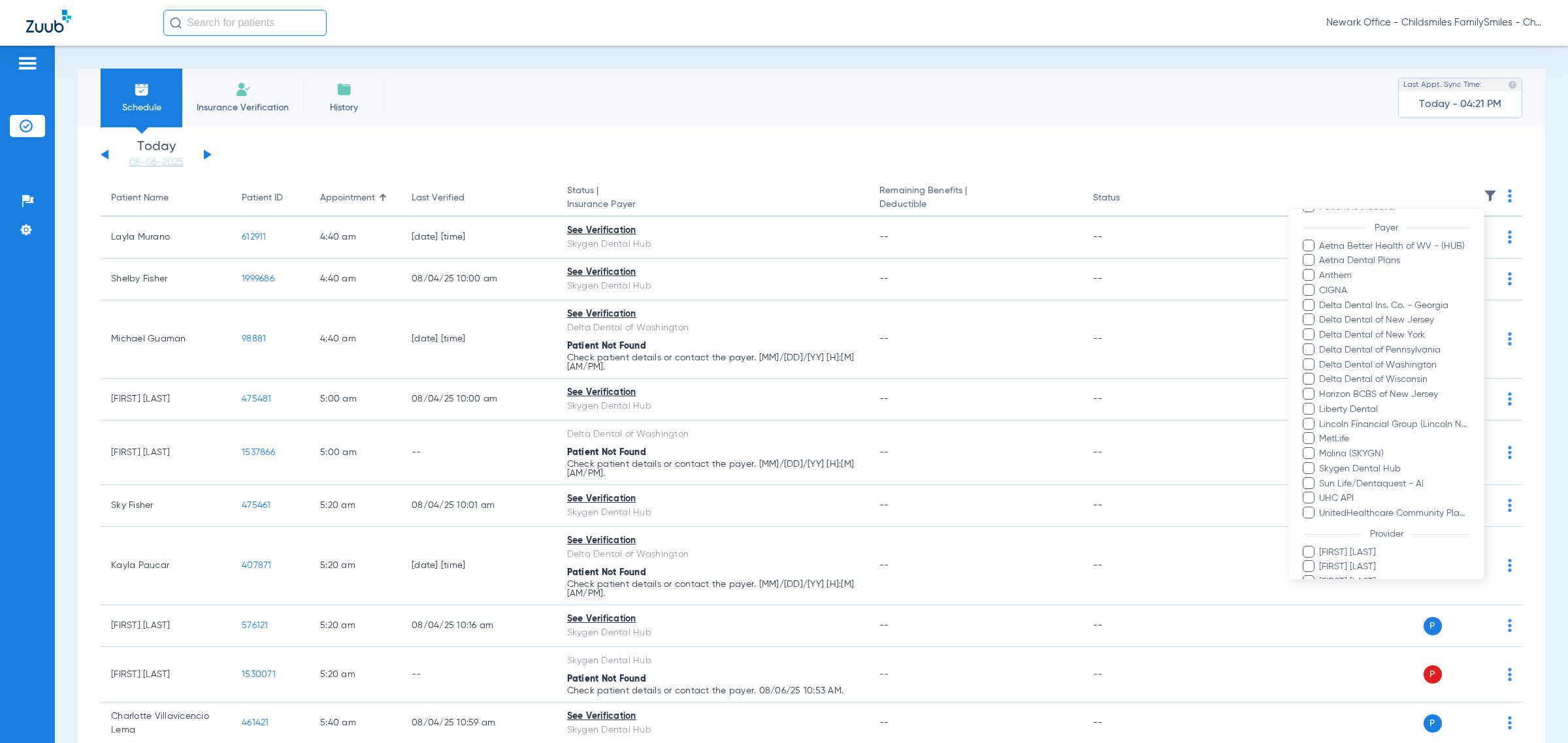 scroll, scrollTop: 163, scrollLeft: 0, axis: vertical 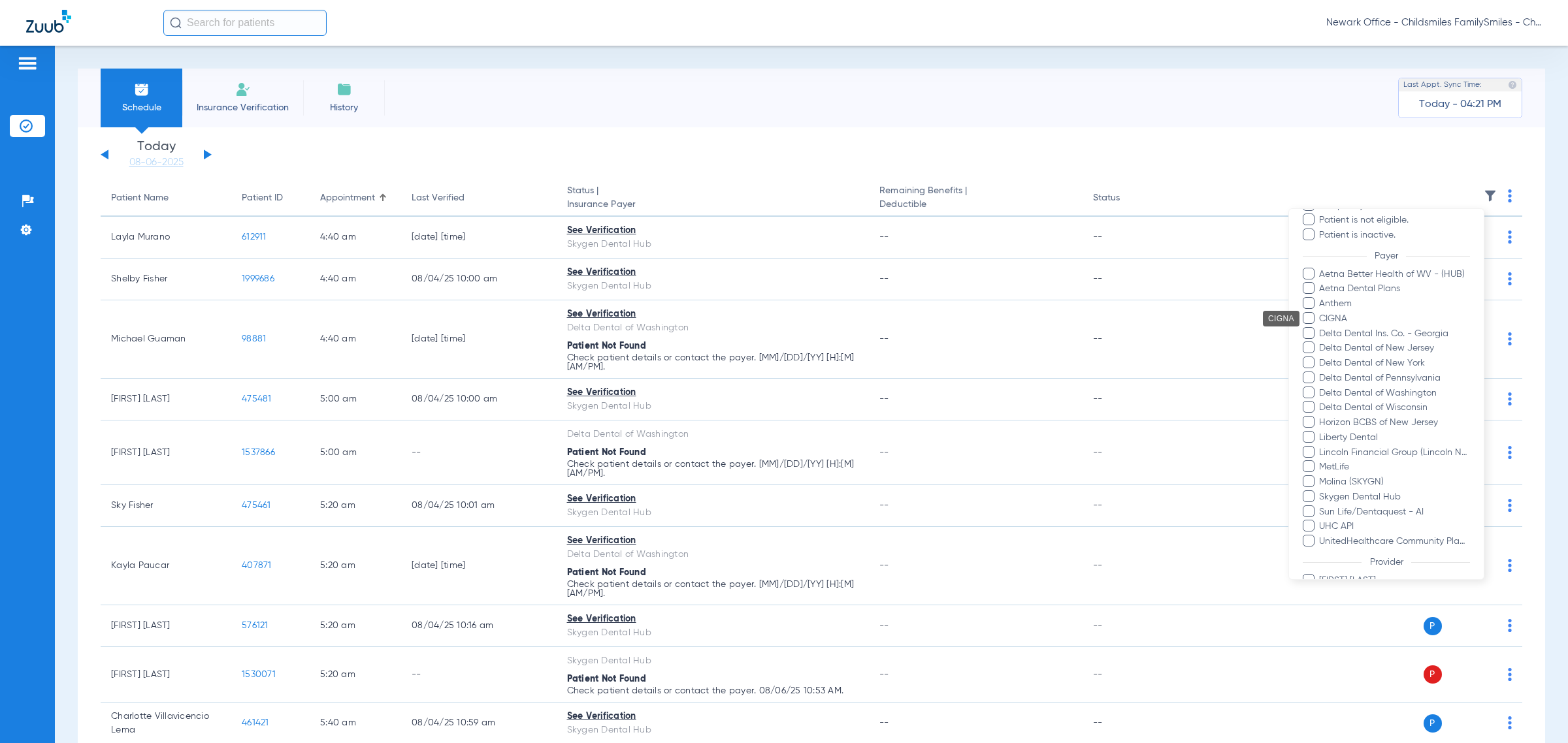 click on "Aetna Dental Plans" at bounding box center (1394, 289) 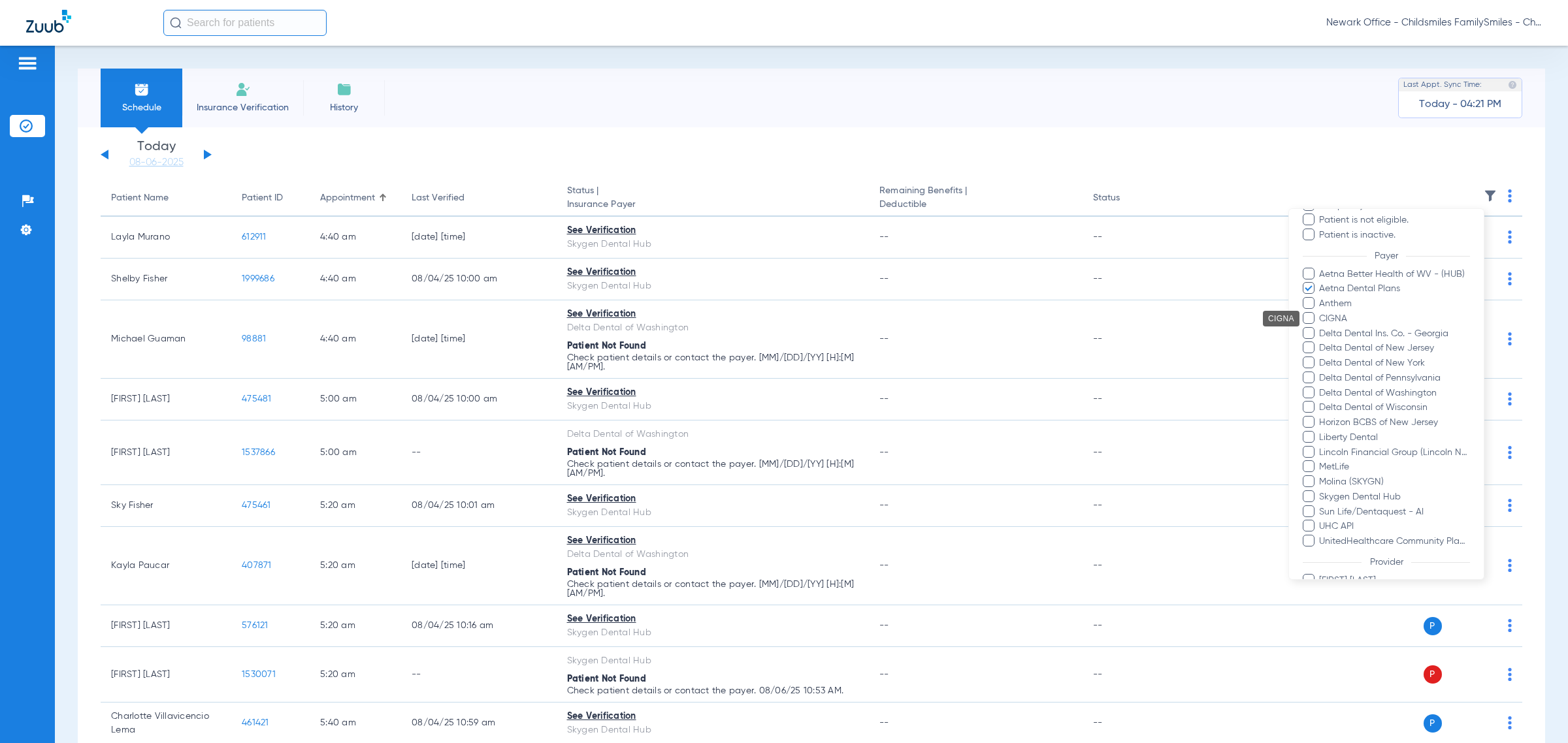 click on "Anthem" at bounding box center [1394, 304] 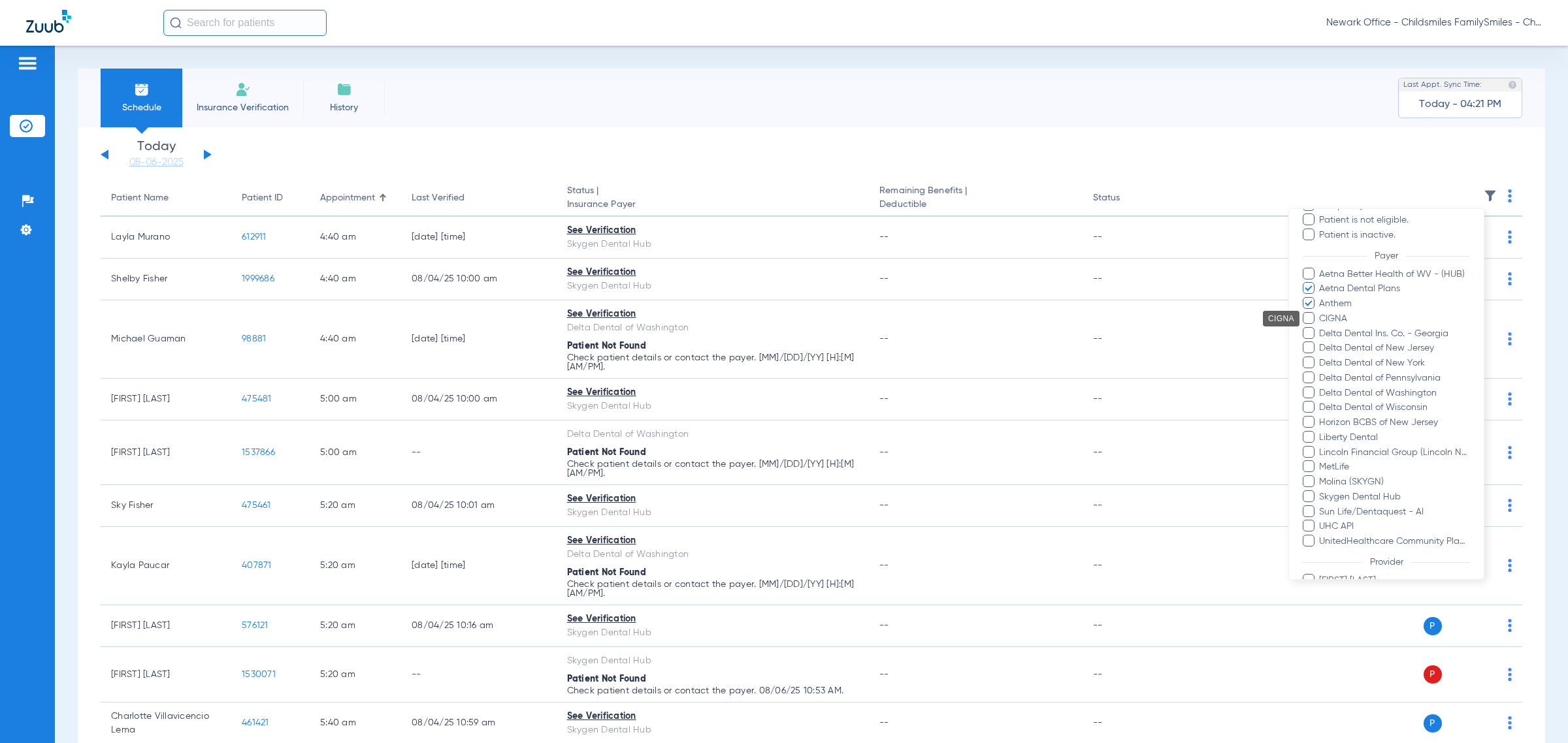 click on "CIGNA" at bounding box center (1394, 319) 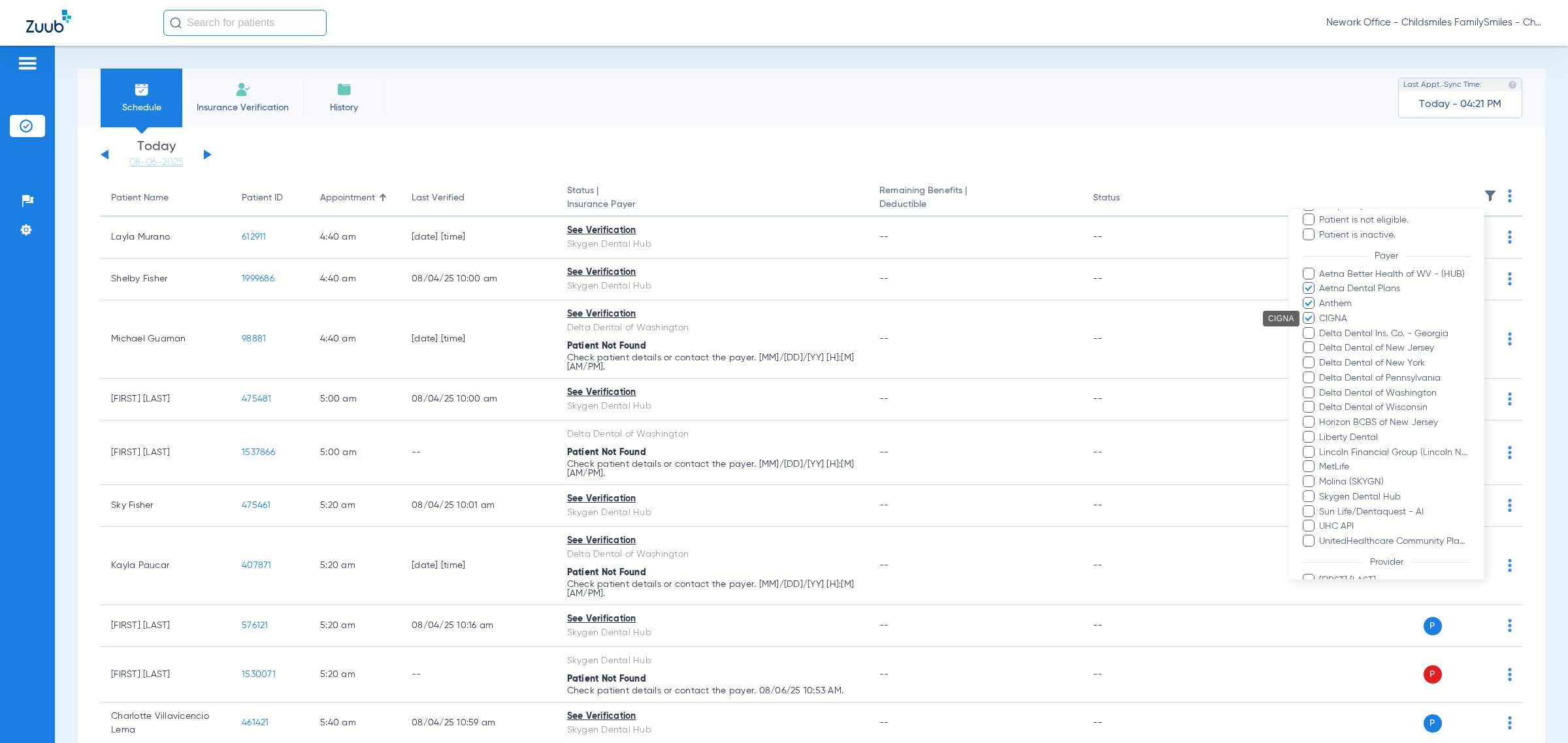 click on "Delta Dental Ins. Co. - Georgia" at bounding box center (1394, 334) 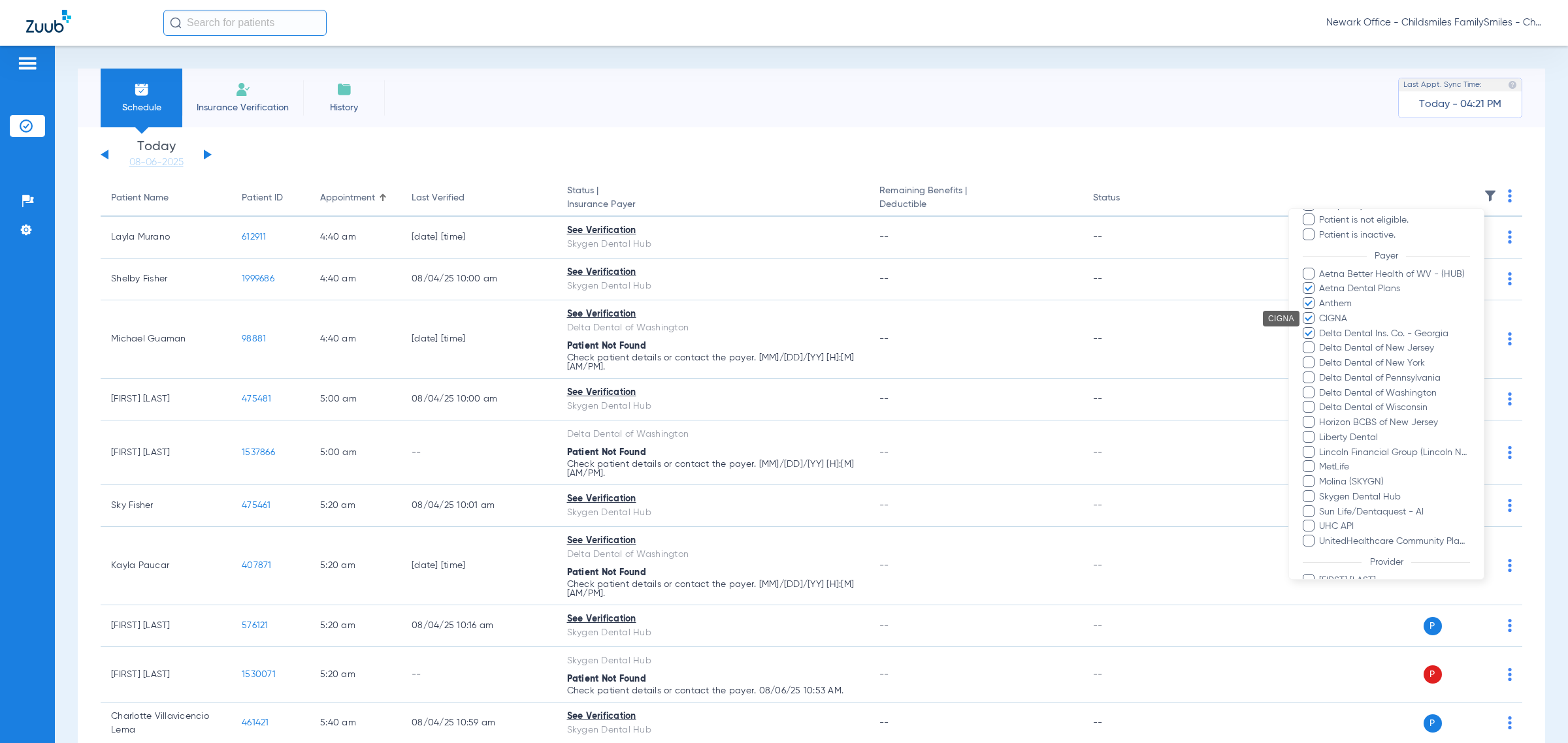 click on "Delta Dental of New Jersey" at bounding box center [1394, 348] 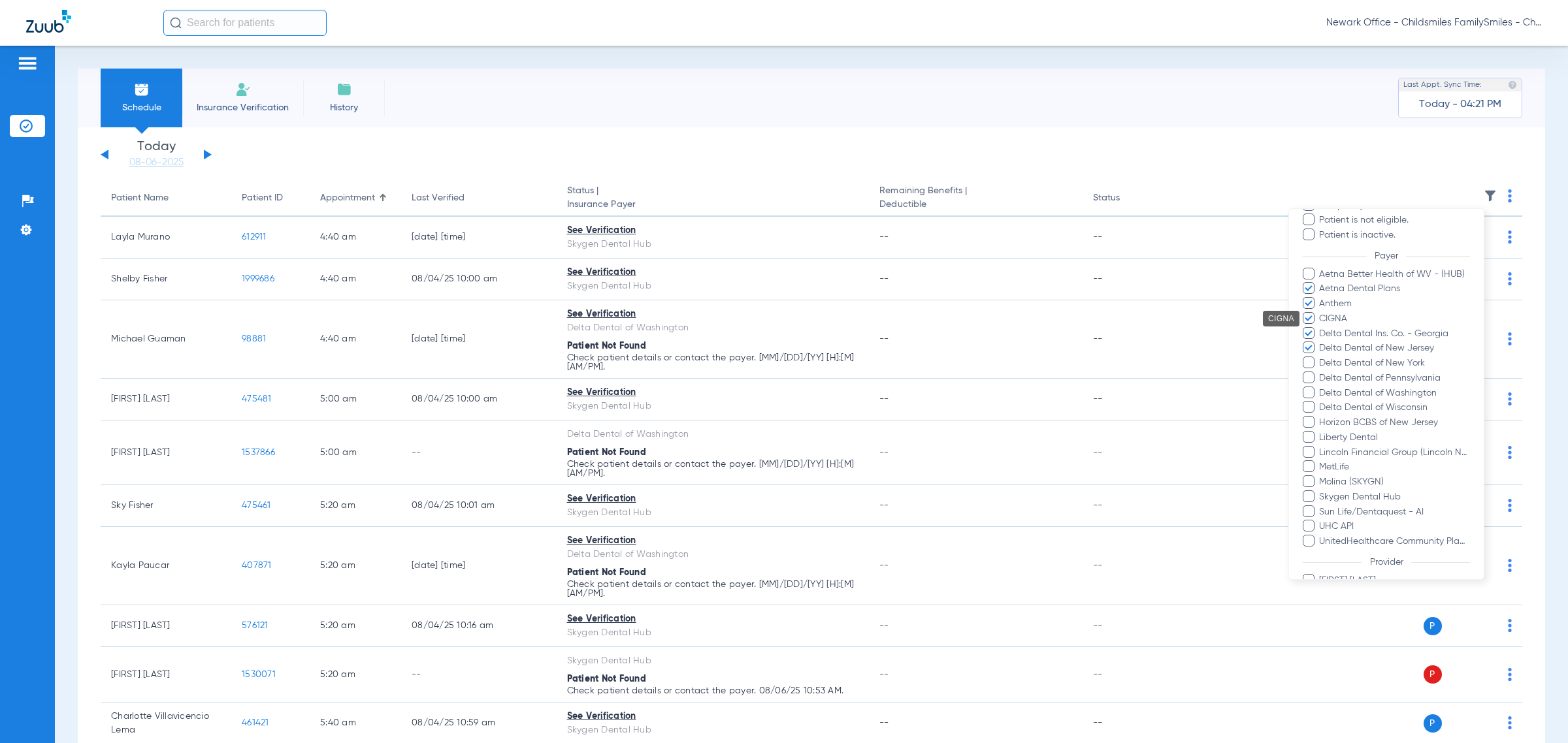 click on "Delta Dental of New York" at bounding box center [1394, 363] 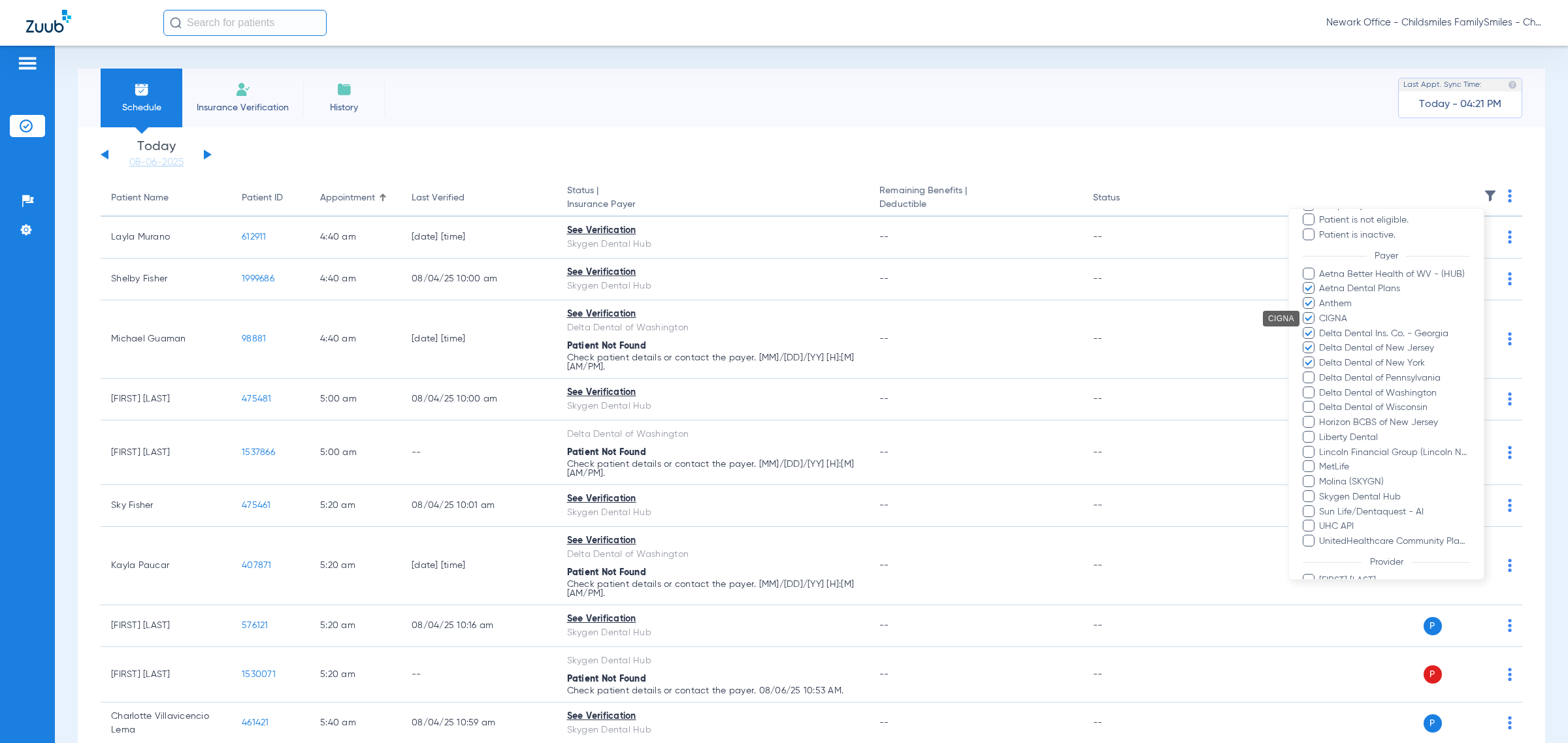 click on "Delta Dental of Pennsylvania" at bounding box center [1394, 378] 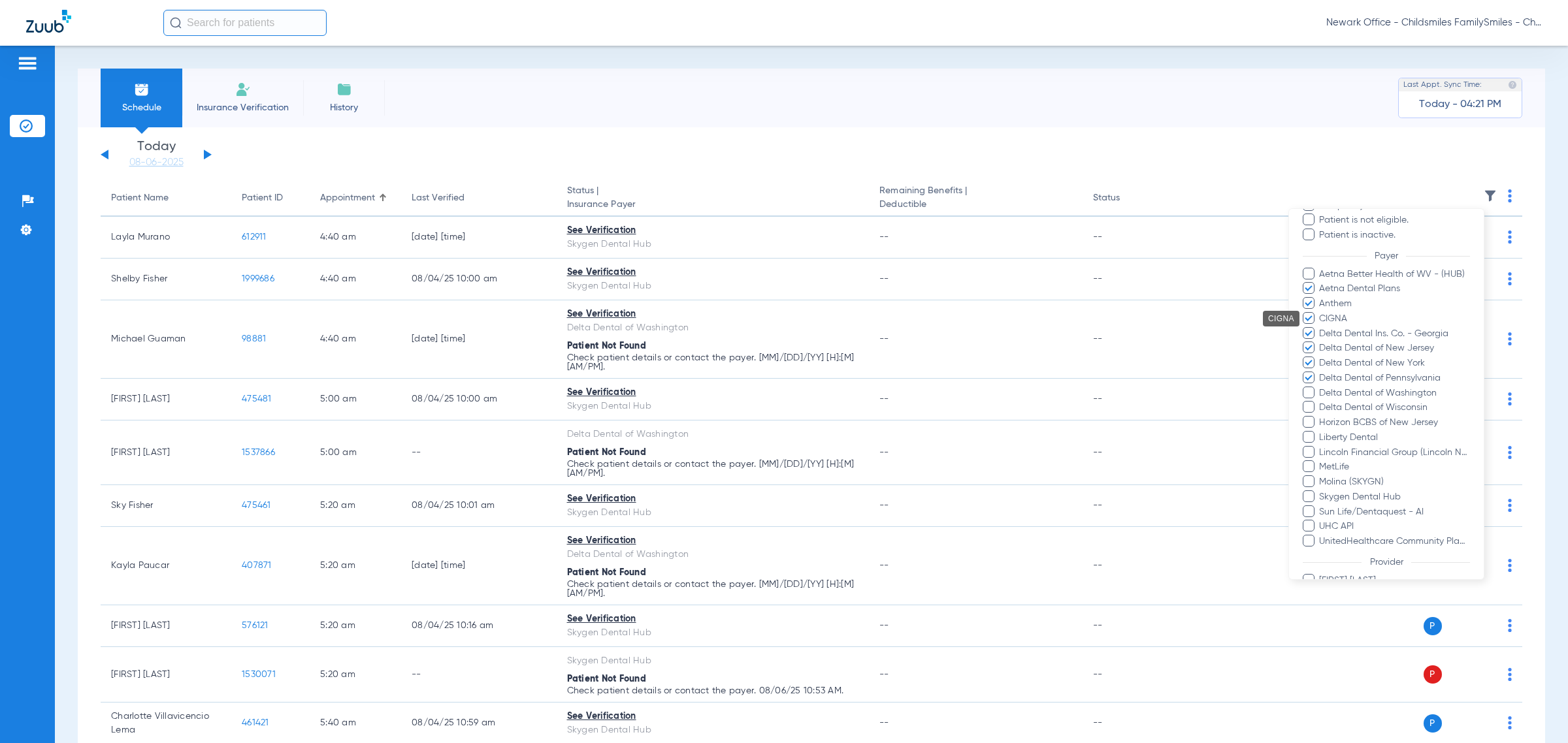 click on "Delta Dental of Wisconsin" at bounding box center [1394, 407] 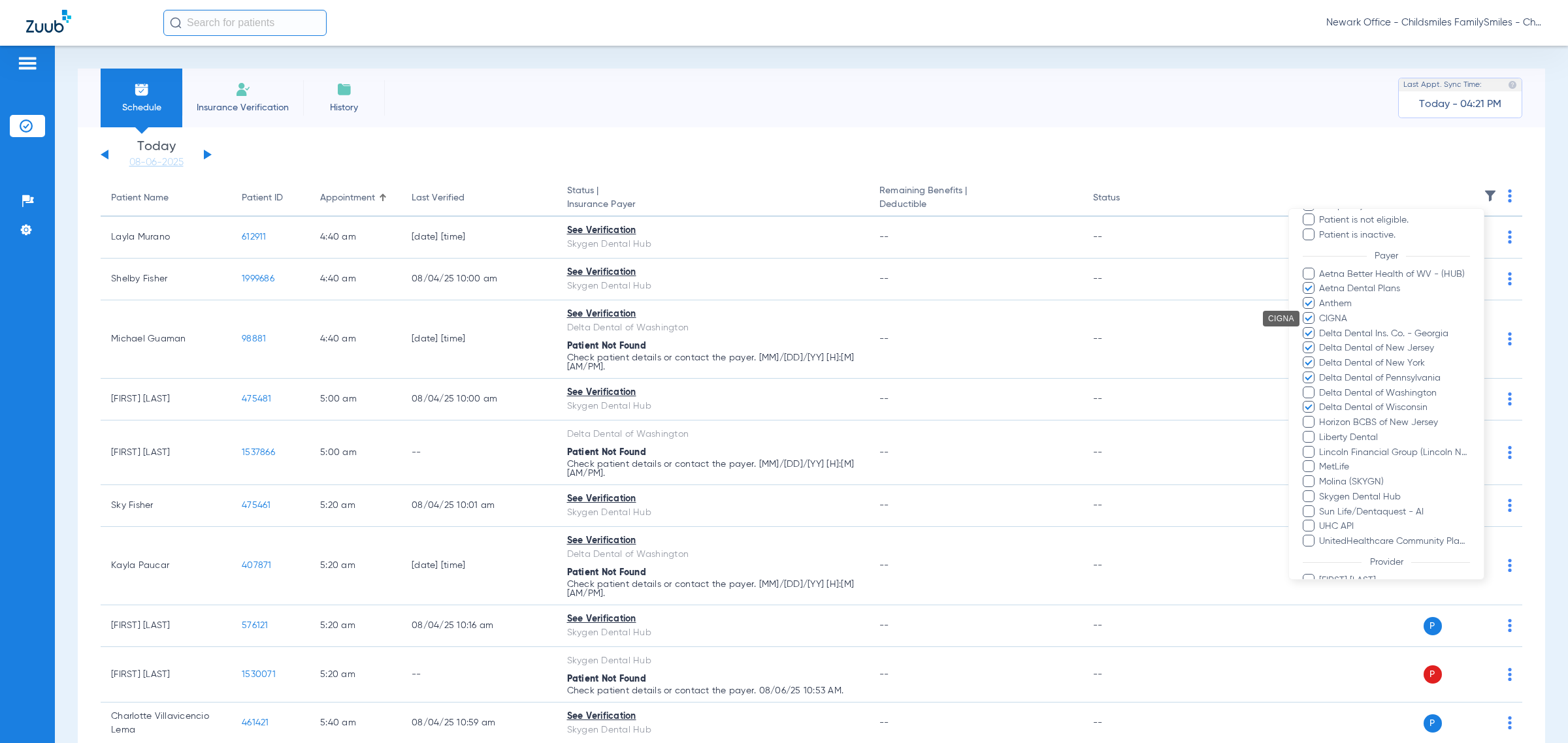 click on "Horizon BCBS of New Jersey" at bounding box center (1394, 422) 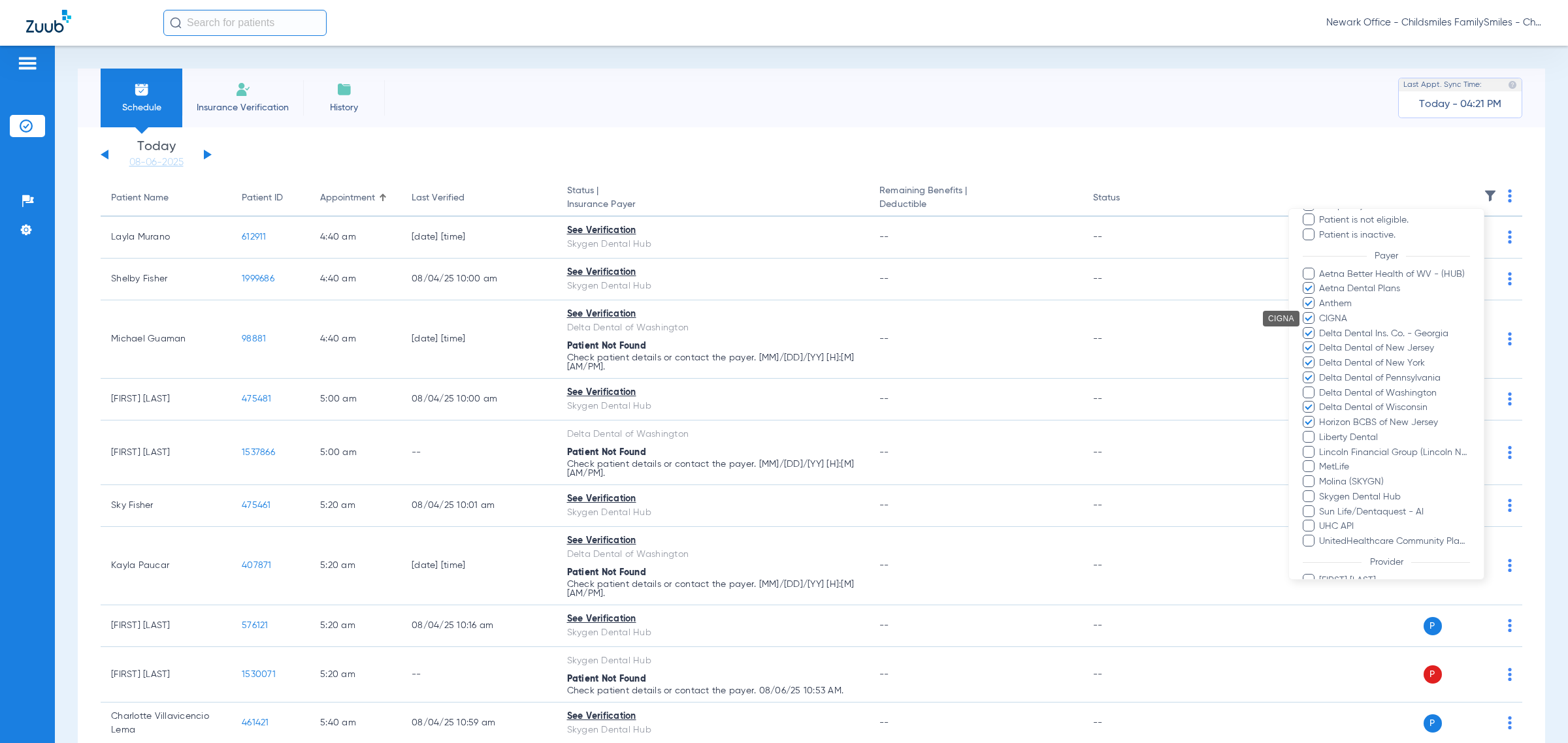 click on "Lincoln Financial Group (Lincoln National Life)" at bounding box center [1394, 452] 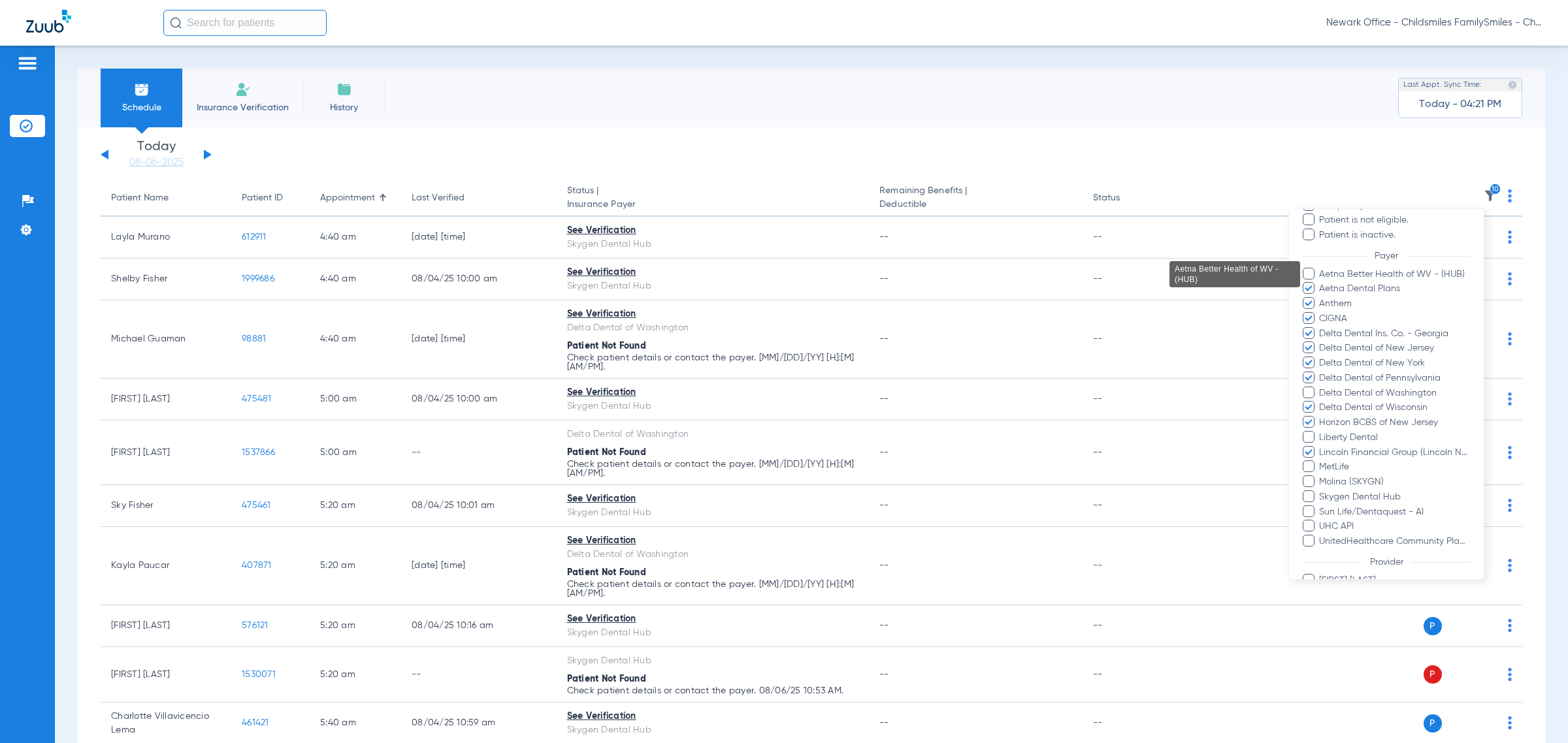 click on "MetLife" at bounding box center (1394, 467) 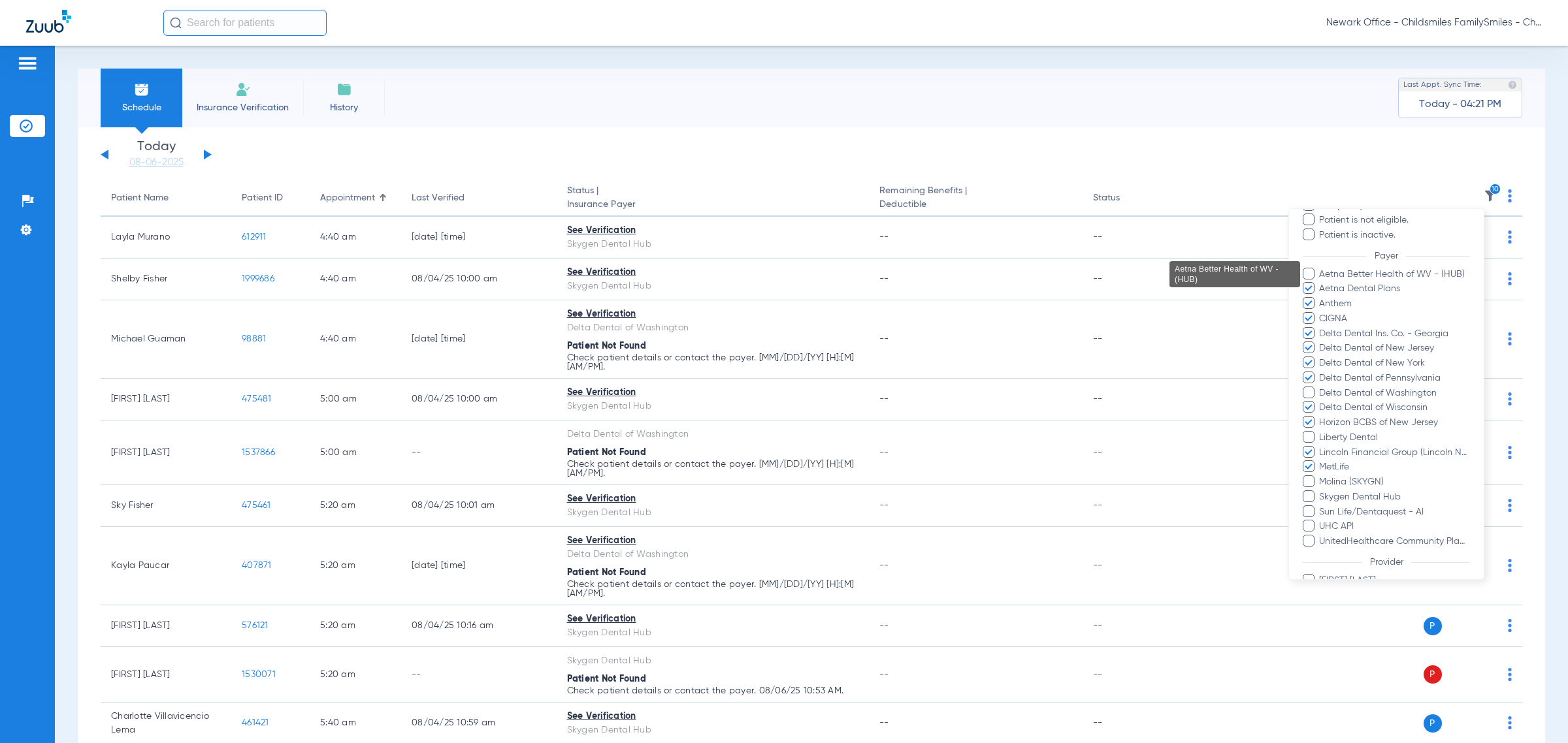 click on "Sun Life/Dentaquest - AI" at bounding box center [1394, 512] 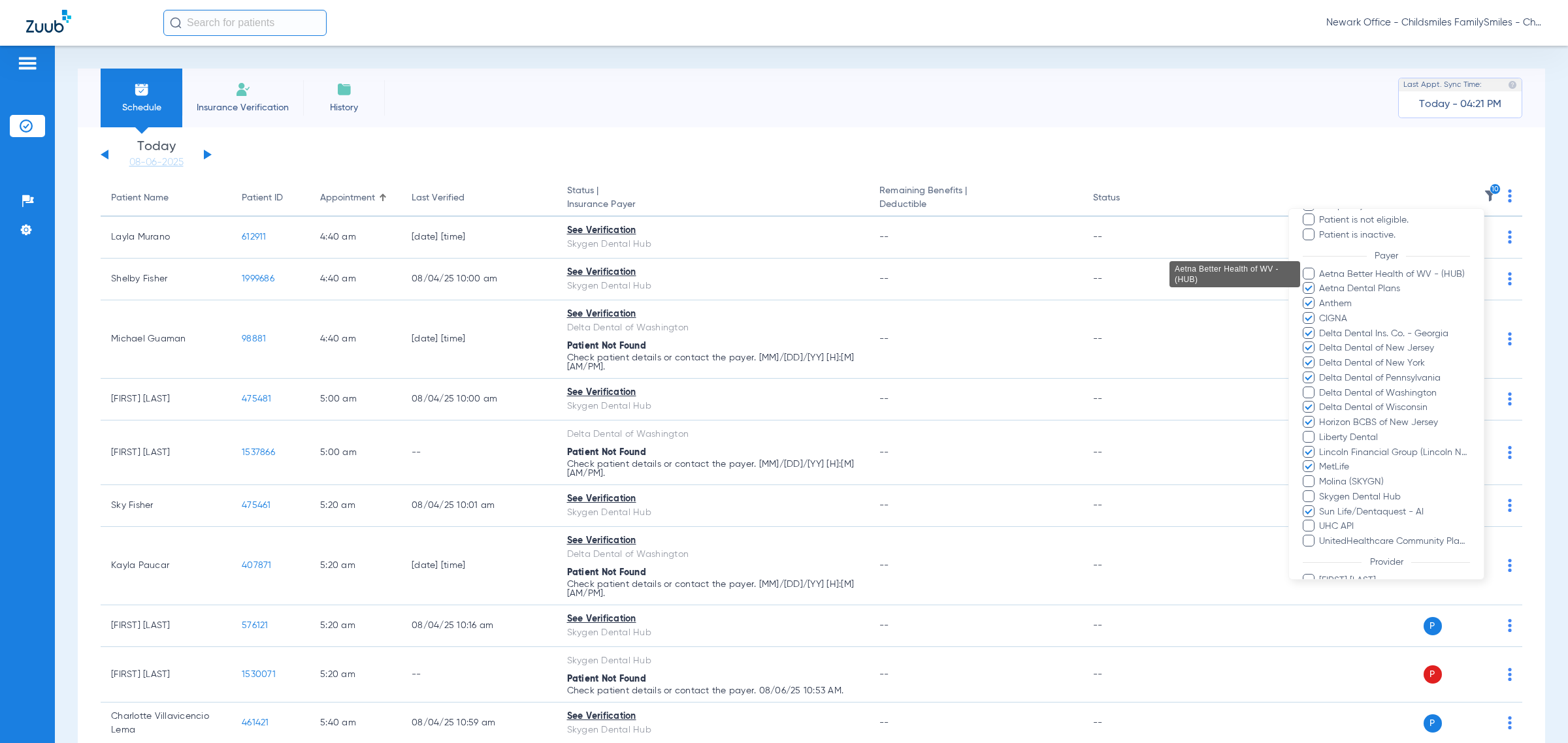 click on "UHC API" at bounding box center [1394, 526] 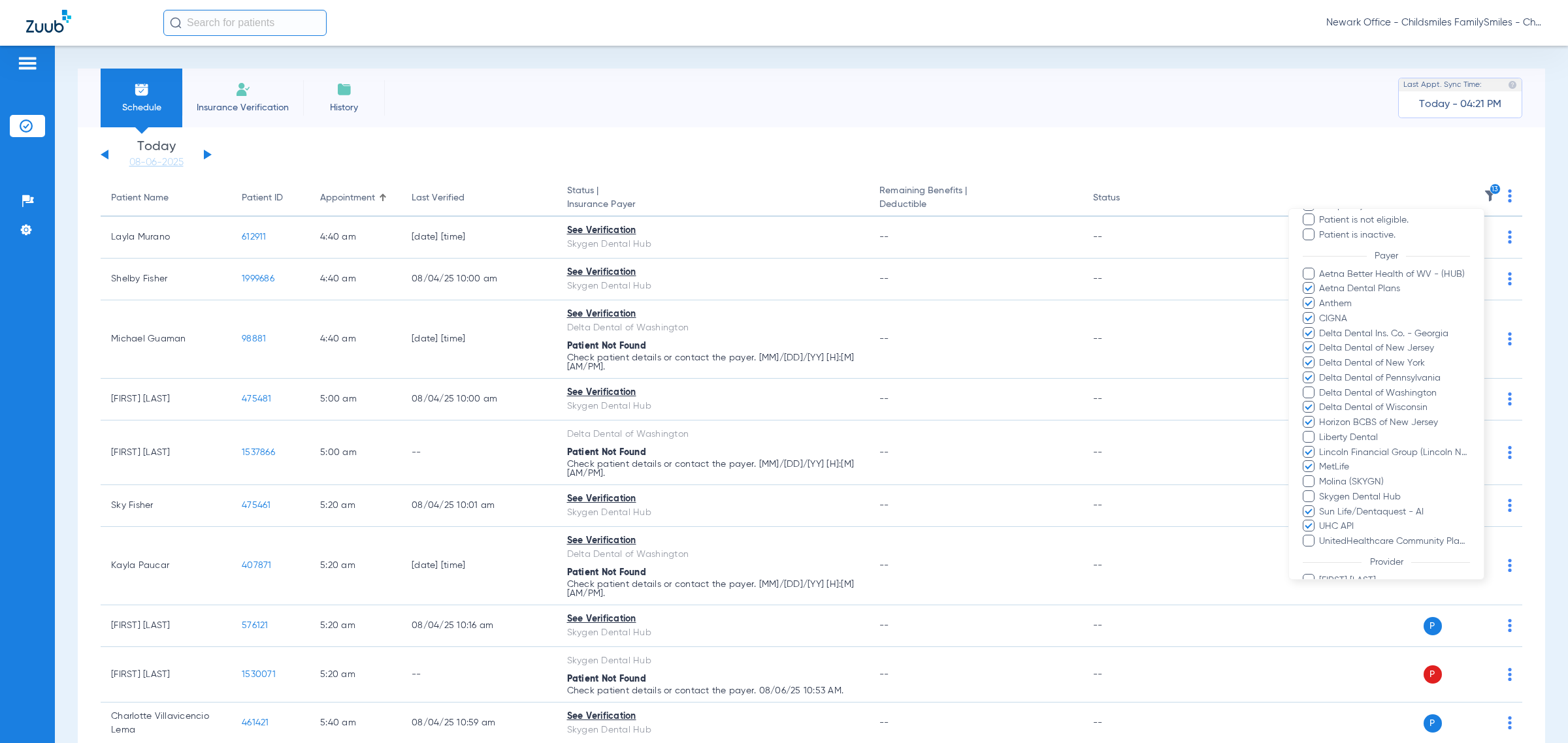 scroll, scrollTop: 473, scrollLeft: 0, axis: vertical 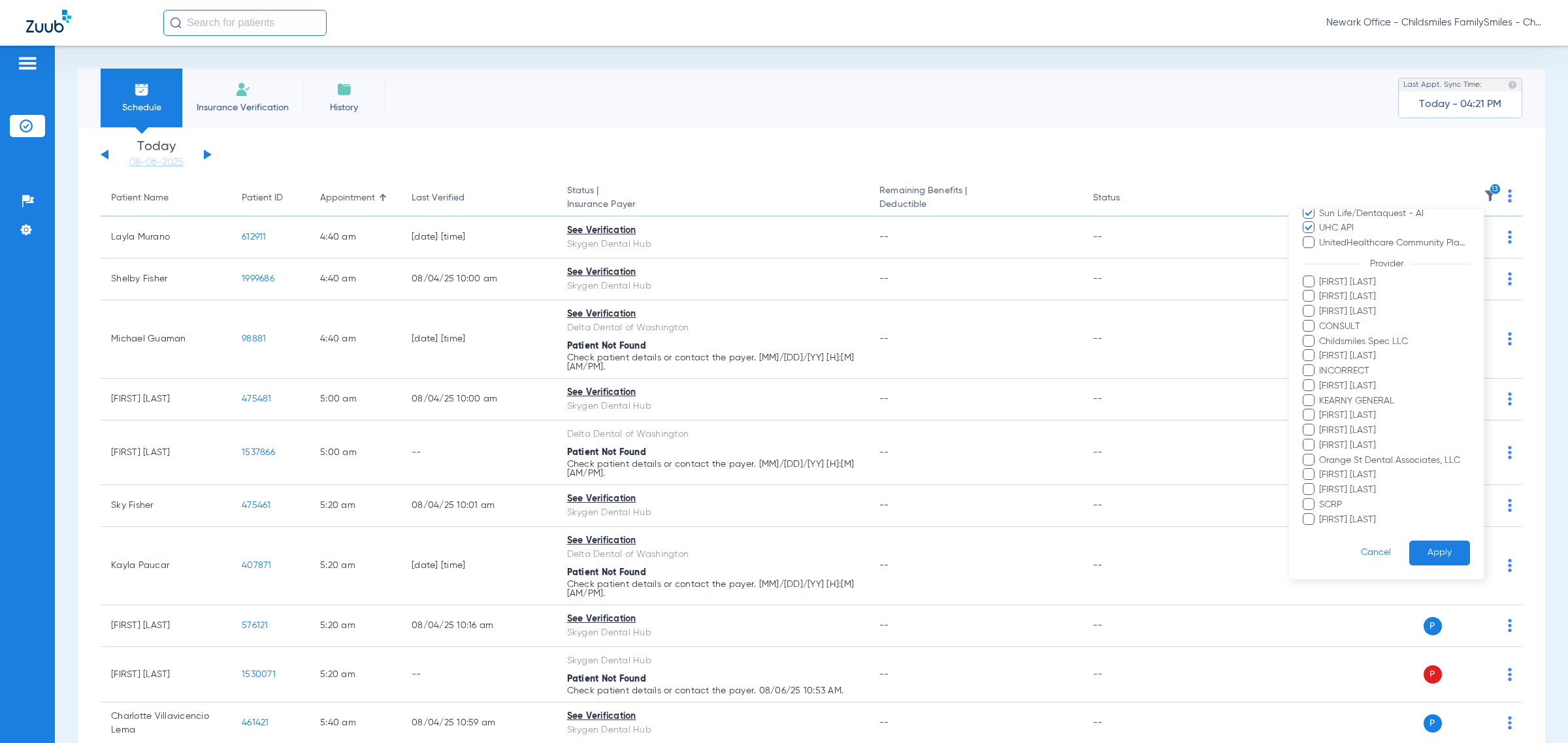 click on "Apply" at bounding box center [1439, 553] 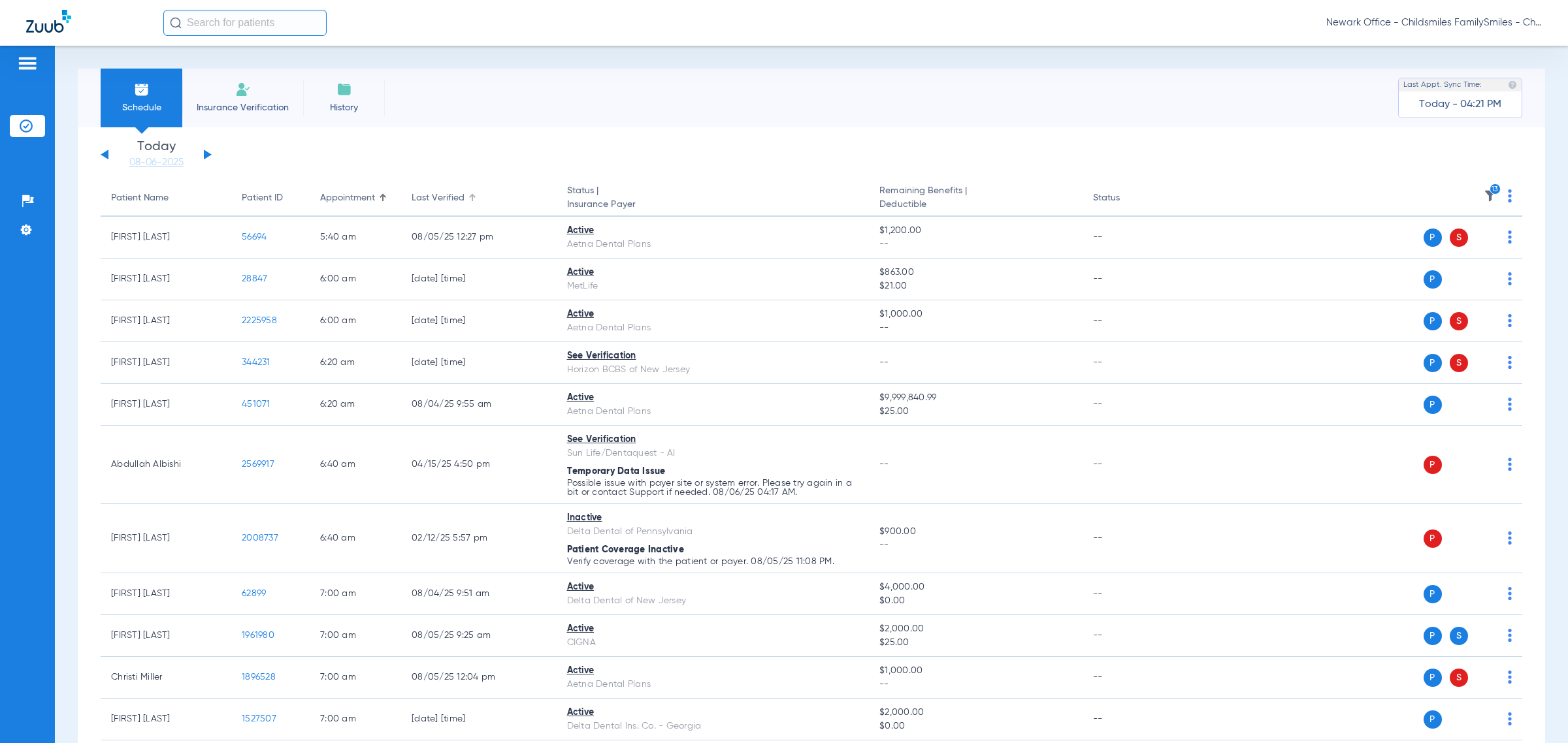 click on "Last Verified" 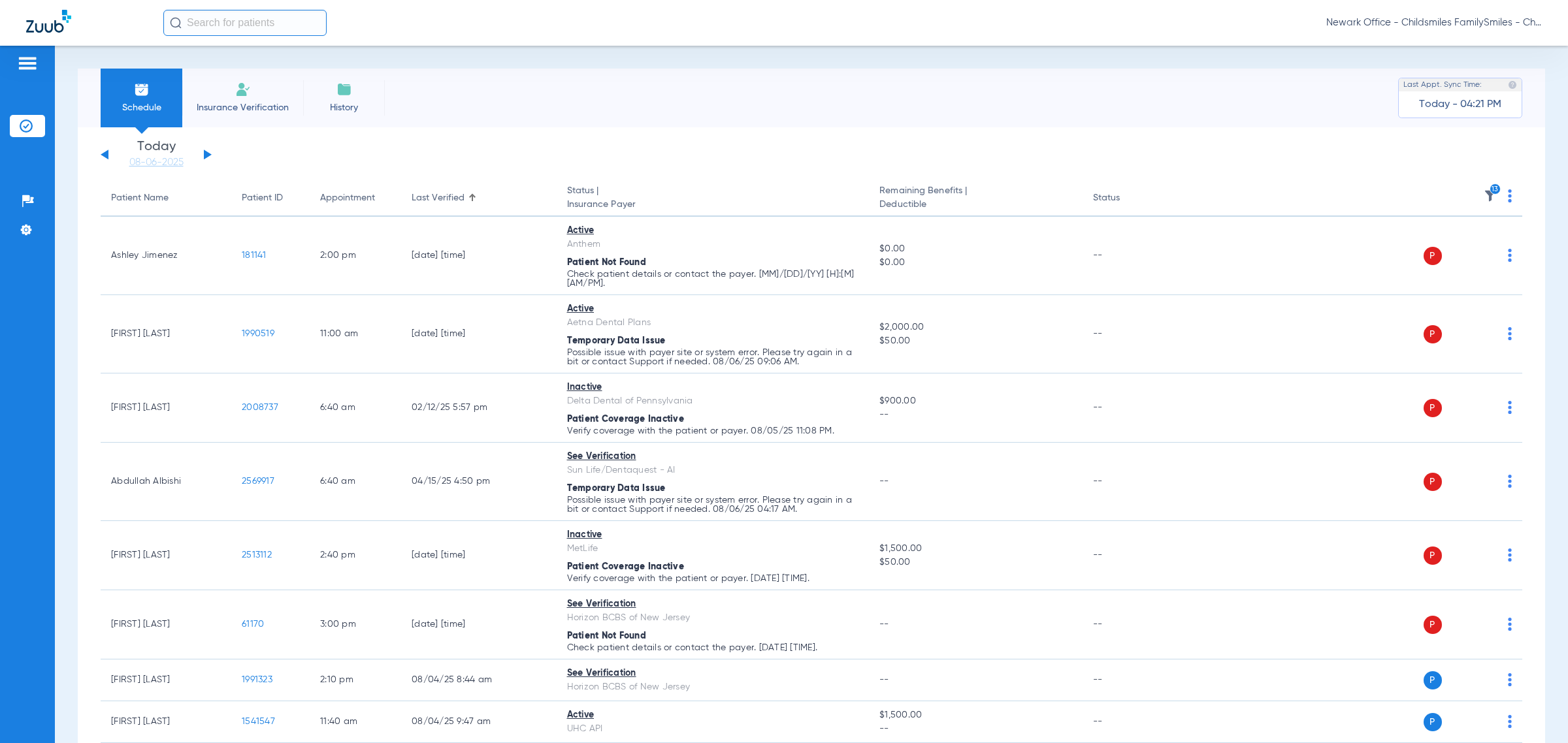 click 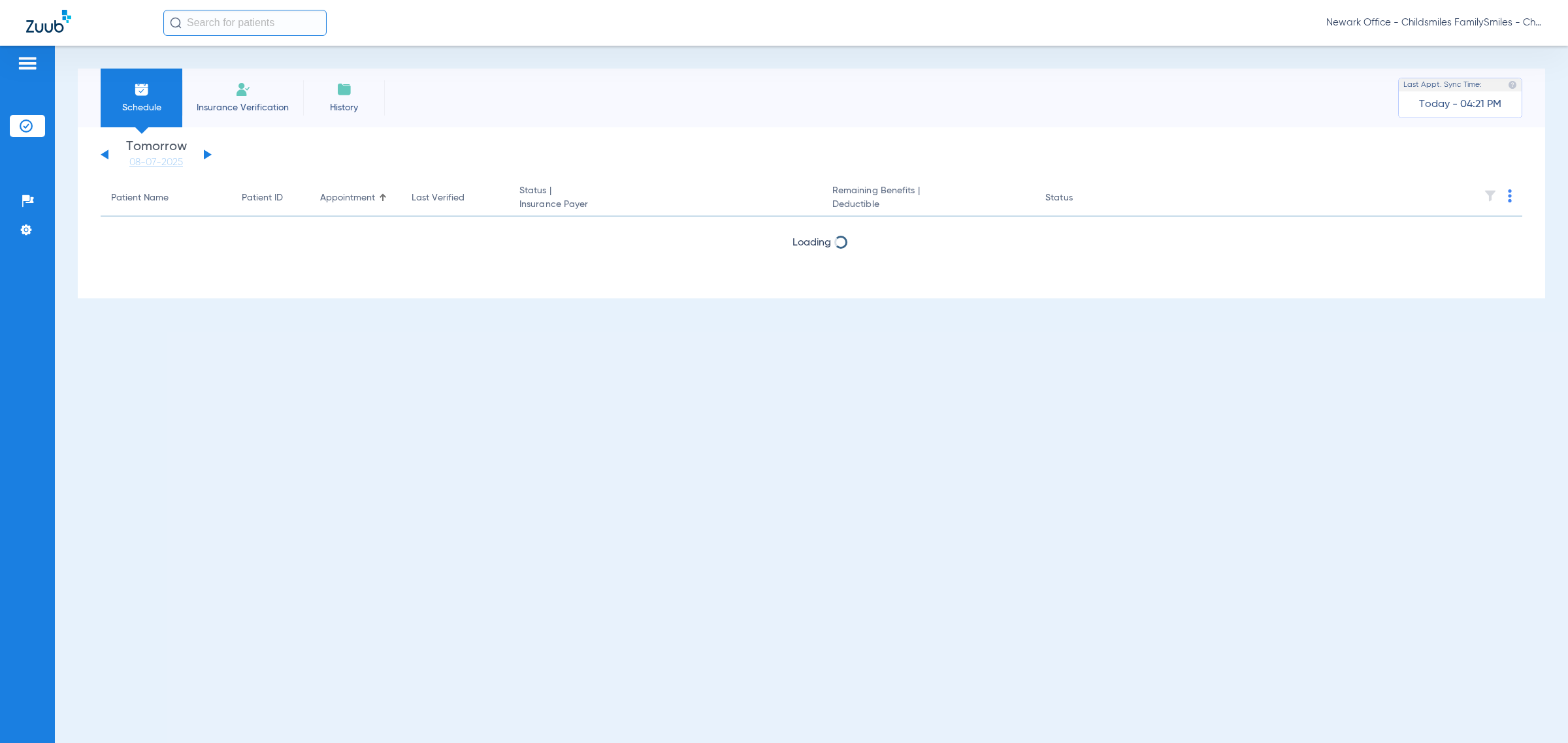 click 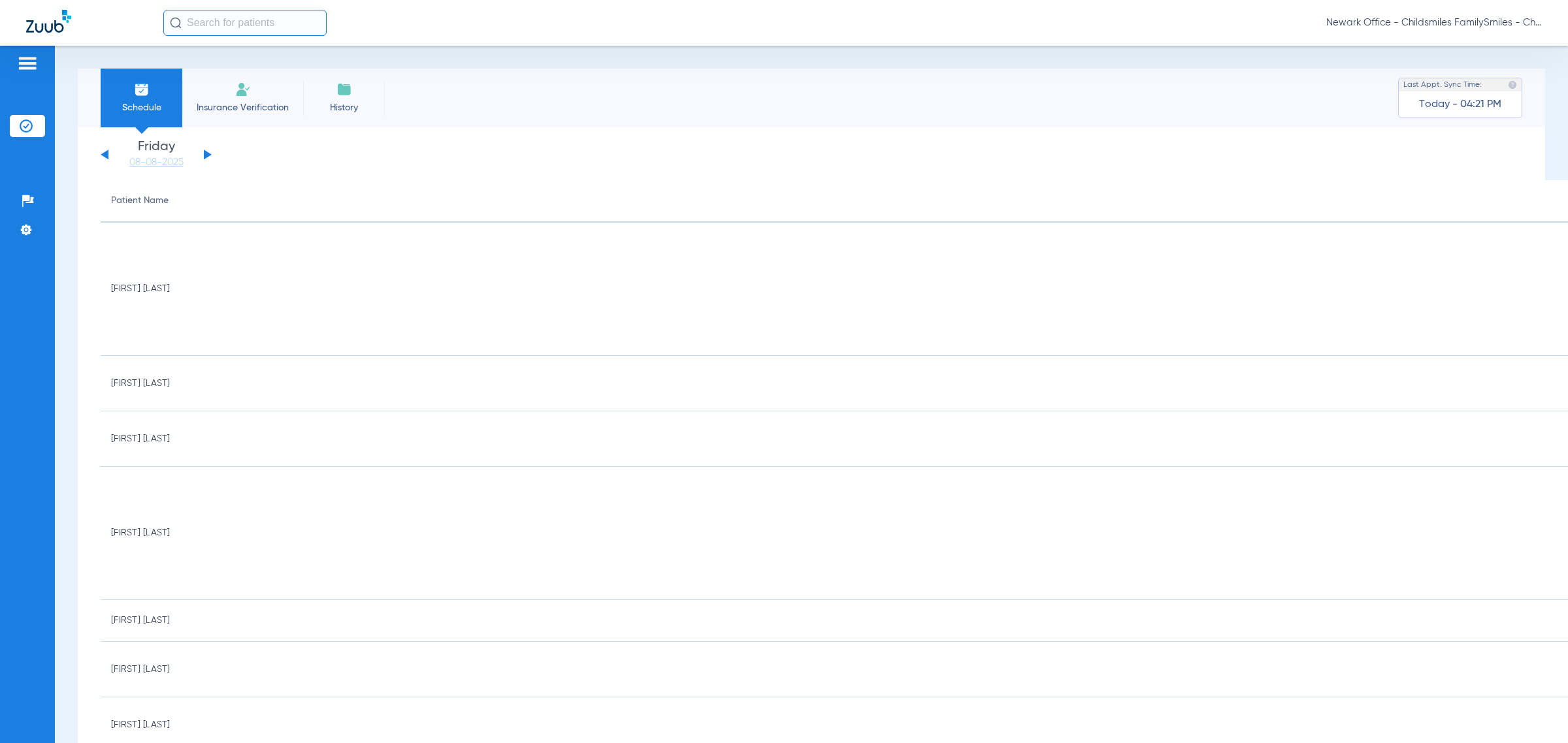 click 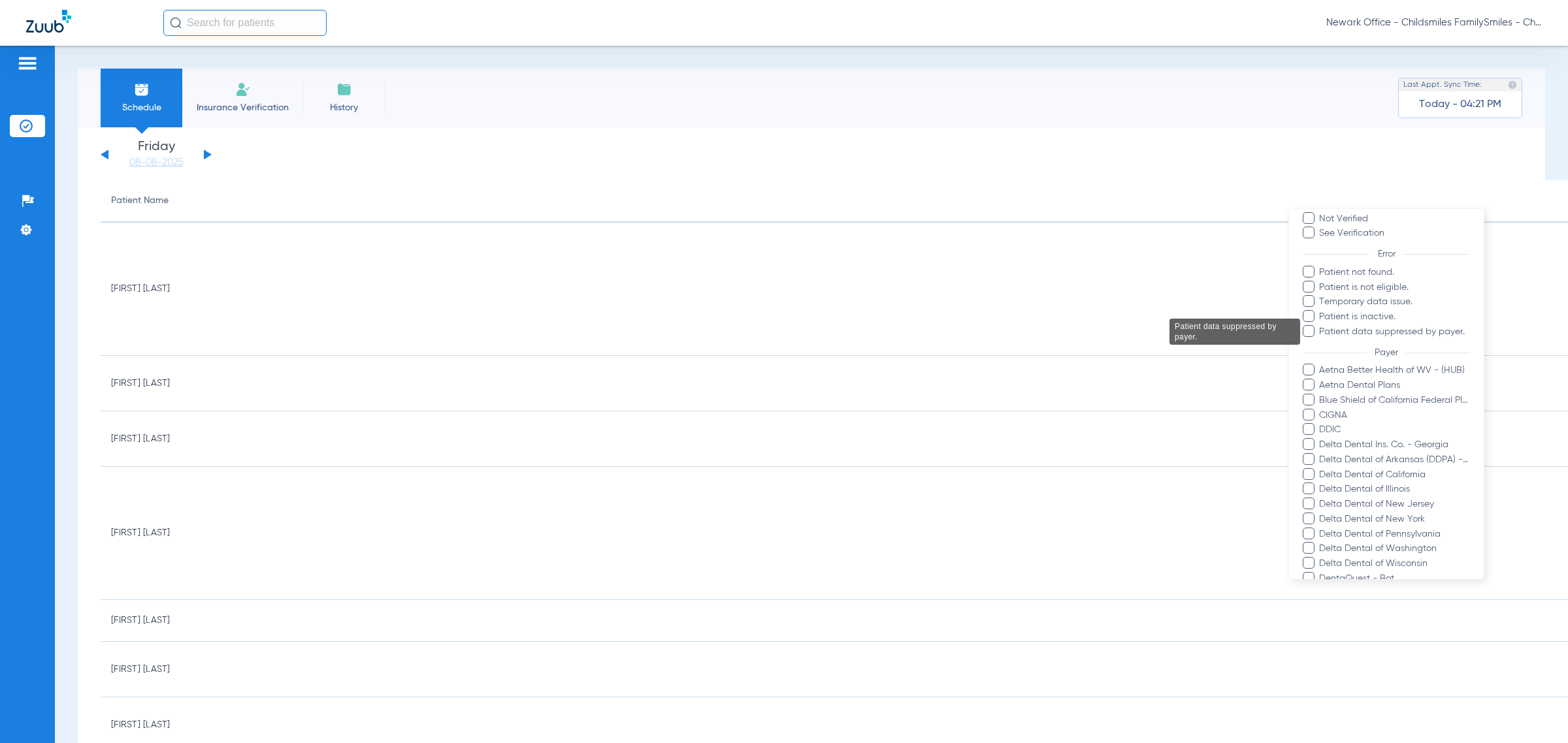 scroll, scrollTop: 163, scrollLeft: 0, axis: vertical 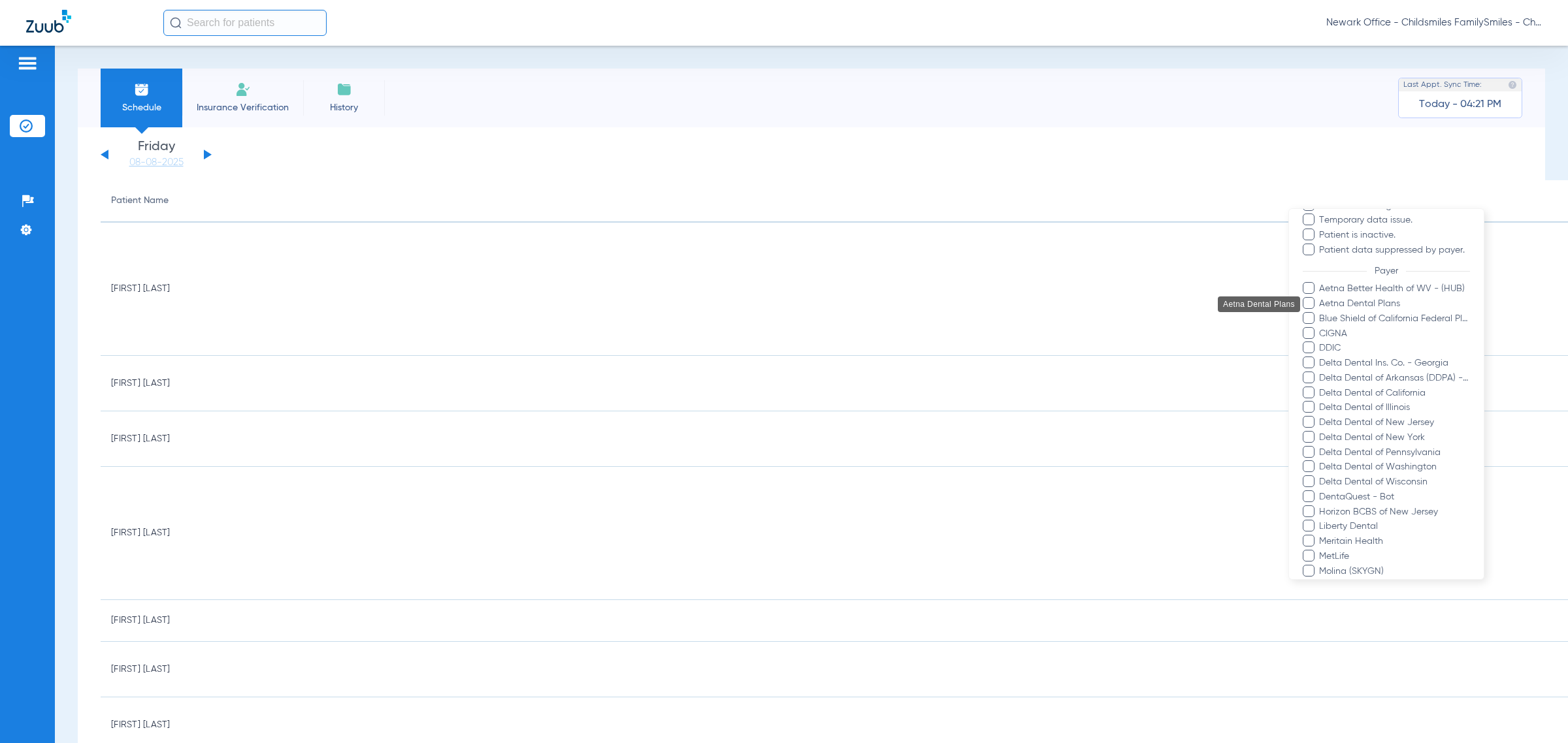 click on "Aetna Dental Plans" at bounding box center (1394, 304) 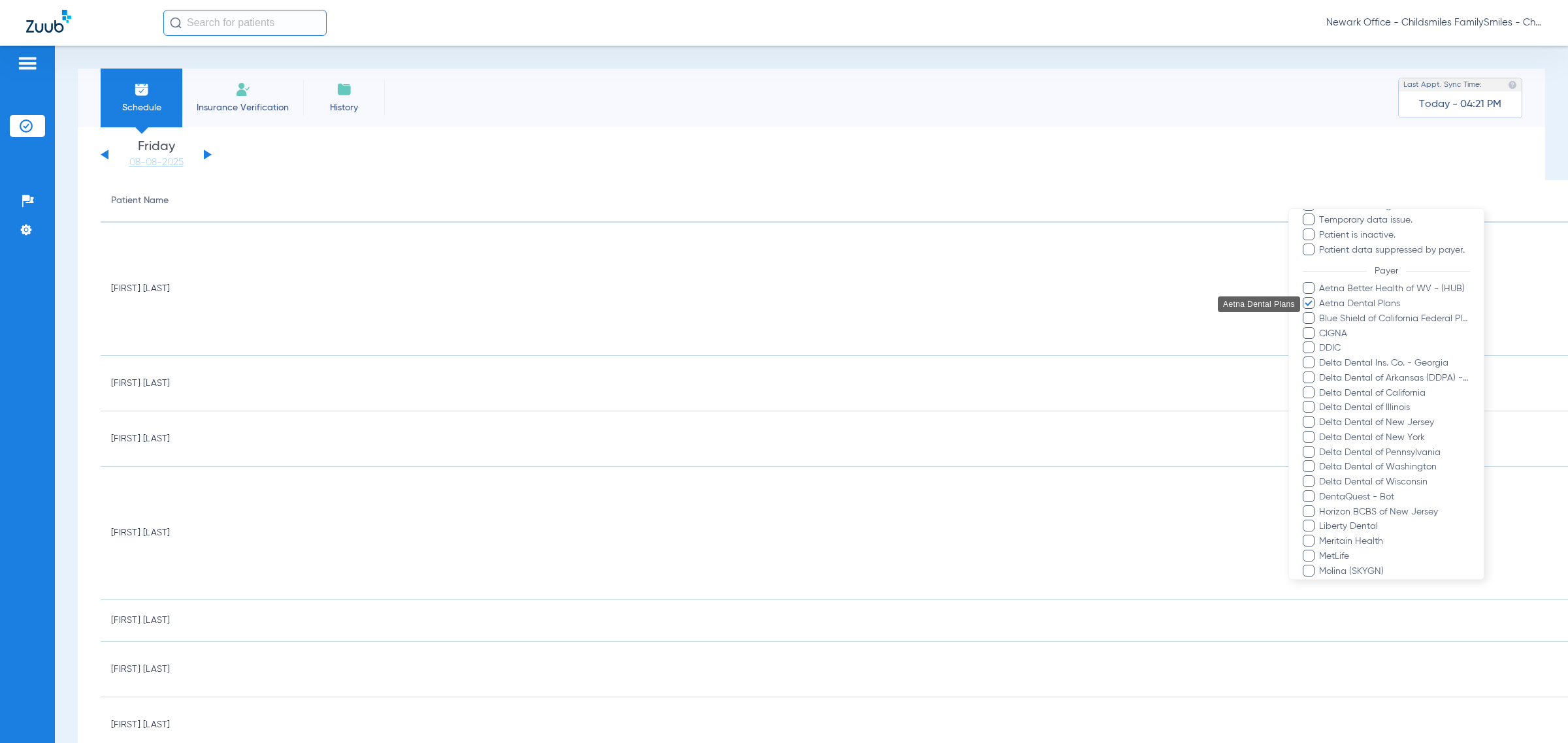 click on "Blue Shield of California Federal Plan" at bounding box center (1394, 319) 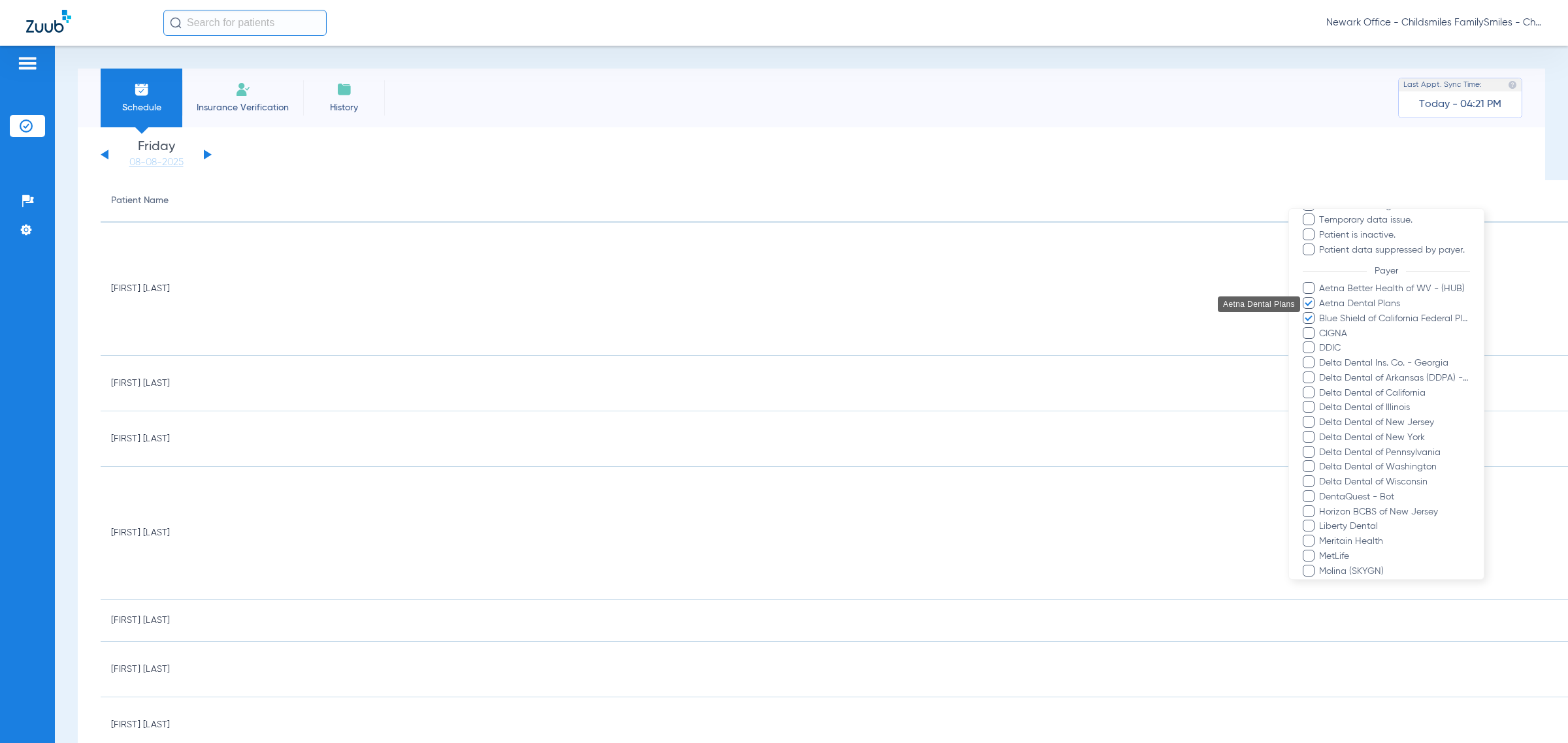 click on "CIGNA" at bounding box center (1394, 334) 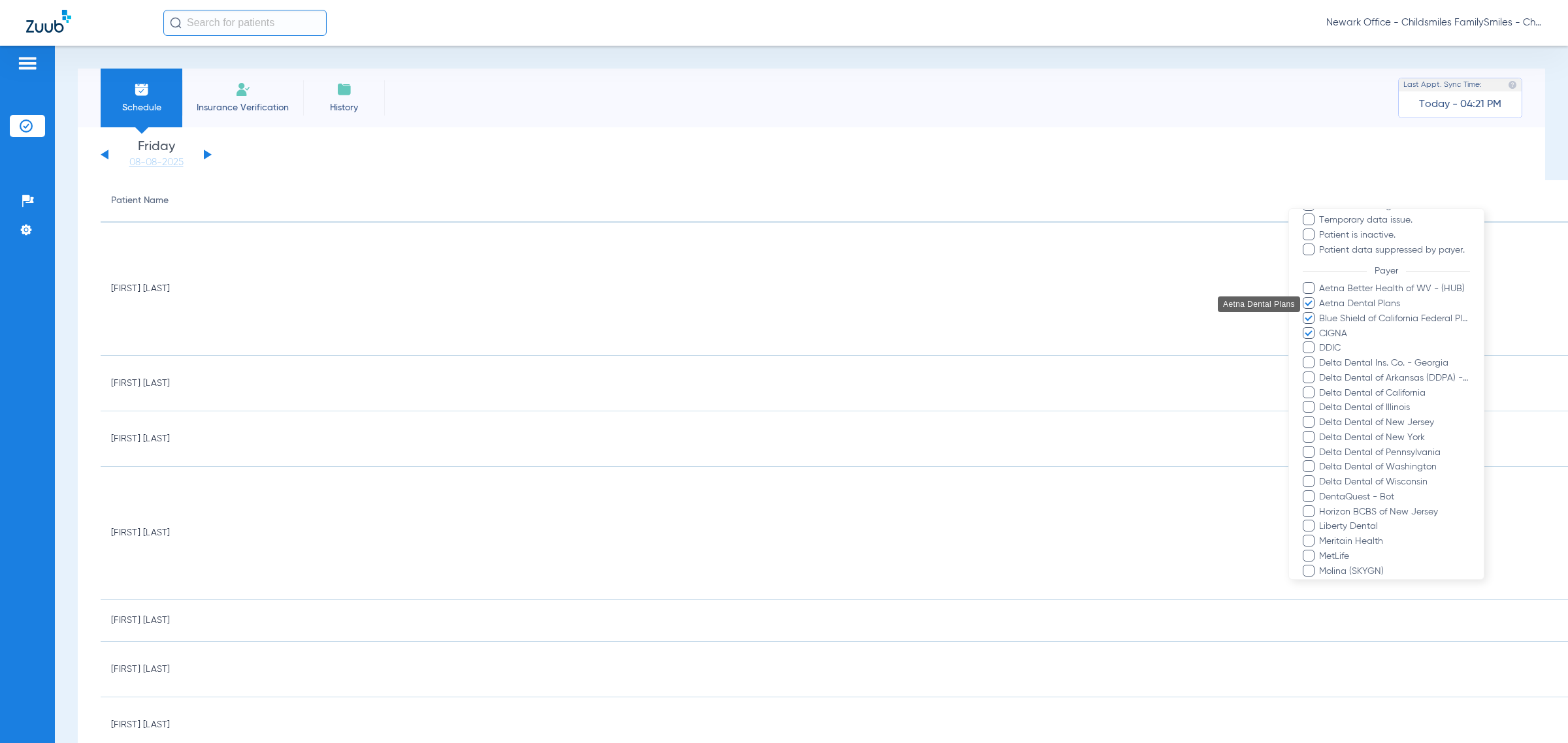 click on "DDIC" at bounding box center (1394, 348) 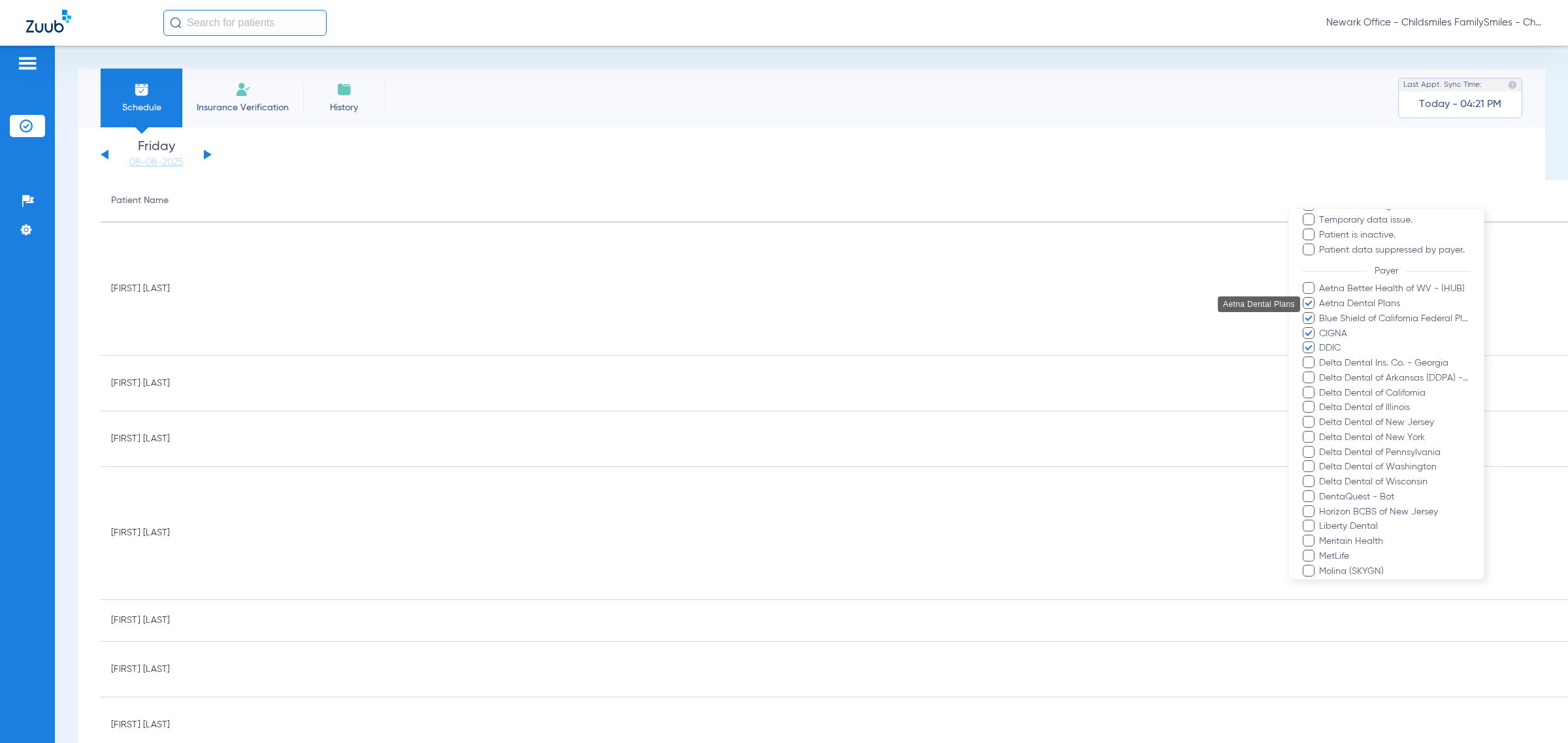 click on "Delta Dental Ins. Co. - Georgia" at bounding box center [1394, 363] 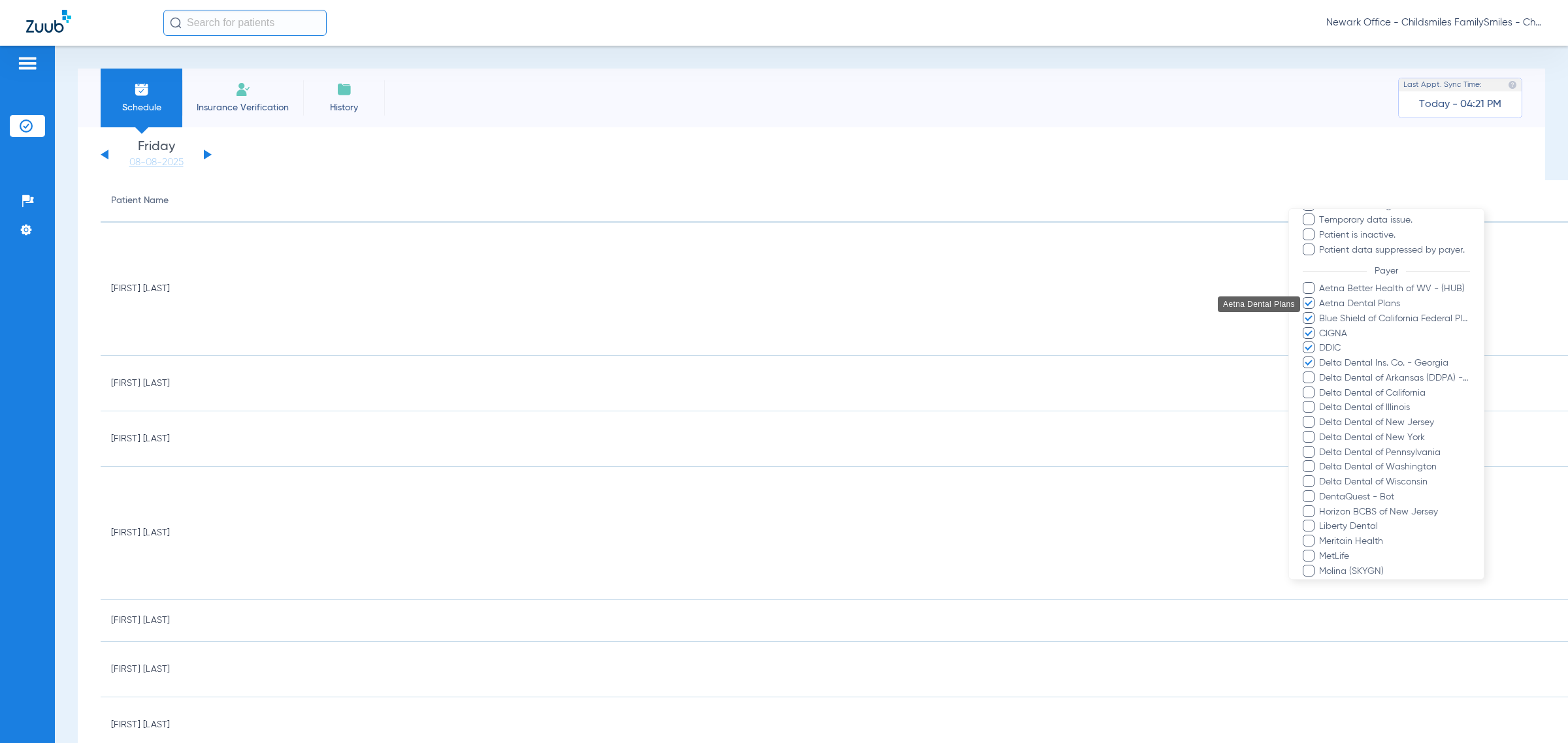 click on "Delta Dental of Arkansas (DDPA) - AI" at bounding box center (1394, 378) 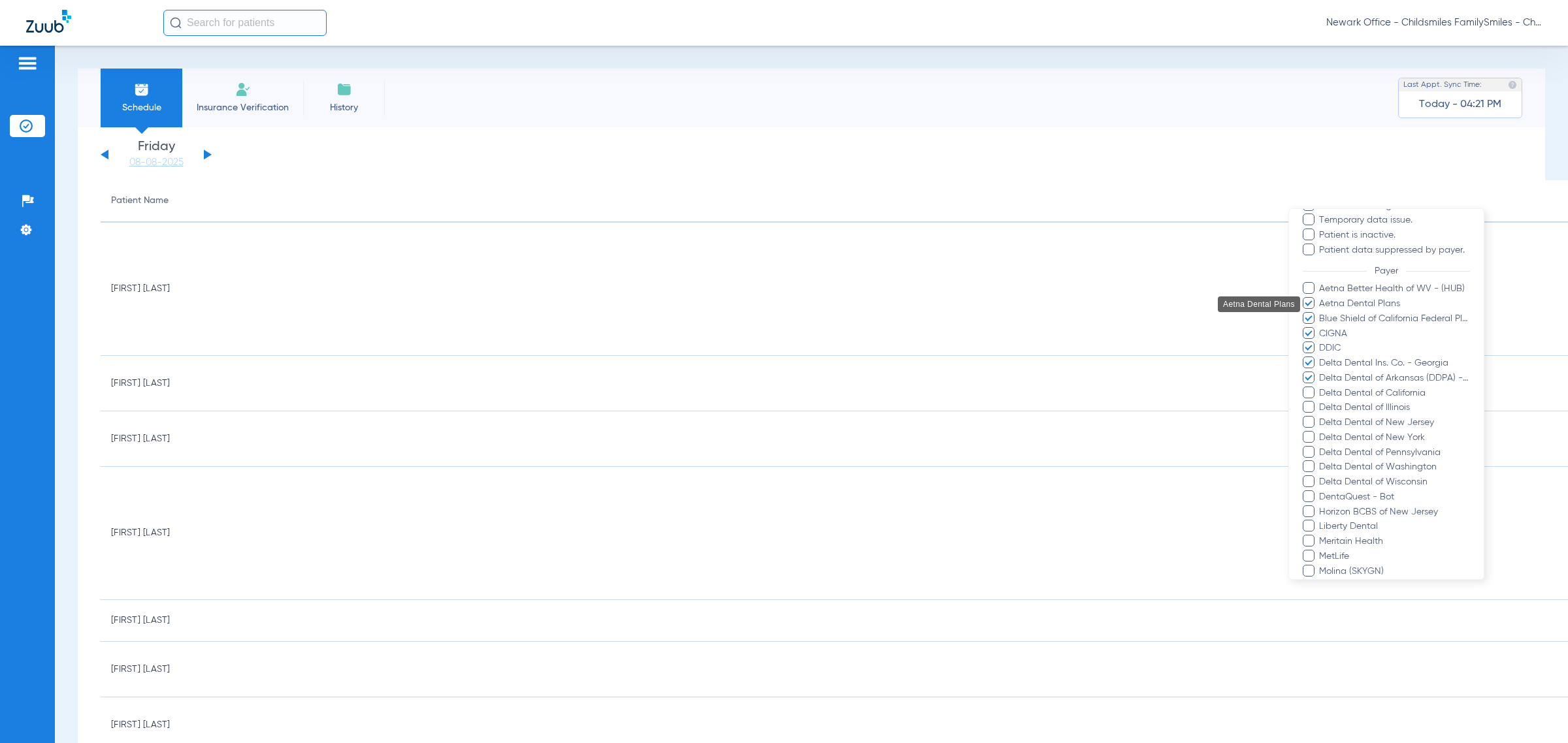 click on "Delta Dental of California" at bounding box center [1394, 393] 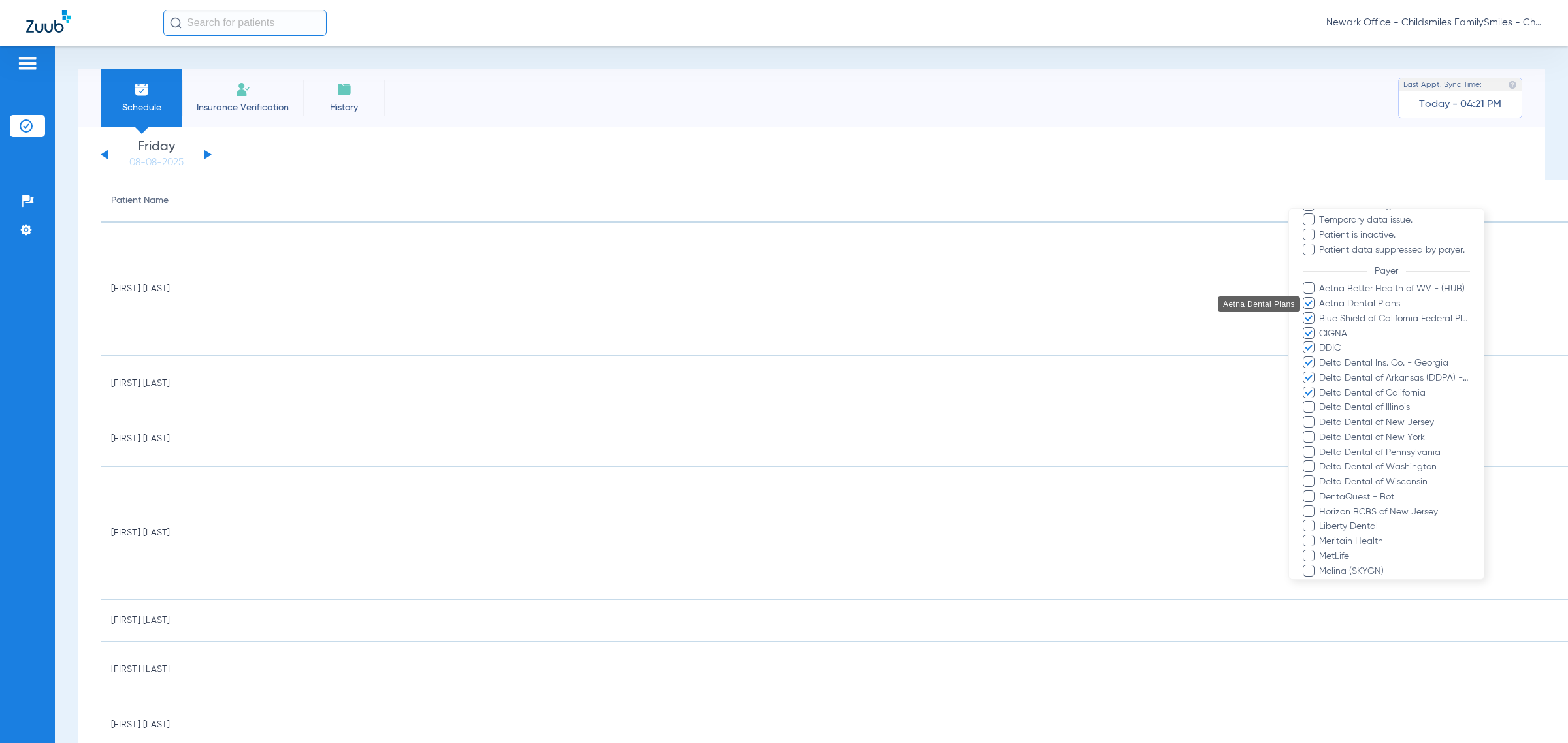 click on "Delta Dental of Illinois" at bounding box center (1394, 407) 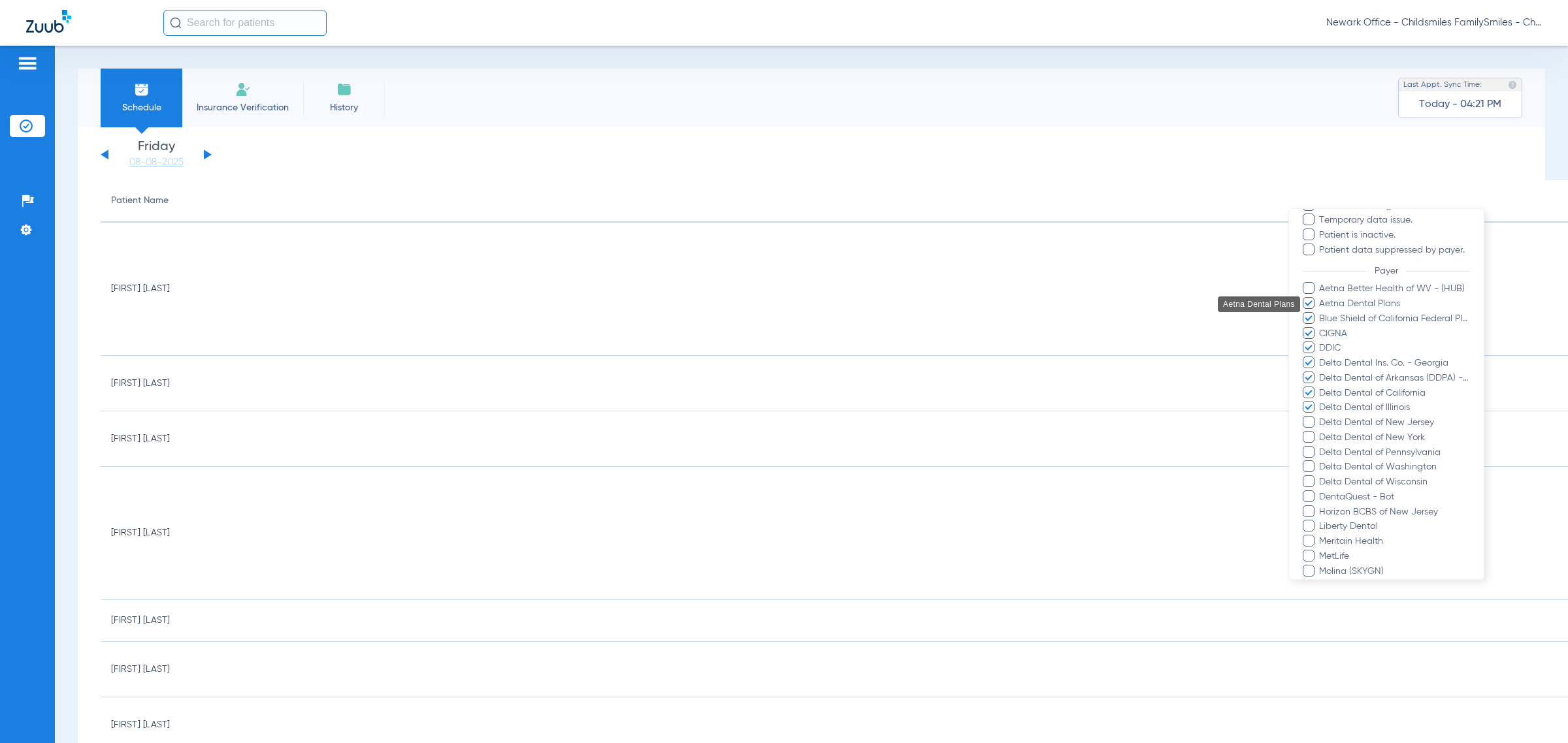 click on "Delta Dental of New Jersey" at bounding box center (1394, 422) 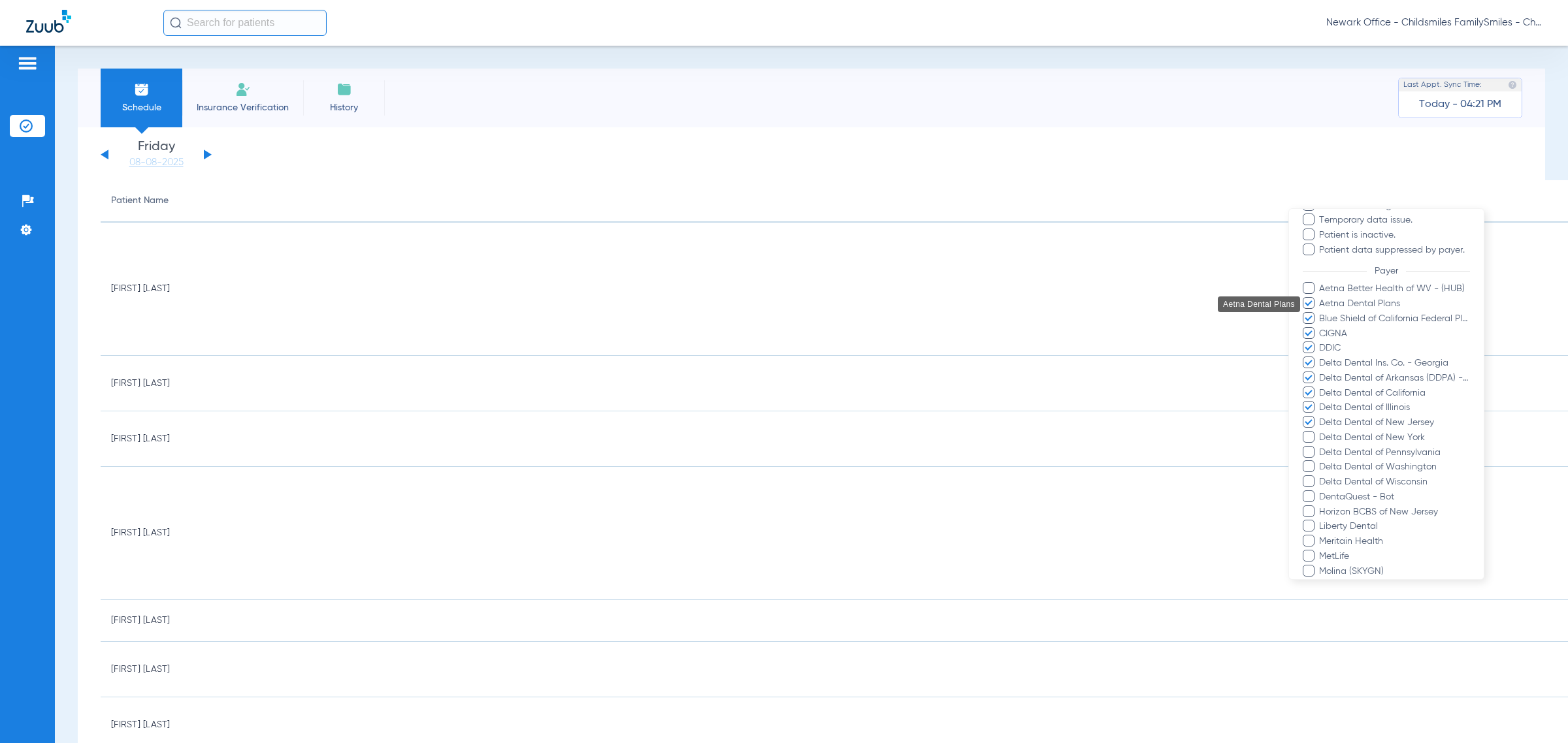click on "Delta Dental of New York" at bounding box center (1394, 437) 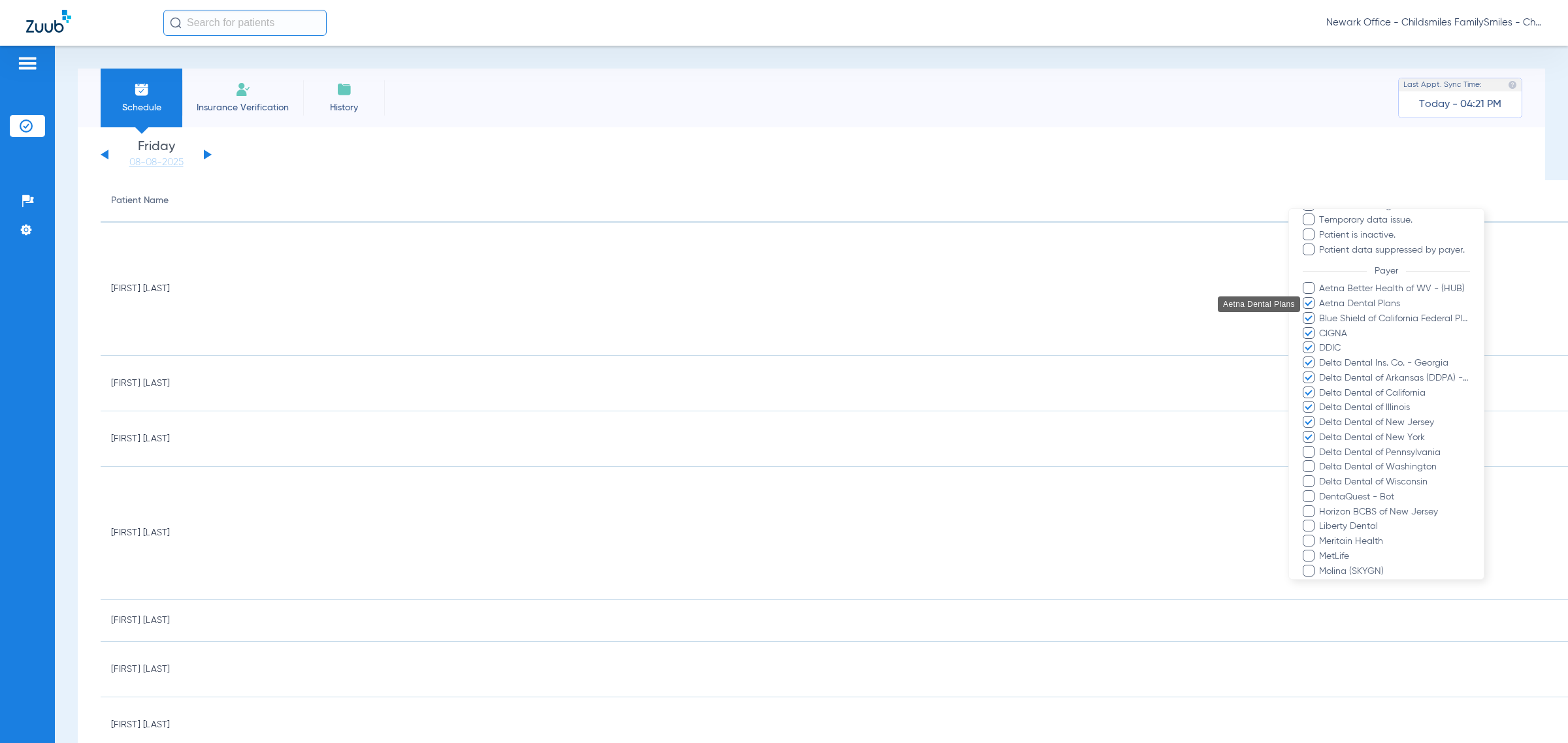 click on "Delta Dental of Pennsylvania" at bounding box center (1394, 452) 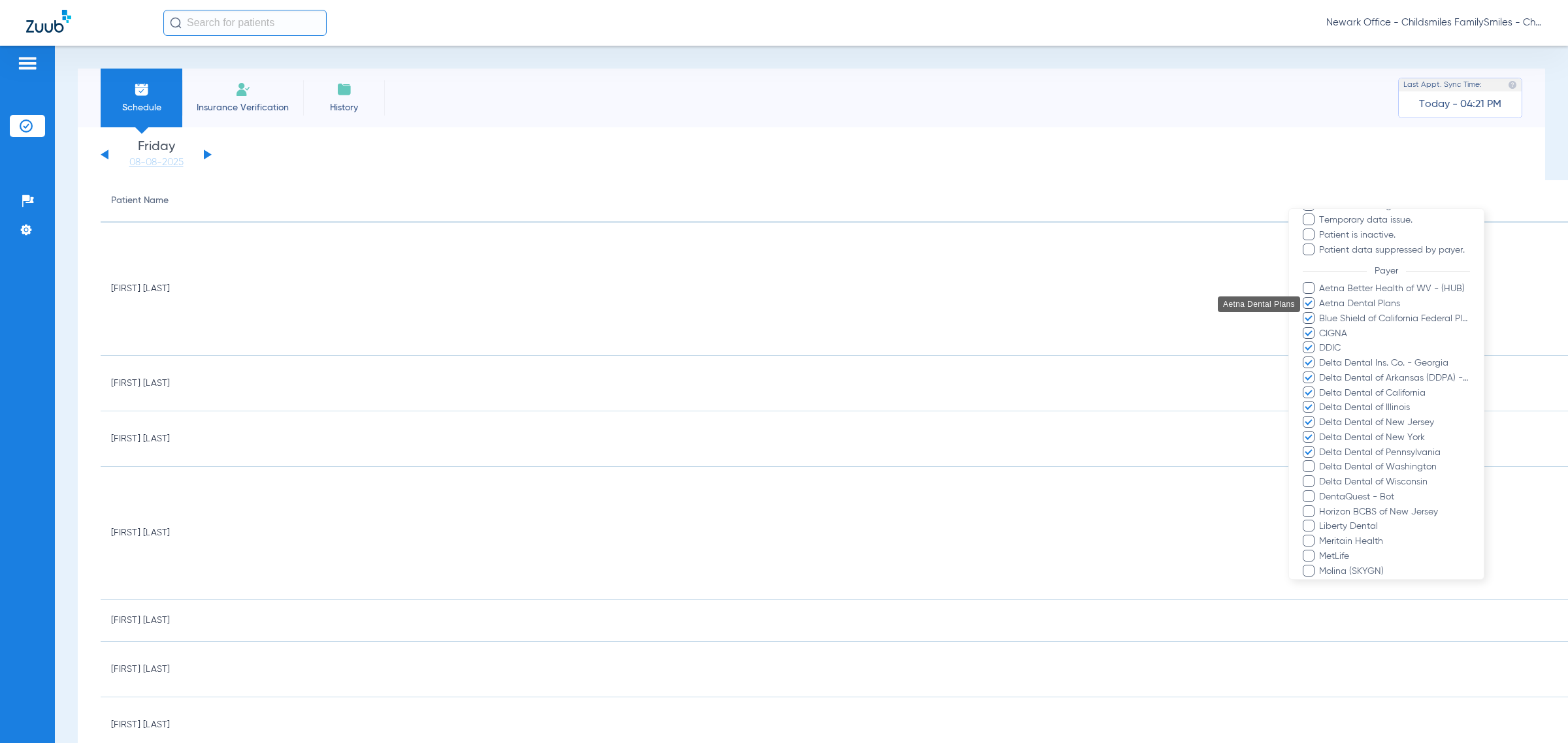 click on "Delta Dental of Wisconsin" at bounding box center [1394, 482] 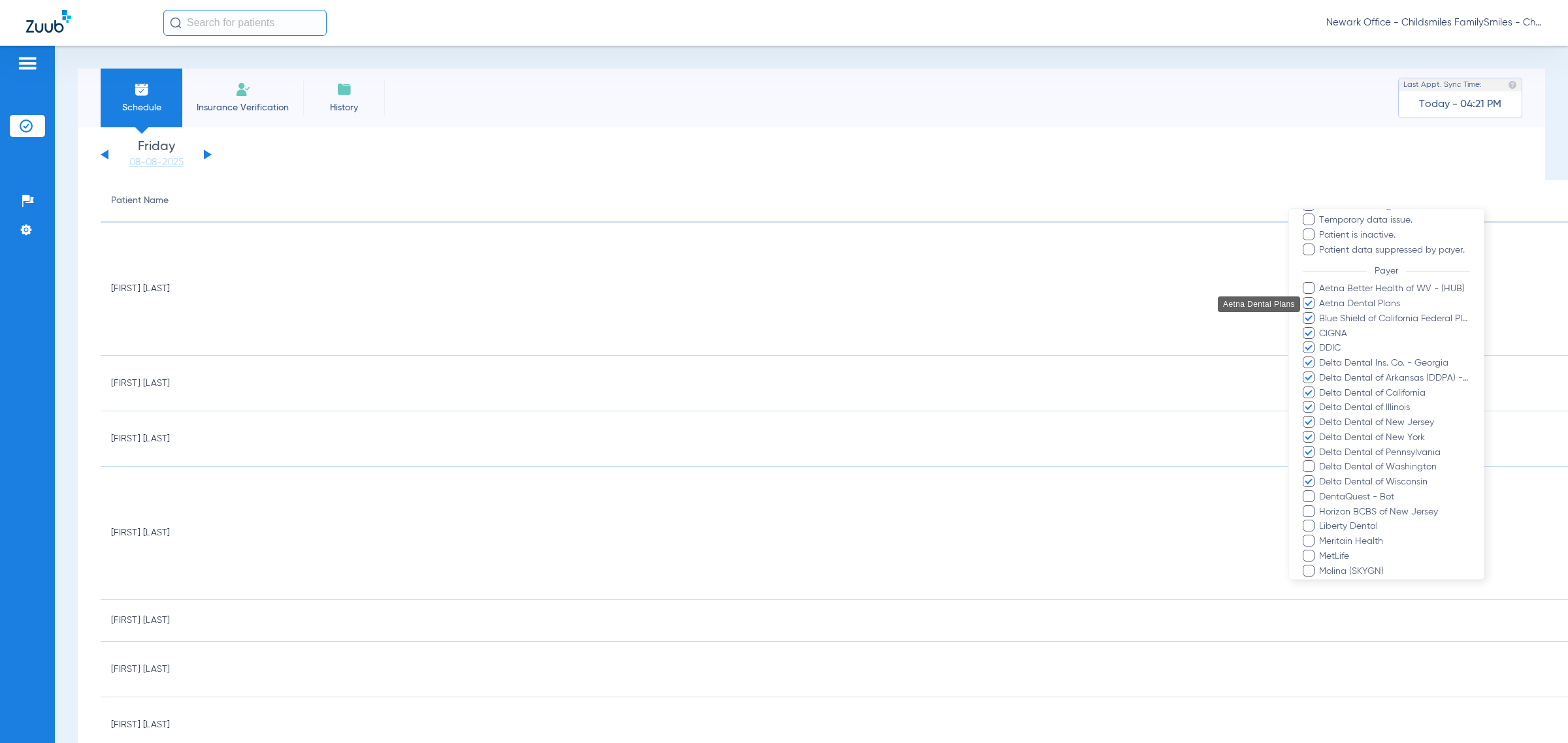click on "DentaQuest - Bot" at bounding box center (1394, 497) 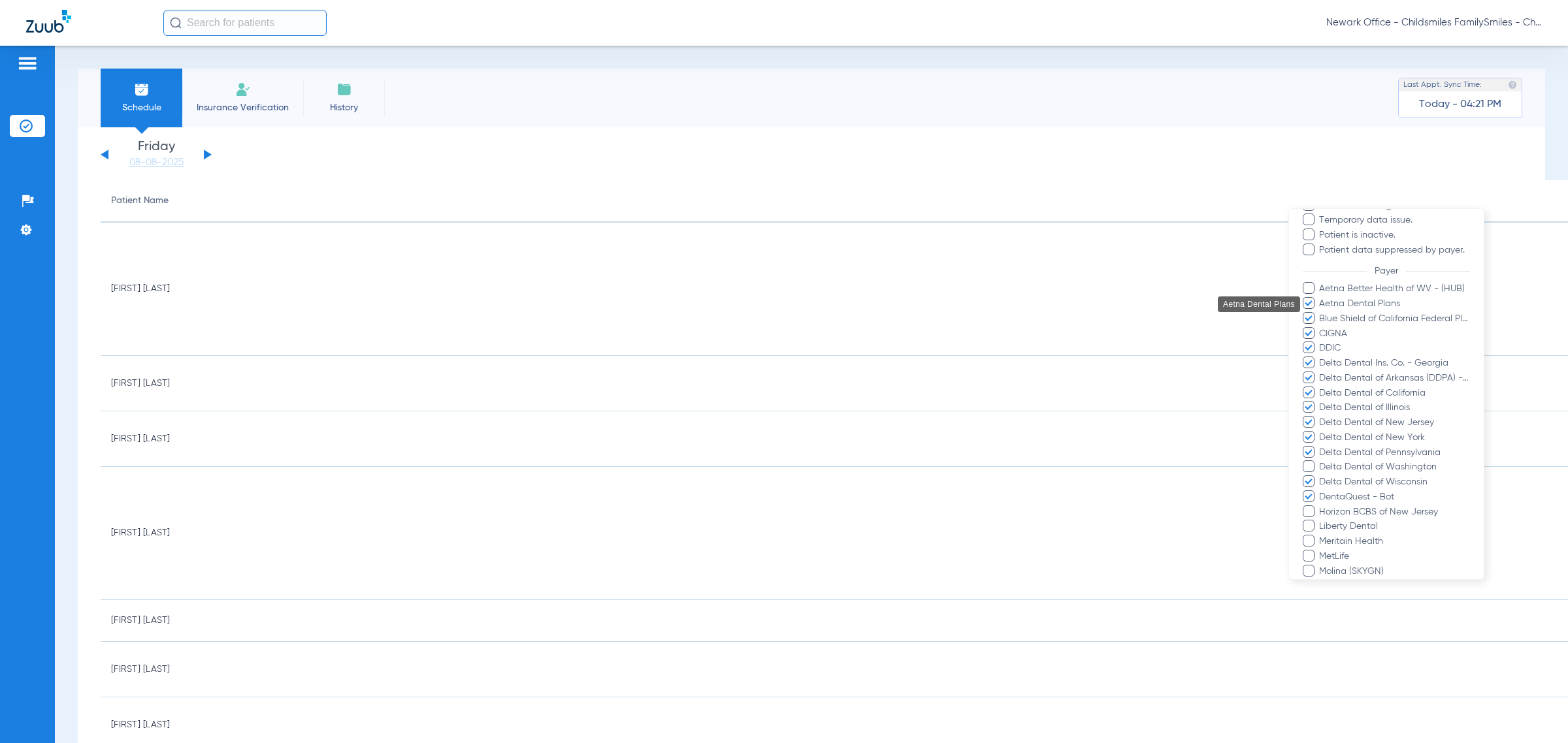 click on "Horizon BCBS of New Jersey" at bounding box center [1394, 512] 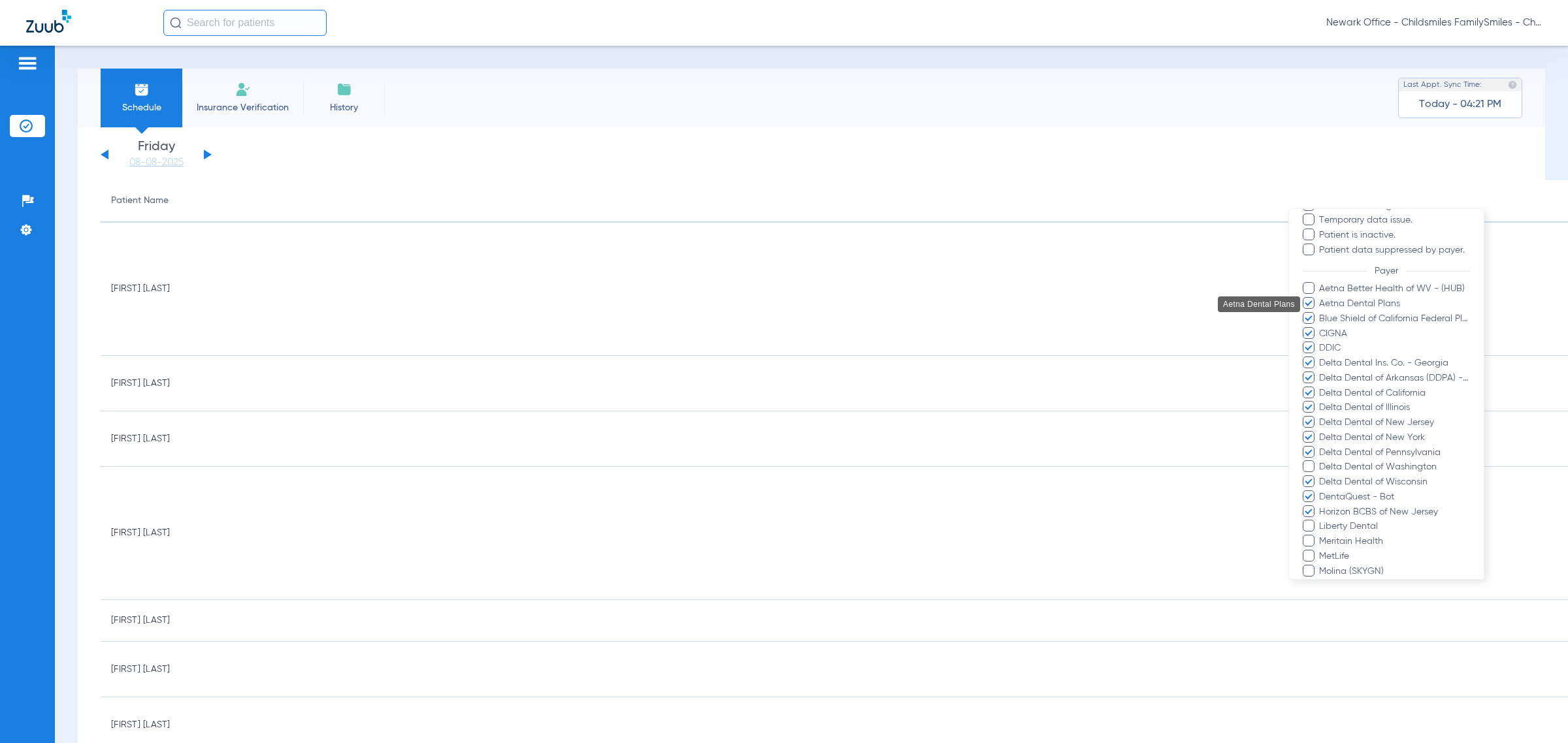 click on "Meritain Health" at bounding box center [1394, 541] 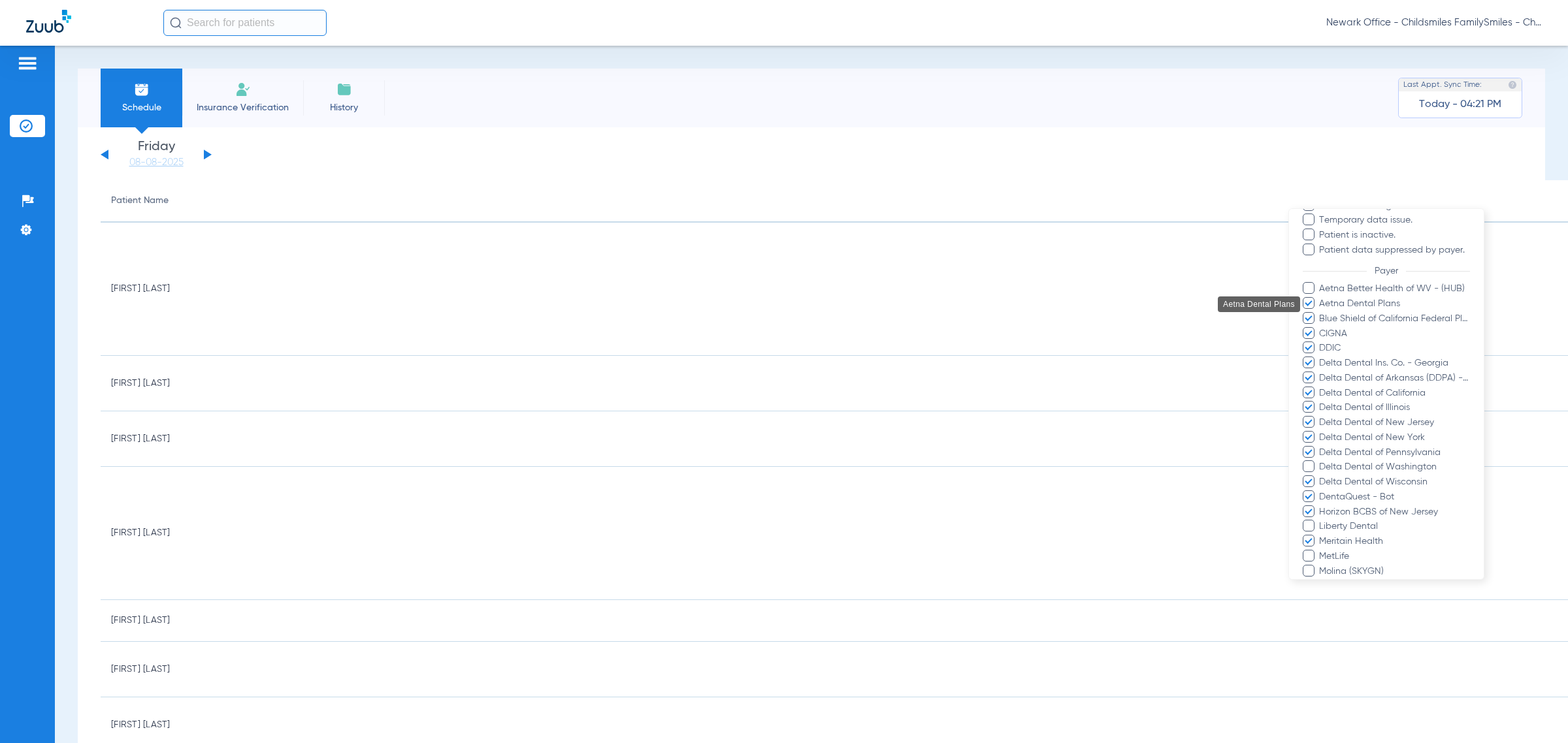 click on "MetLife" at bounding box center (1394, 556) 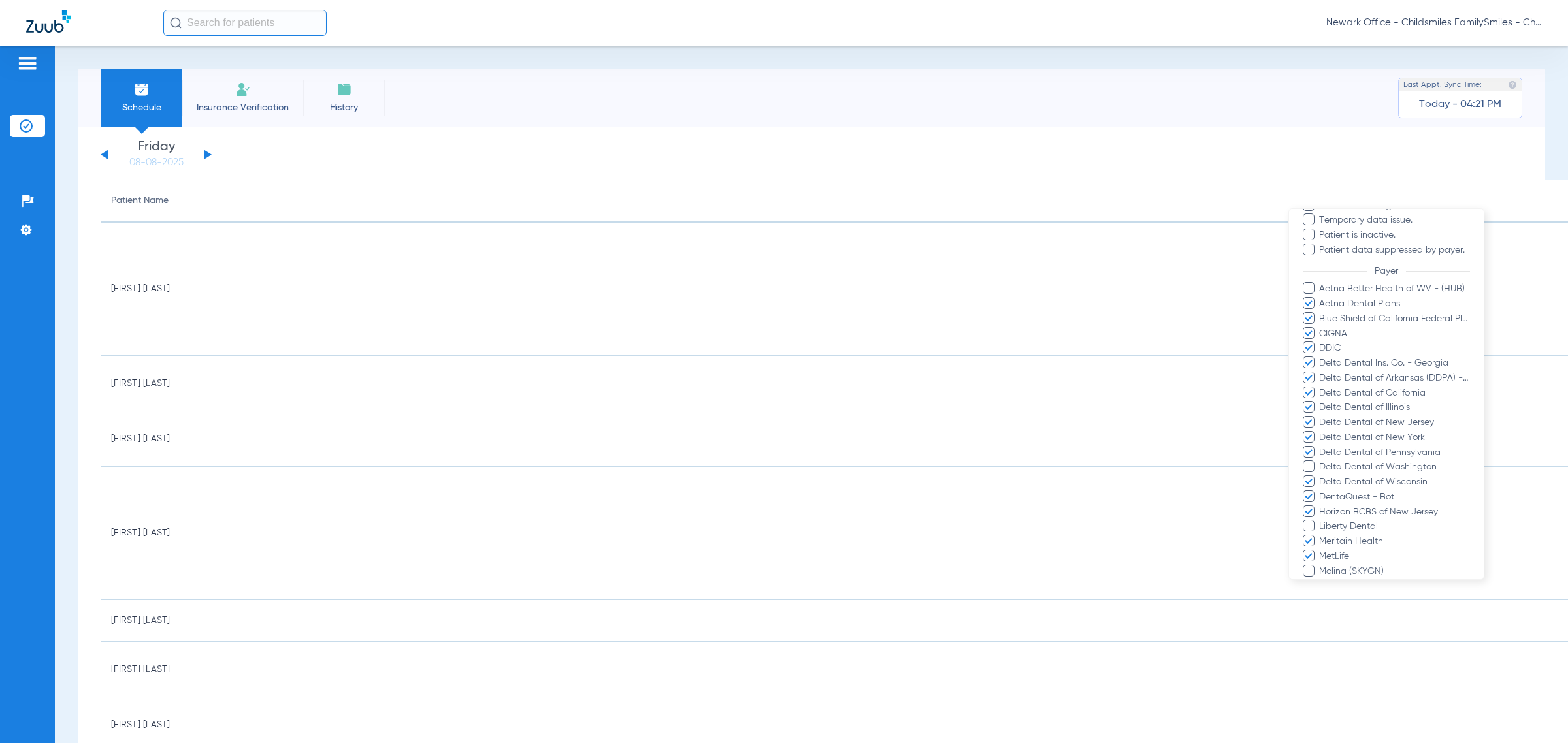 click on "UHC API" at bounding box center [1394, 601] 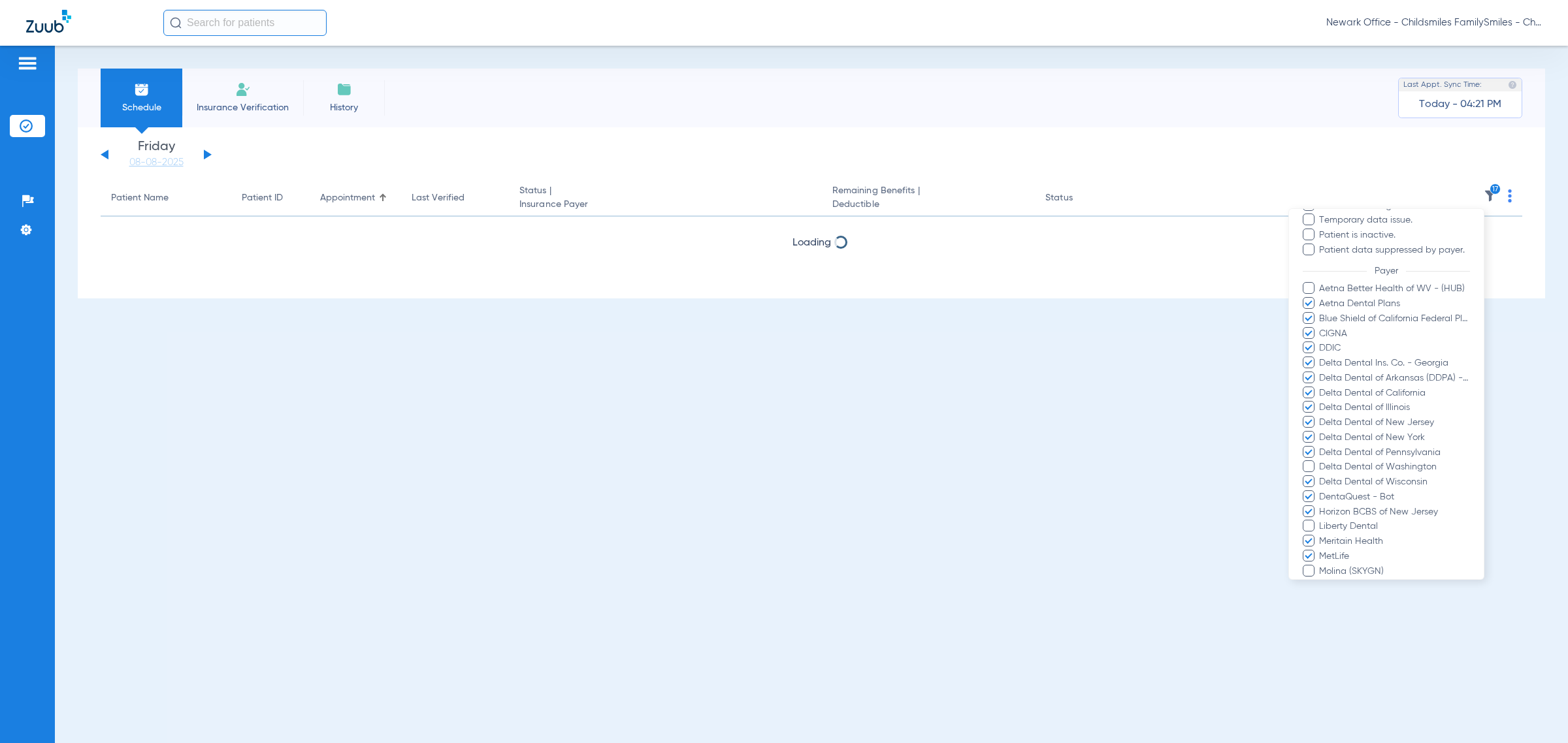 scroll, scrollTop: 637, scrollLeft: 0, axis: vertical 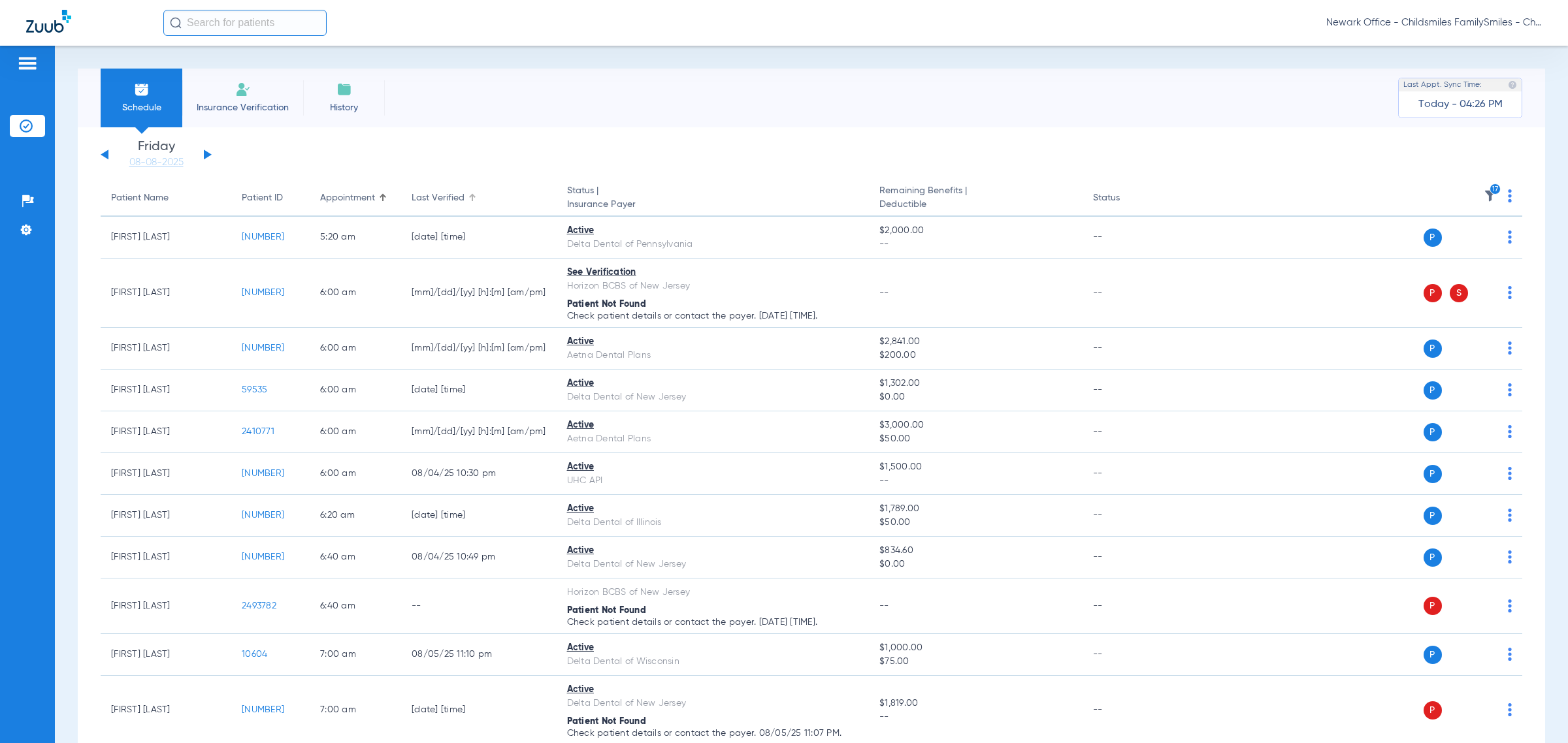 click on "Last Verified" 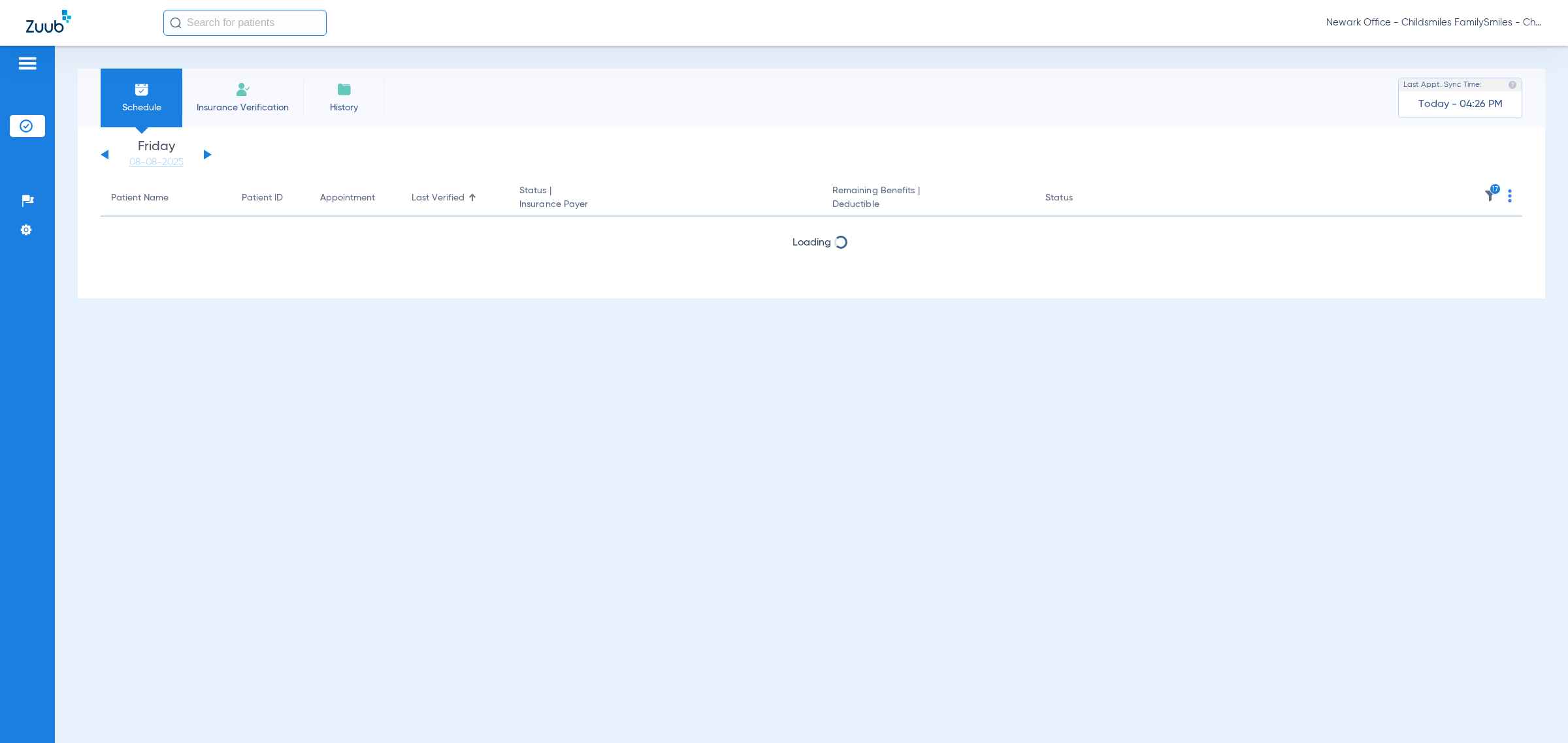 click on "Last Verified" 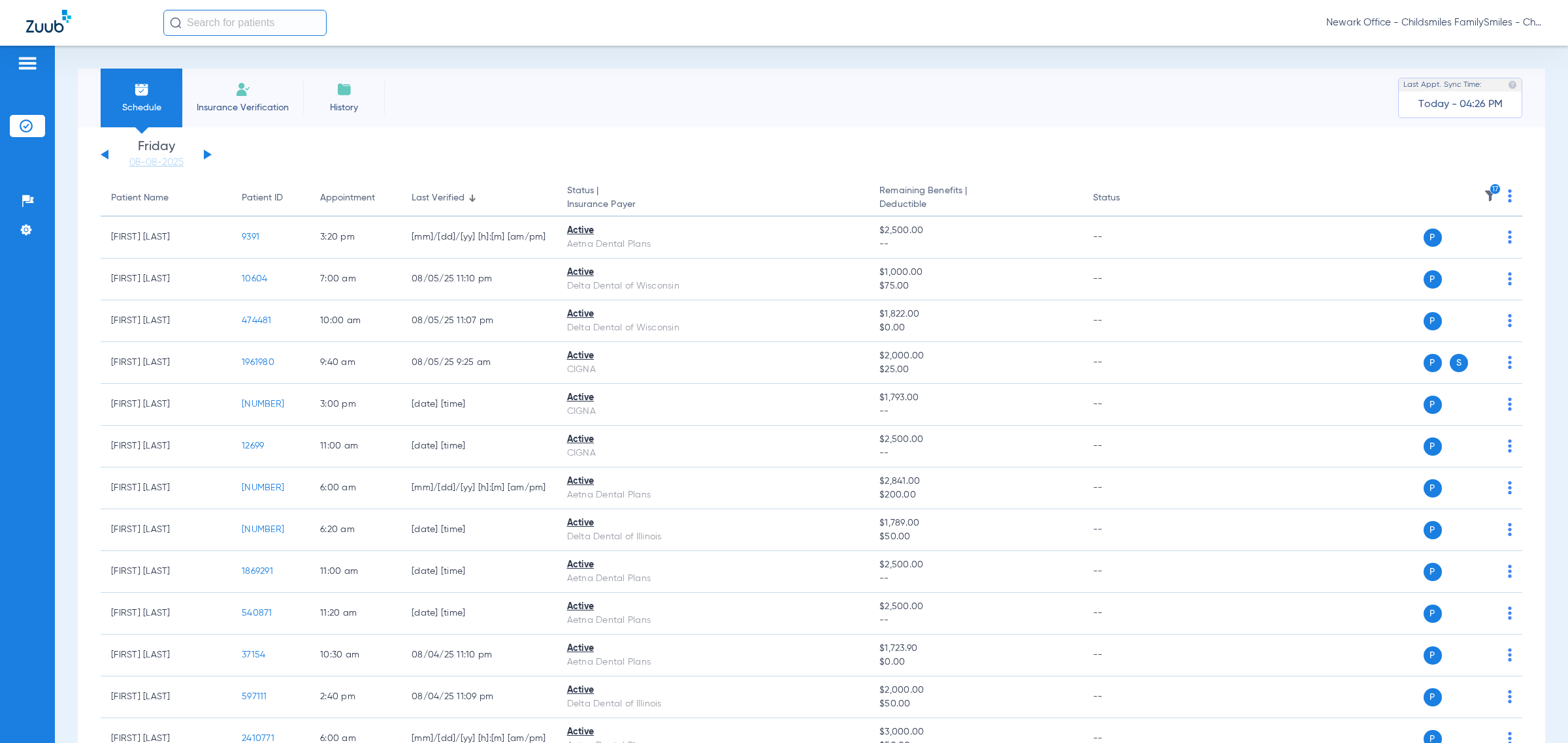 click on "Last Verified" 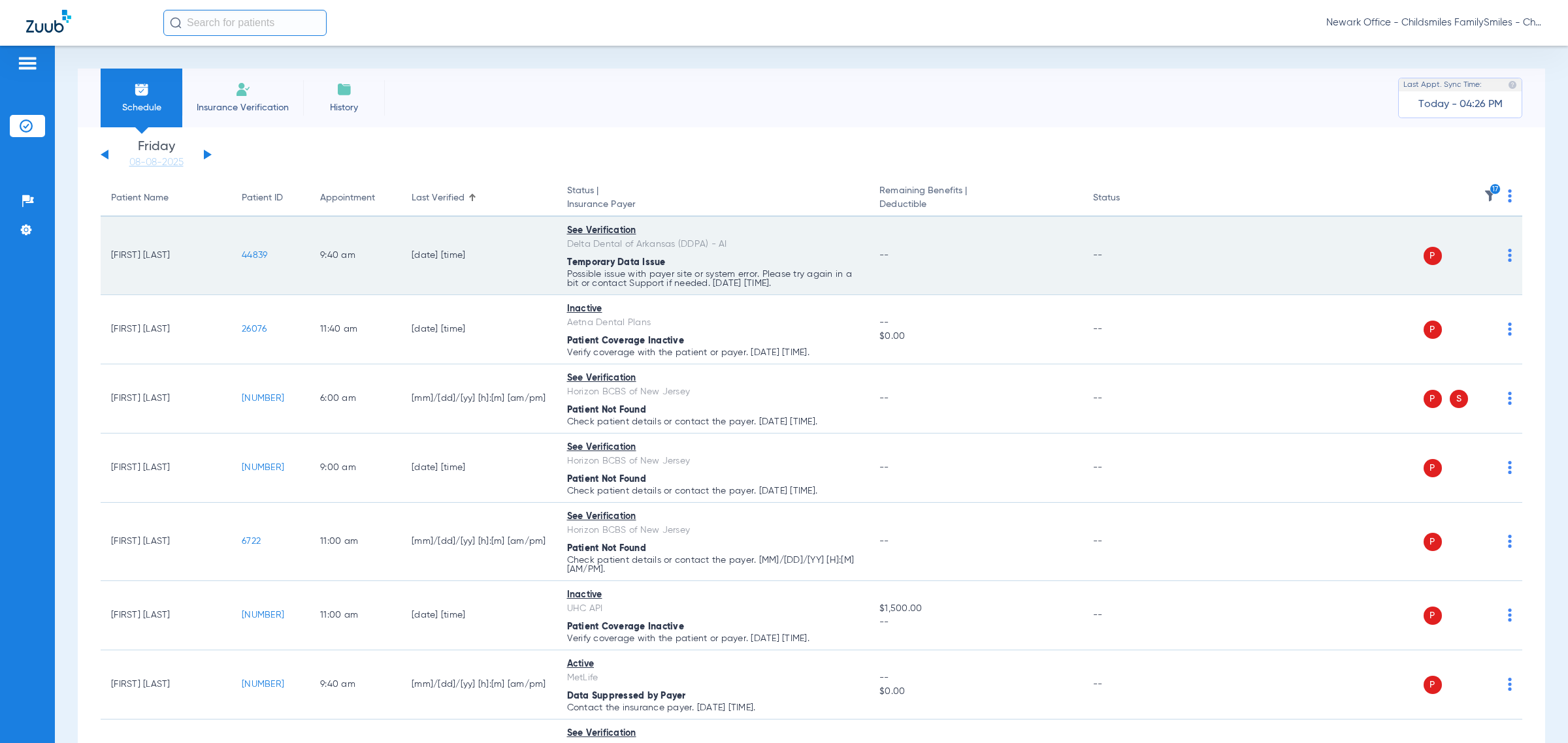click 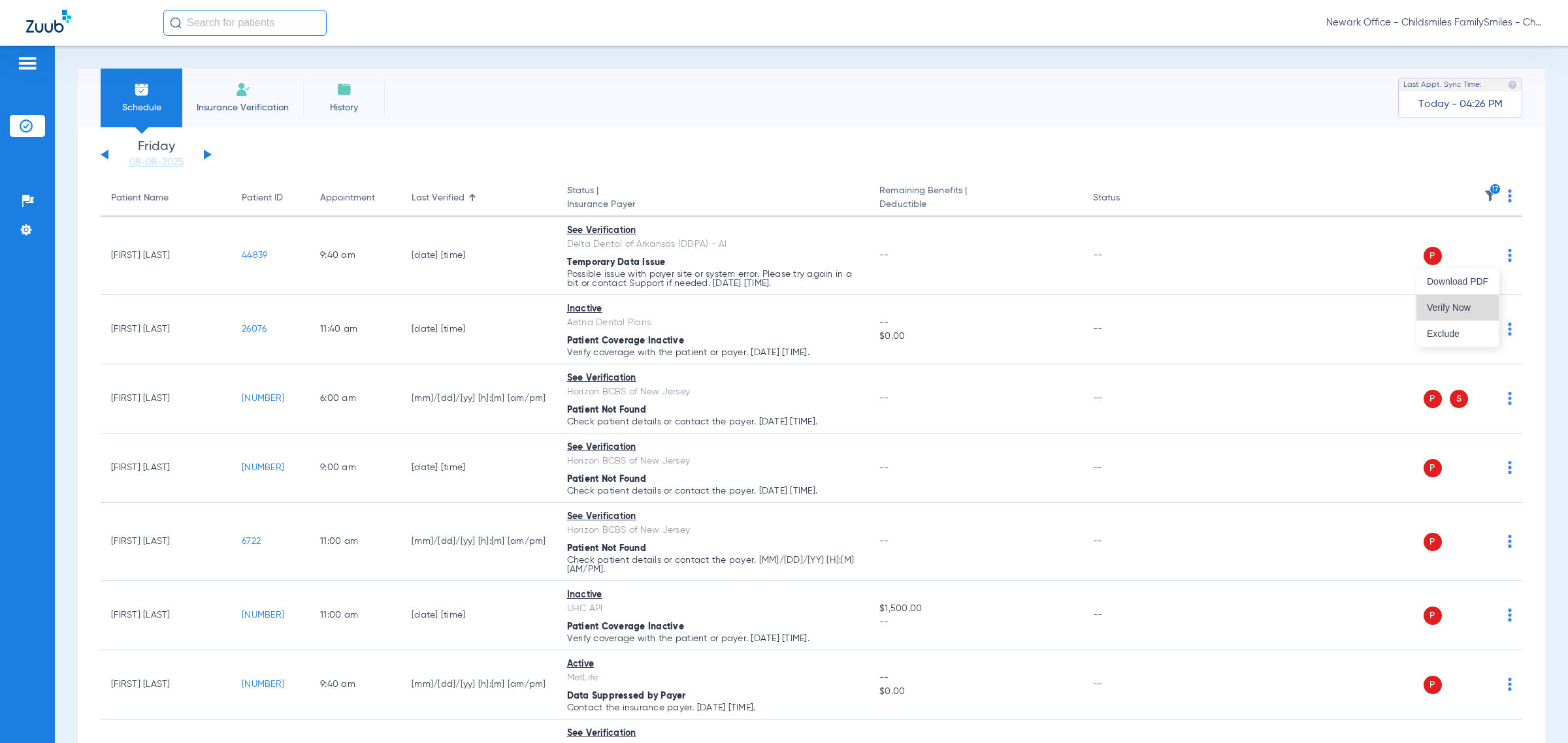 click on "Verify Now" at bounding box center (1458, 308) 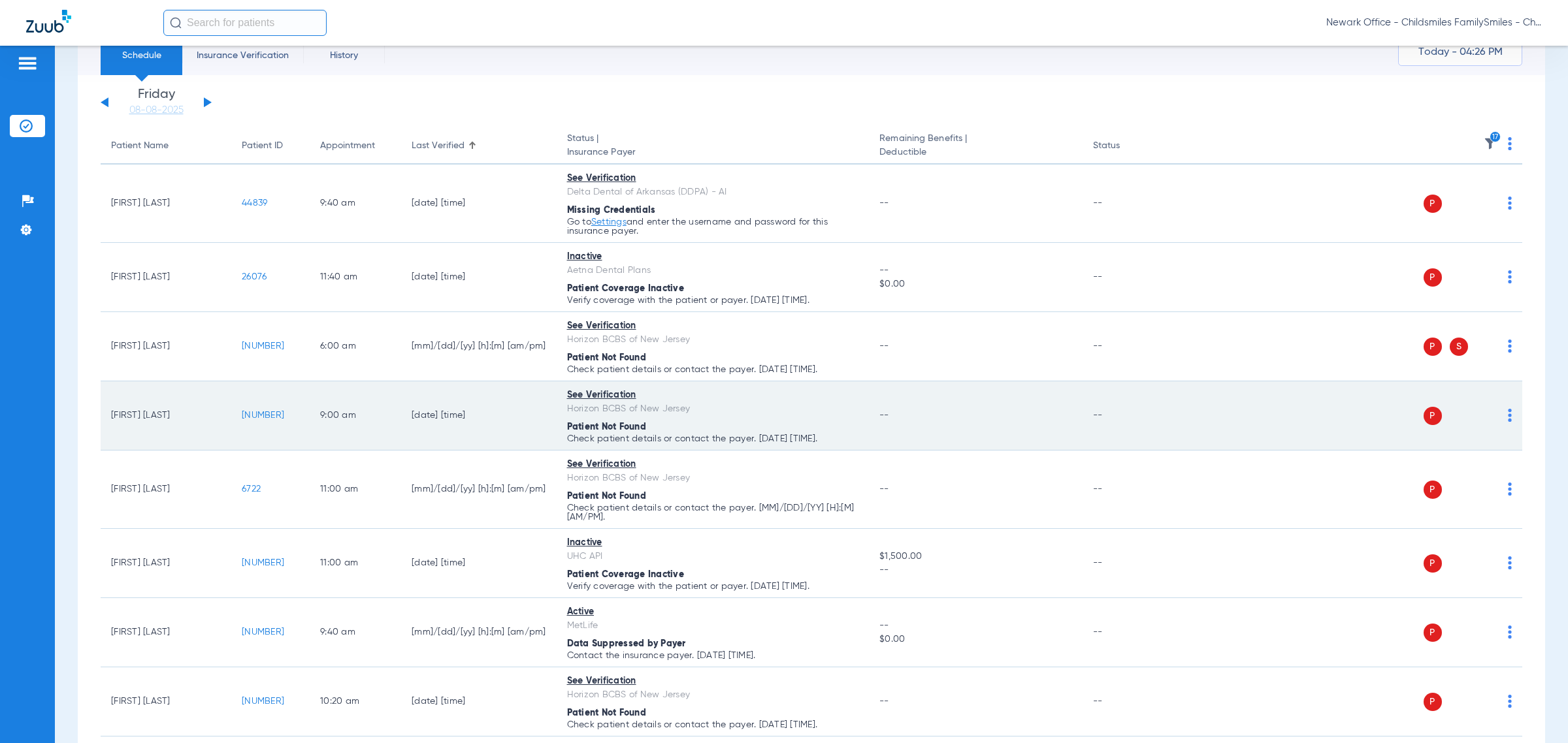 scroll, scrollTop: 82, scrollLeft: 0, axis: vertical 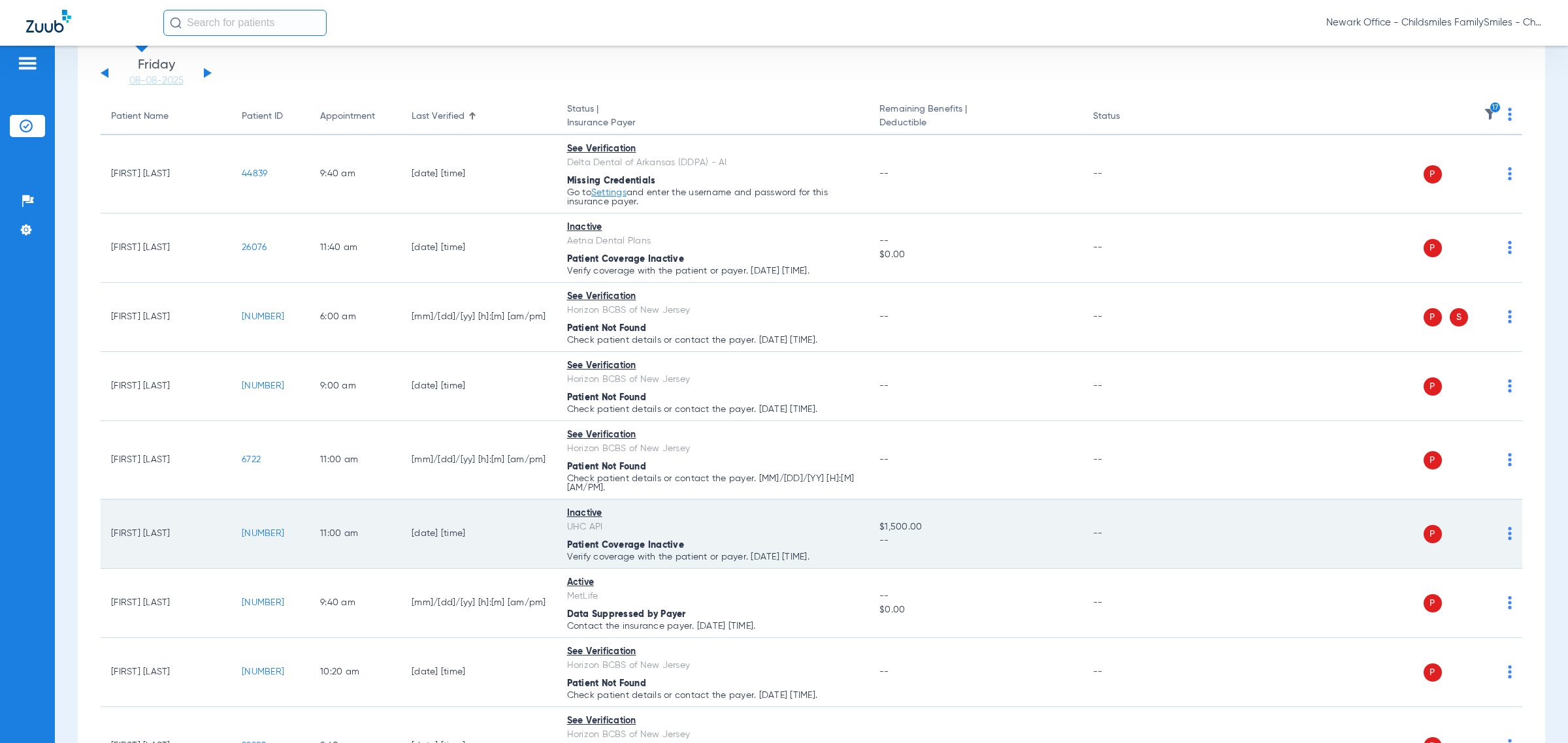 drag, startPoint x: 293, startPoint y: 532, endPoint x: 231, endPoint y: 536, distance: 62.128898 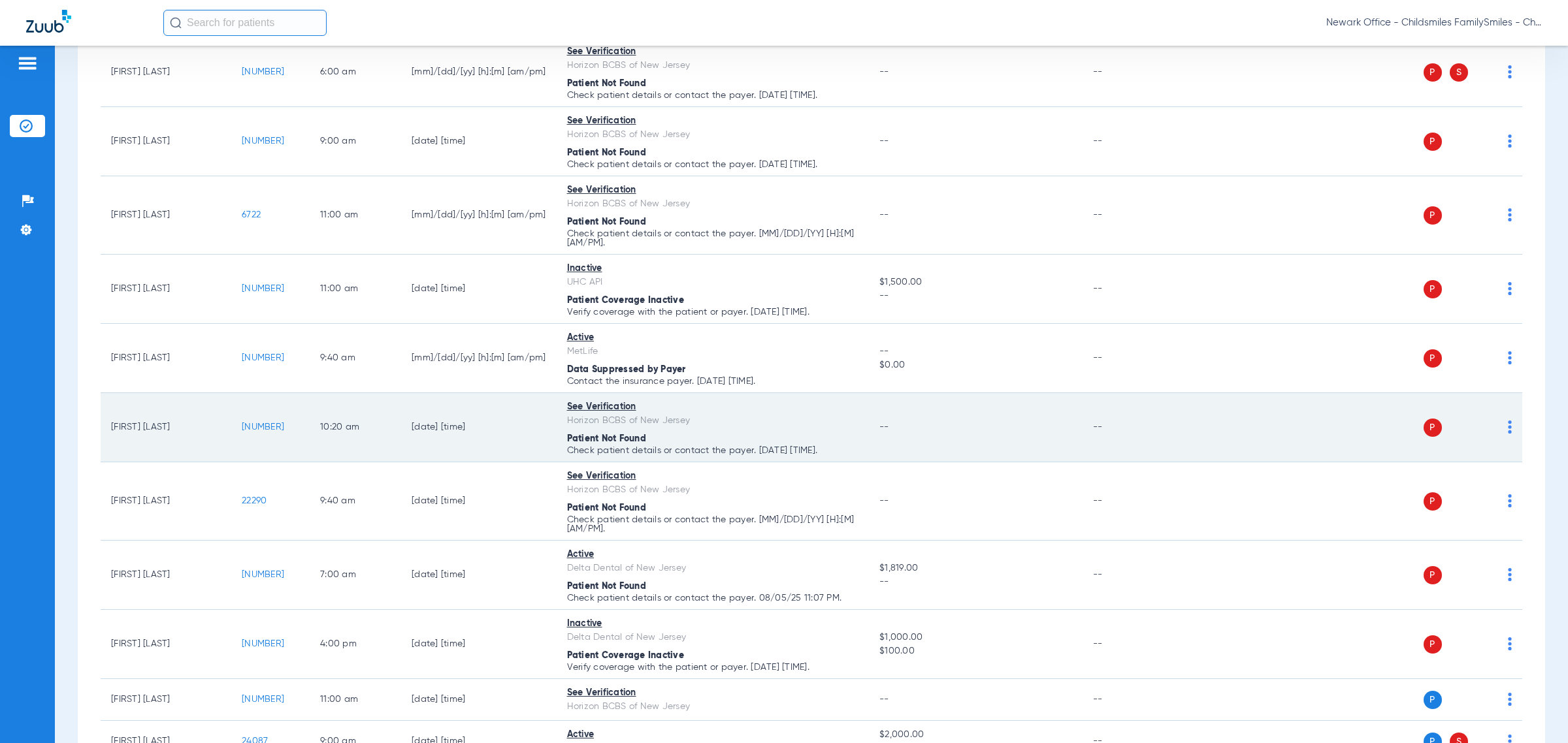 scroll, scrollTop: 408, scrollLeft: 0, axis: vertical 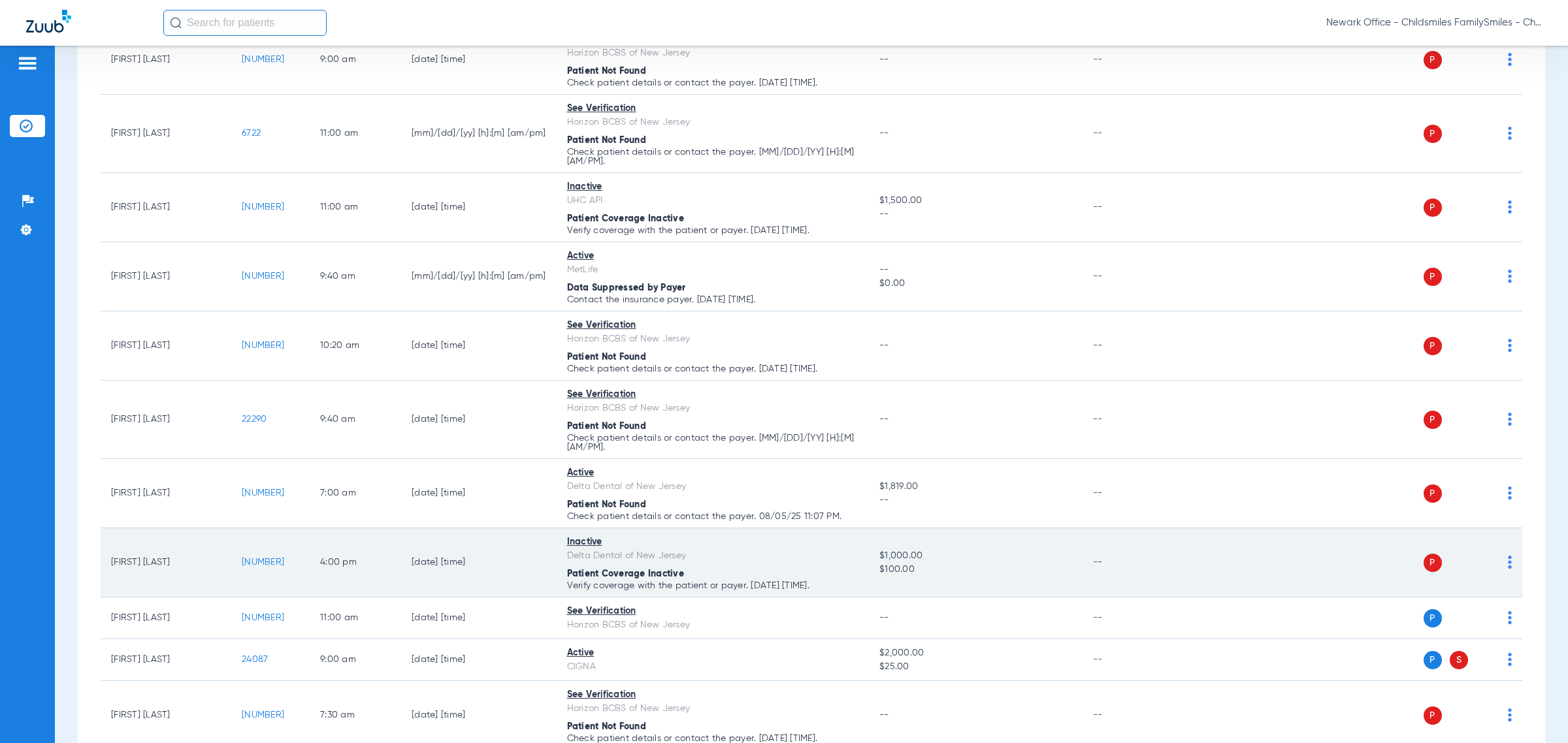 drag, startPoint x: 287, startPoint y: 558, endPoint x: 235, endPoint y: 559, distance: 52.00961 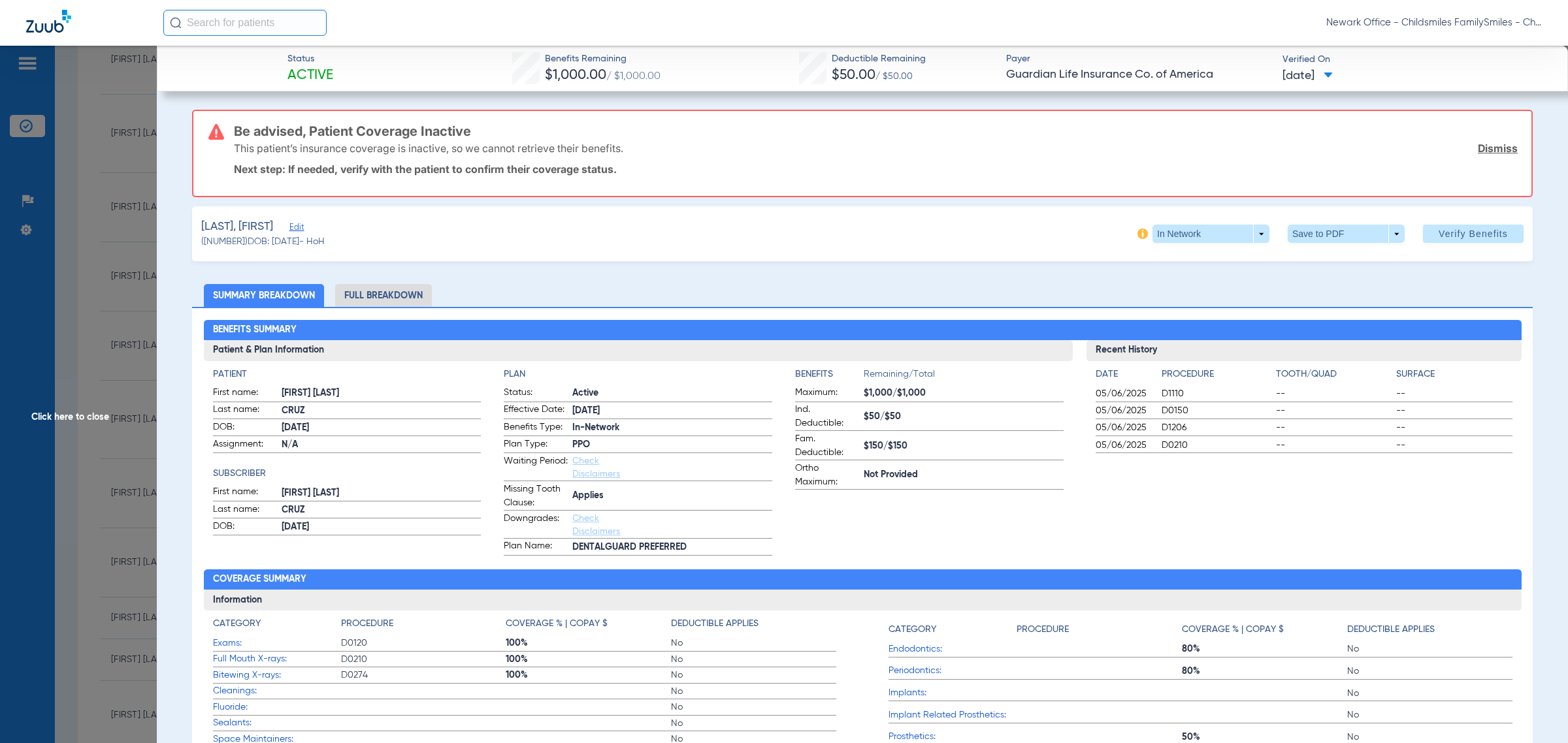 click on "Edit" 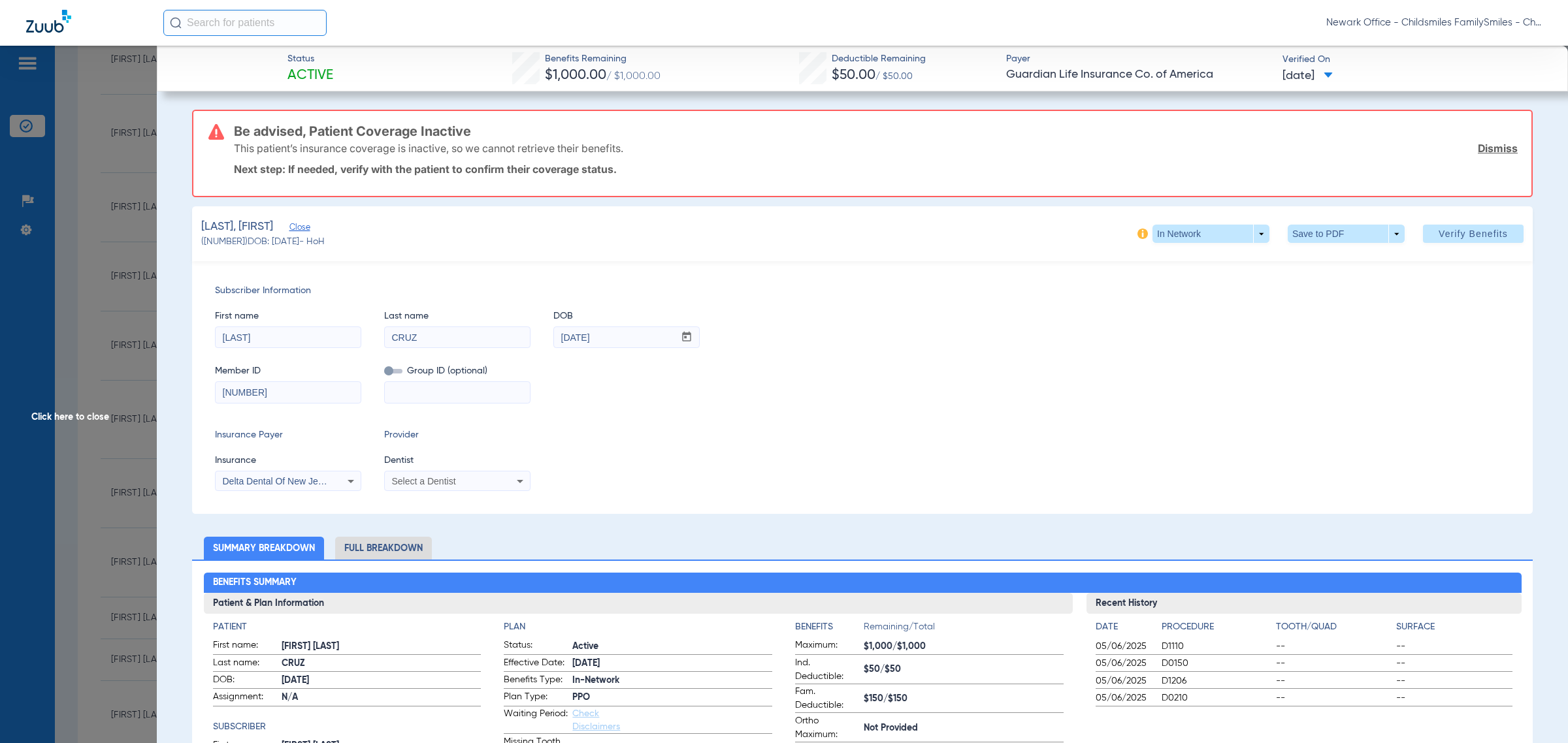 click on "Select a Dentist" at bounding box center (457, 481) 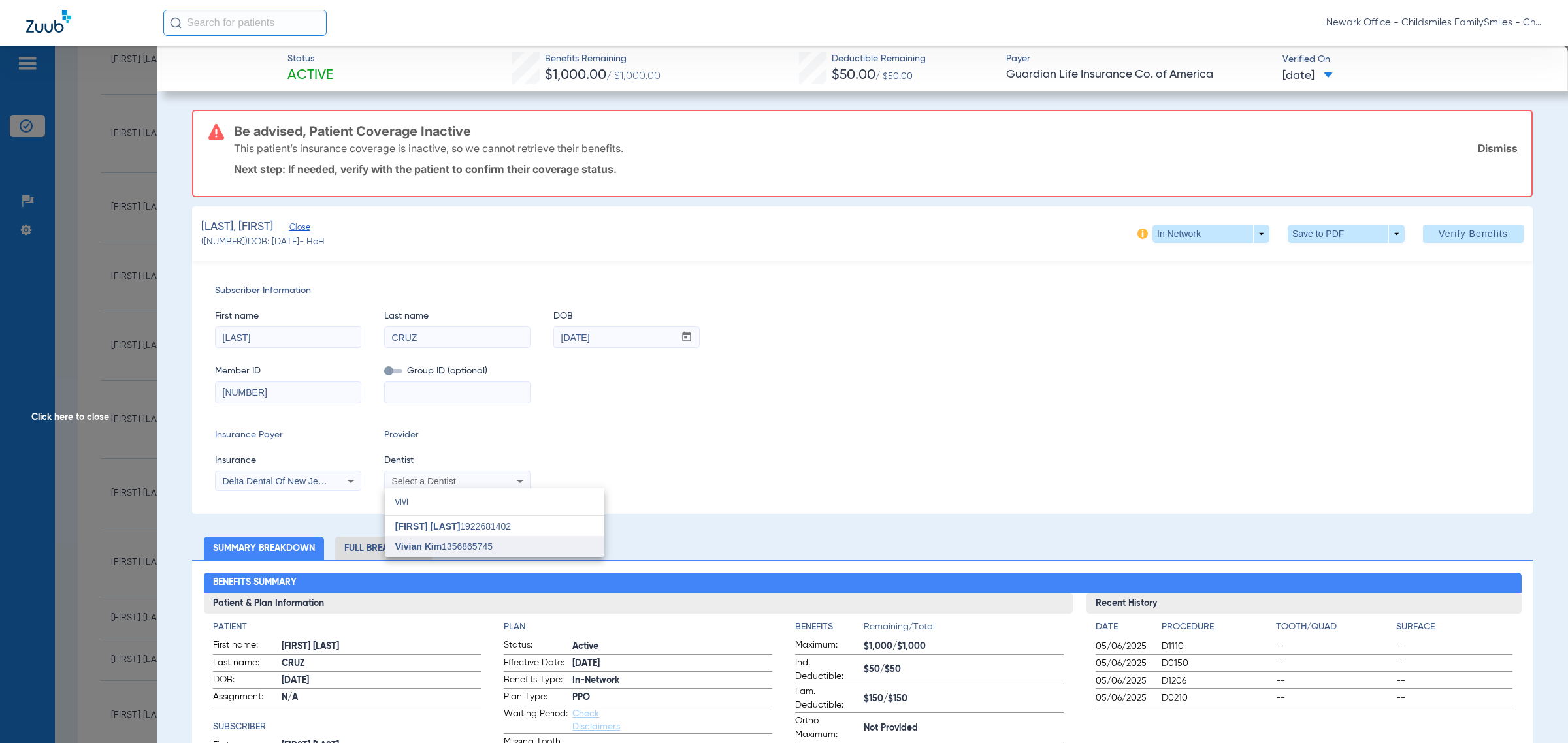 type on "vivi" 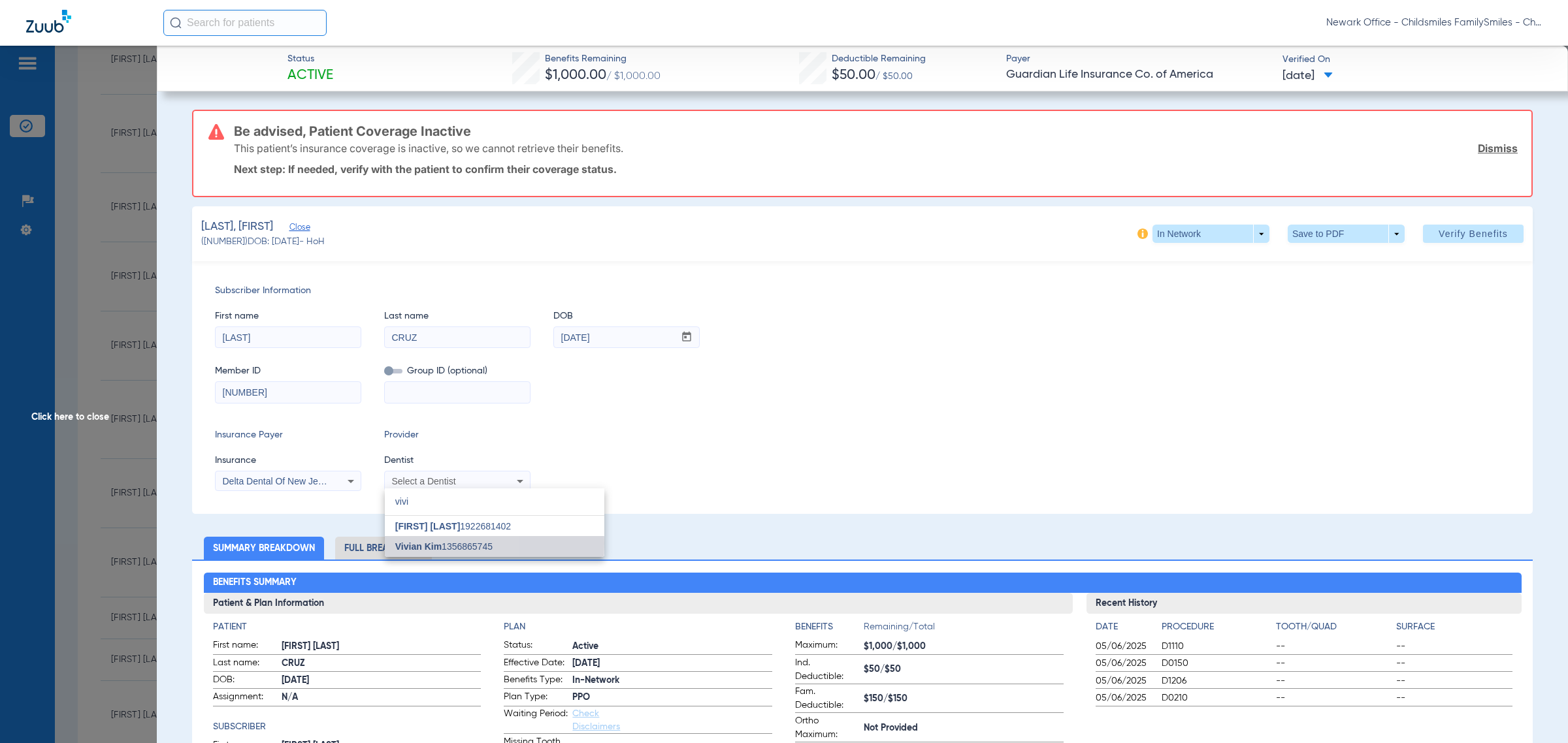 click on "Vivian Kim" at bounding box center [418, 546] 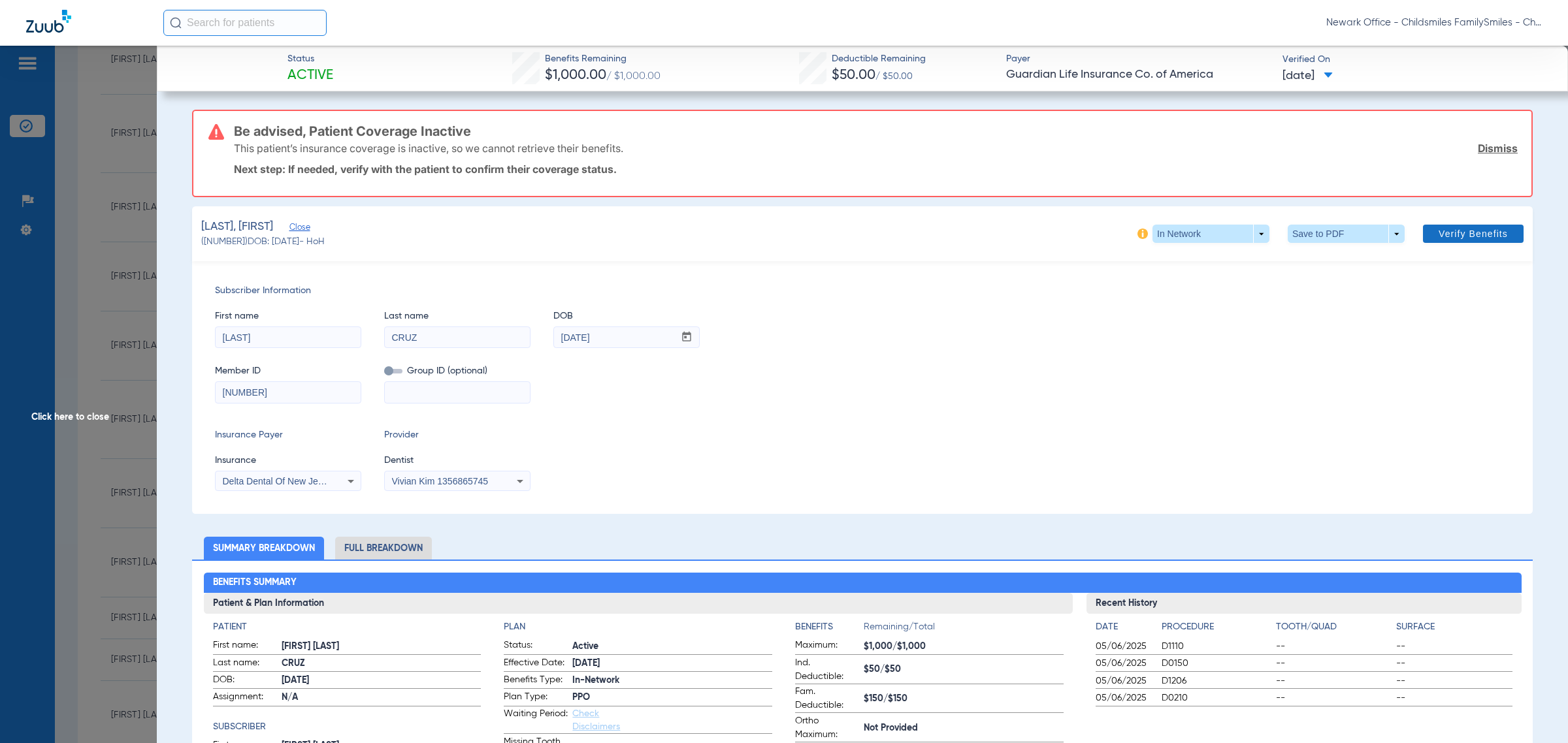 click 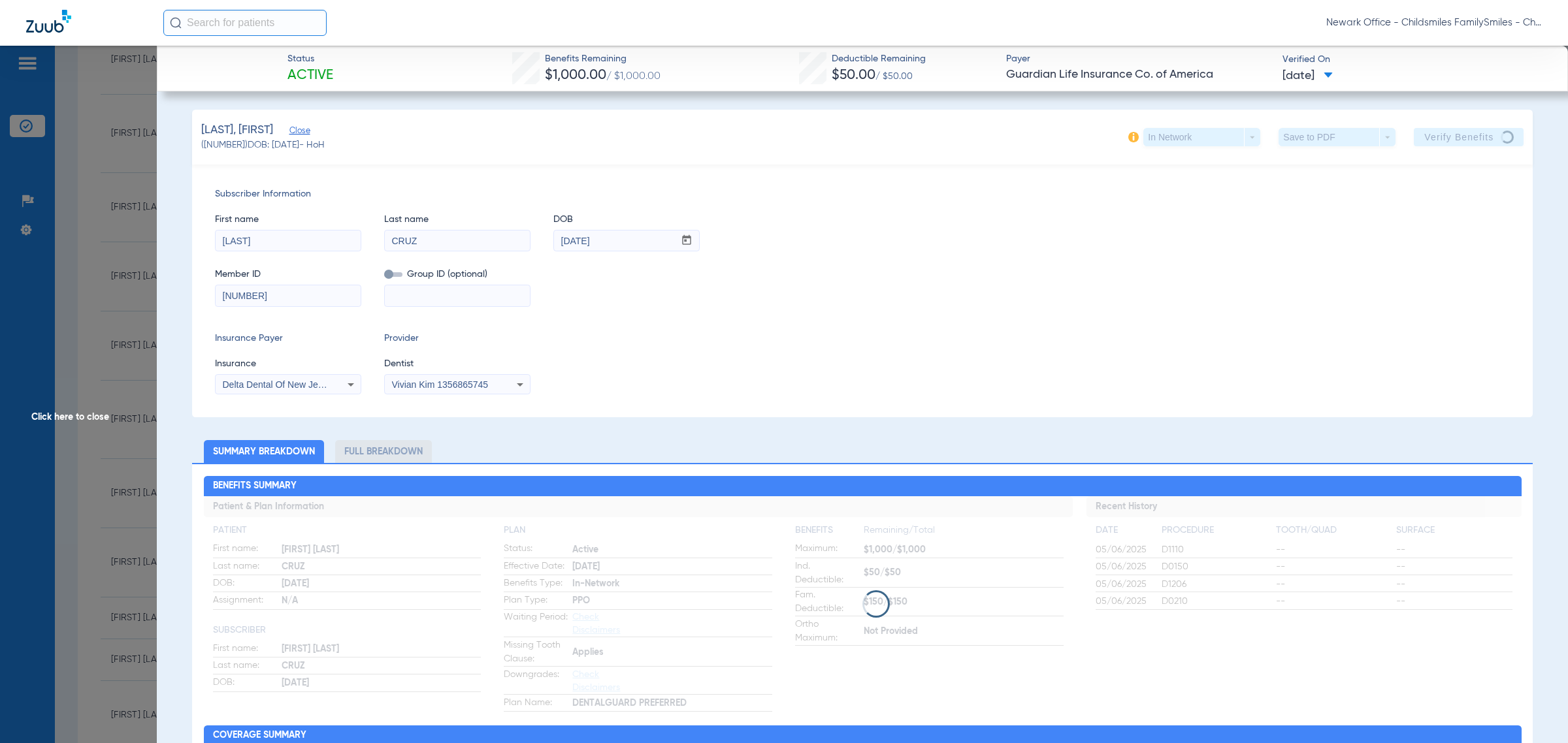 click on "Click here to close" 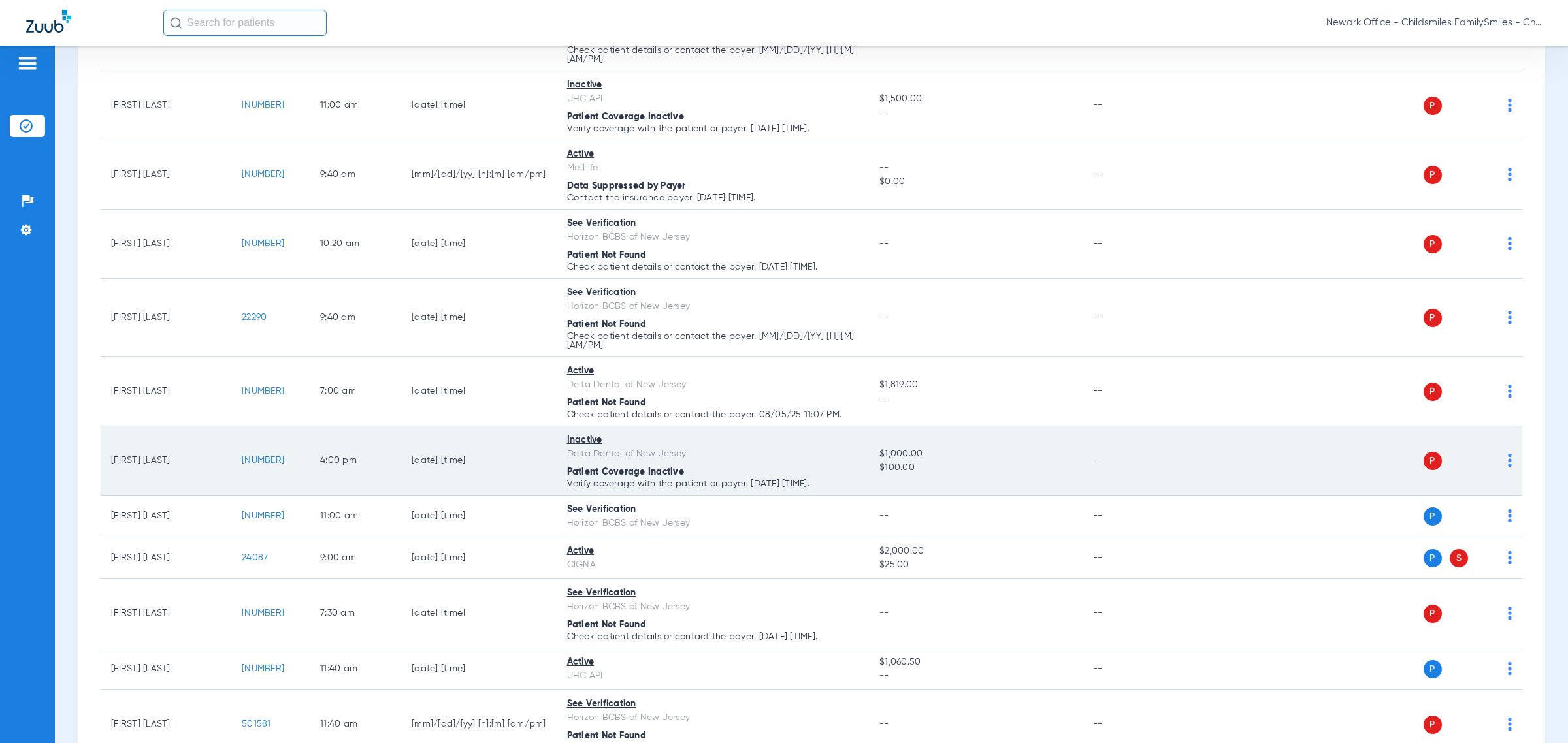 scroll, scrollTop: 735, scrollLeft: 0, axis: vertical 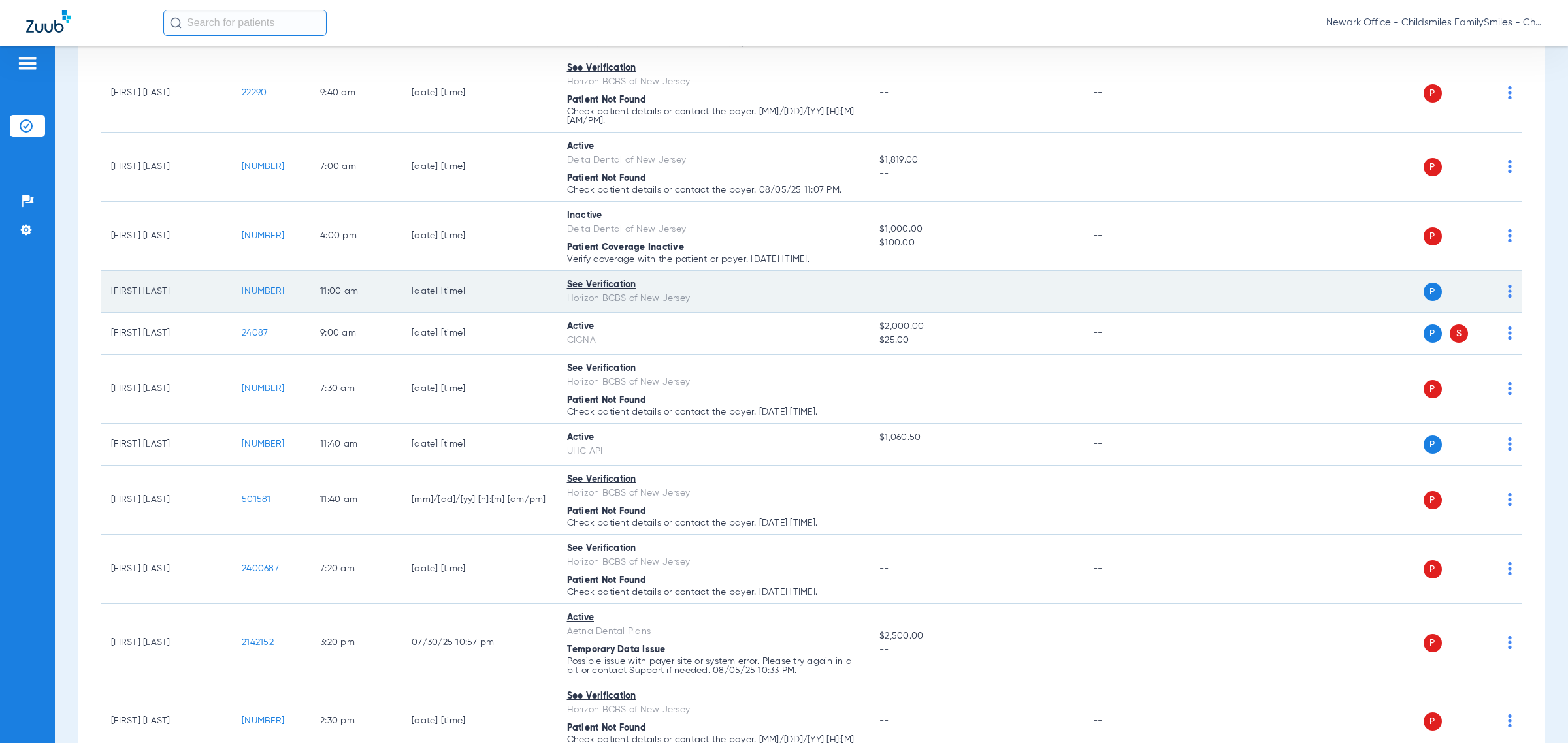 click 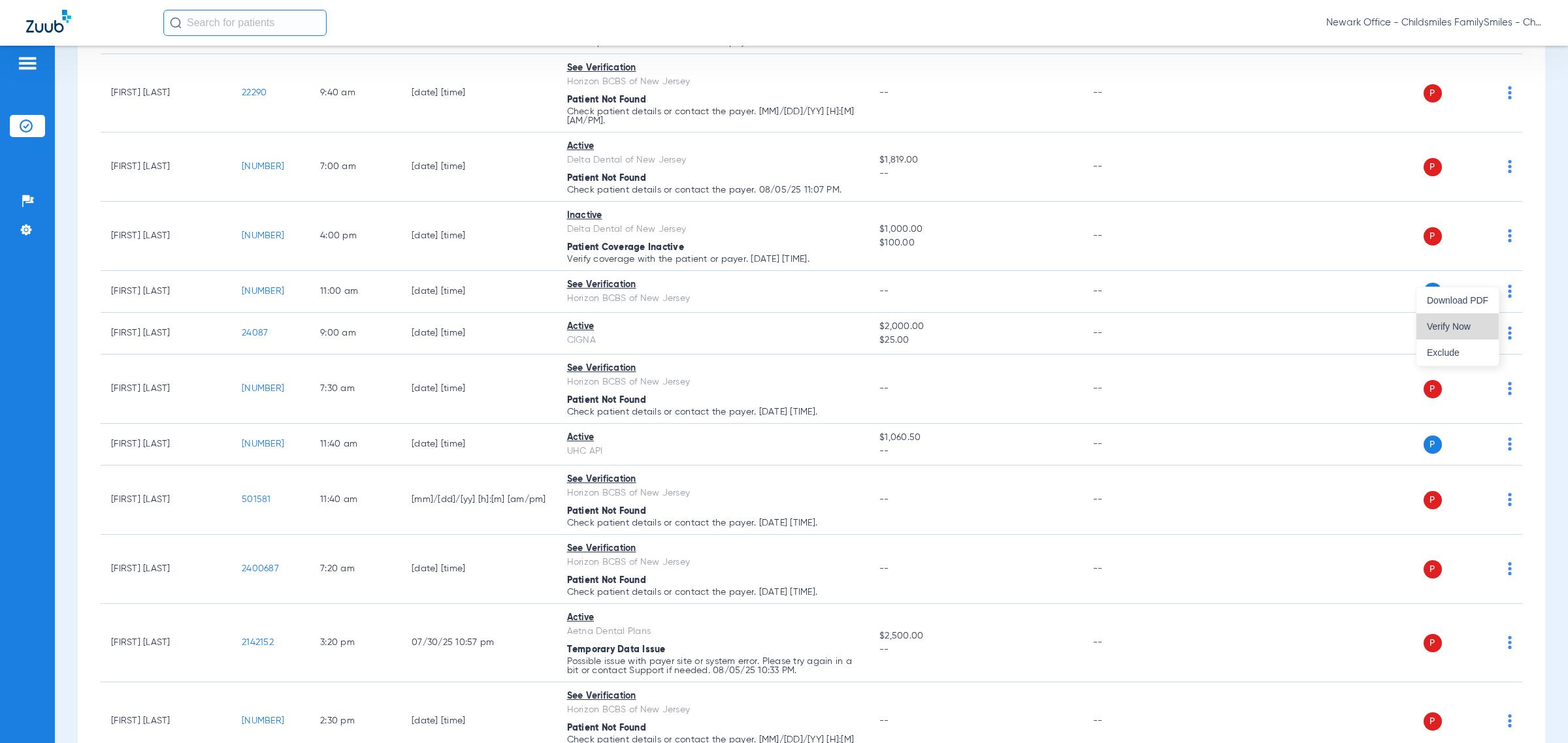 click on "Verify Now" at bounding box center (1458, 326) 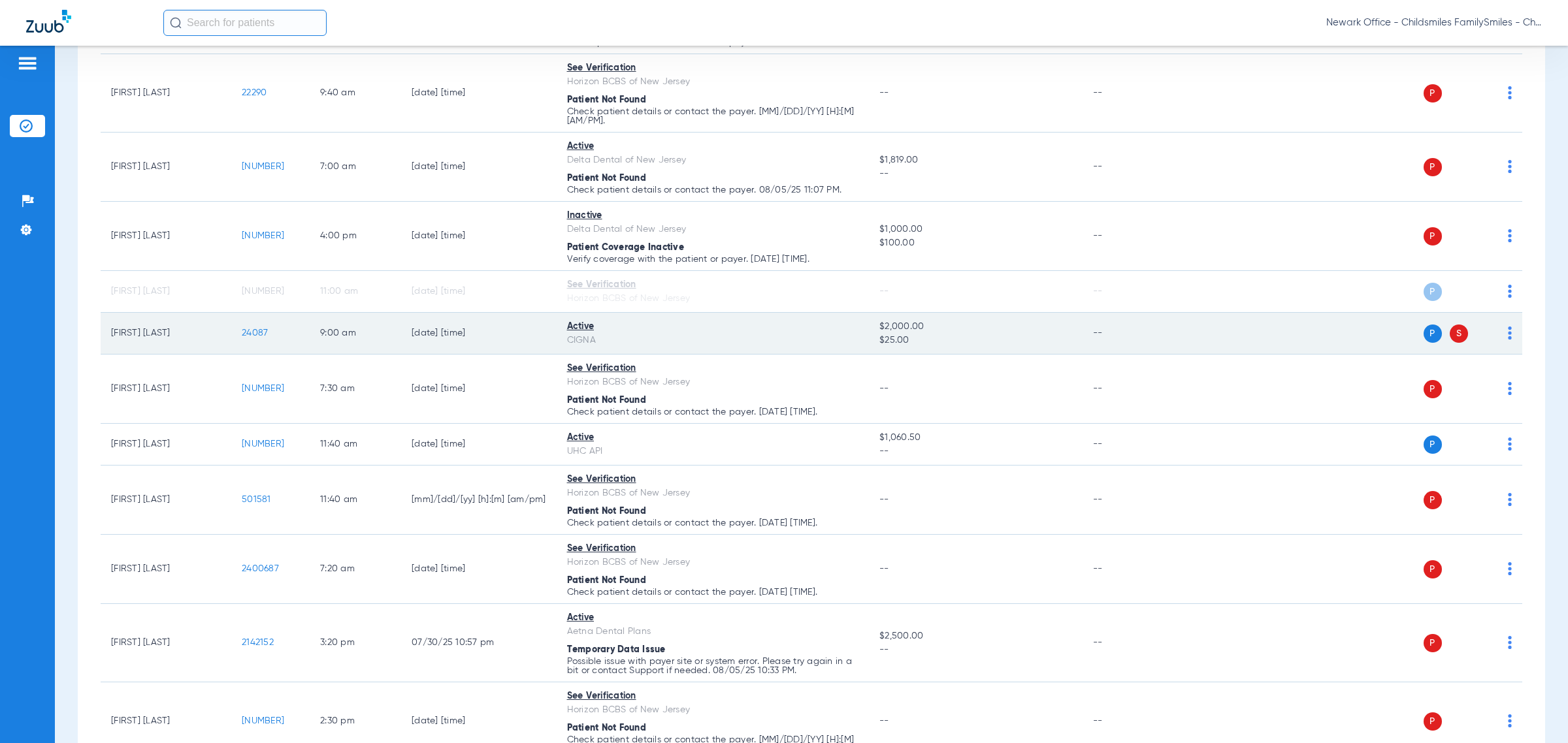 click 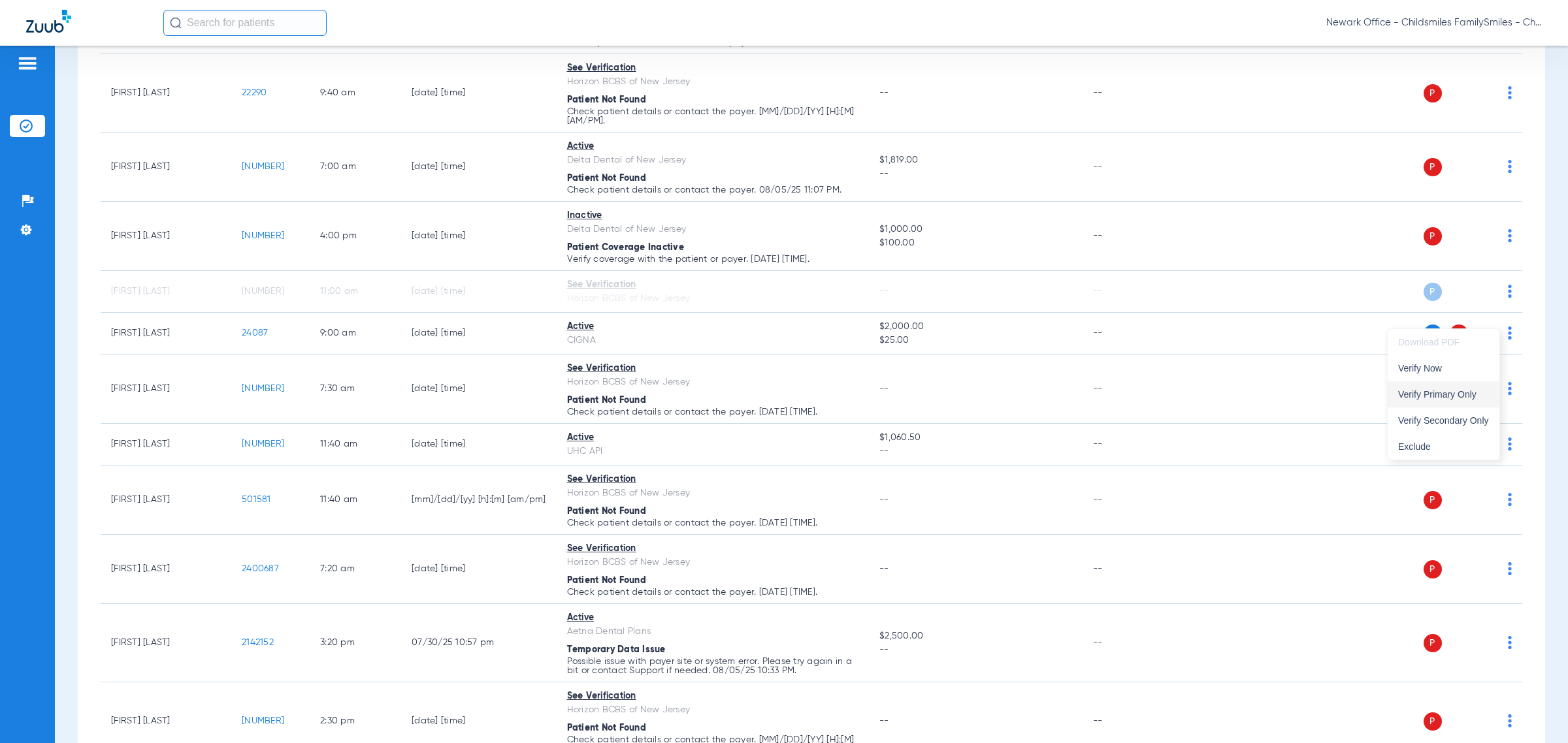 click on "Verify Primary Only" at bounding box center [1443, 394] 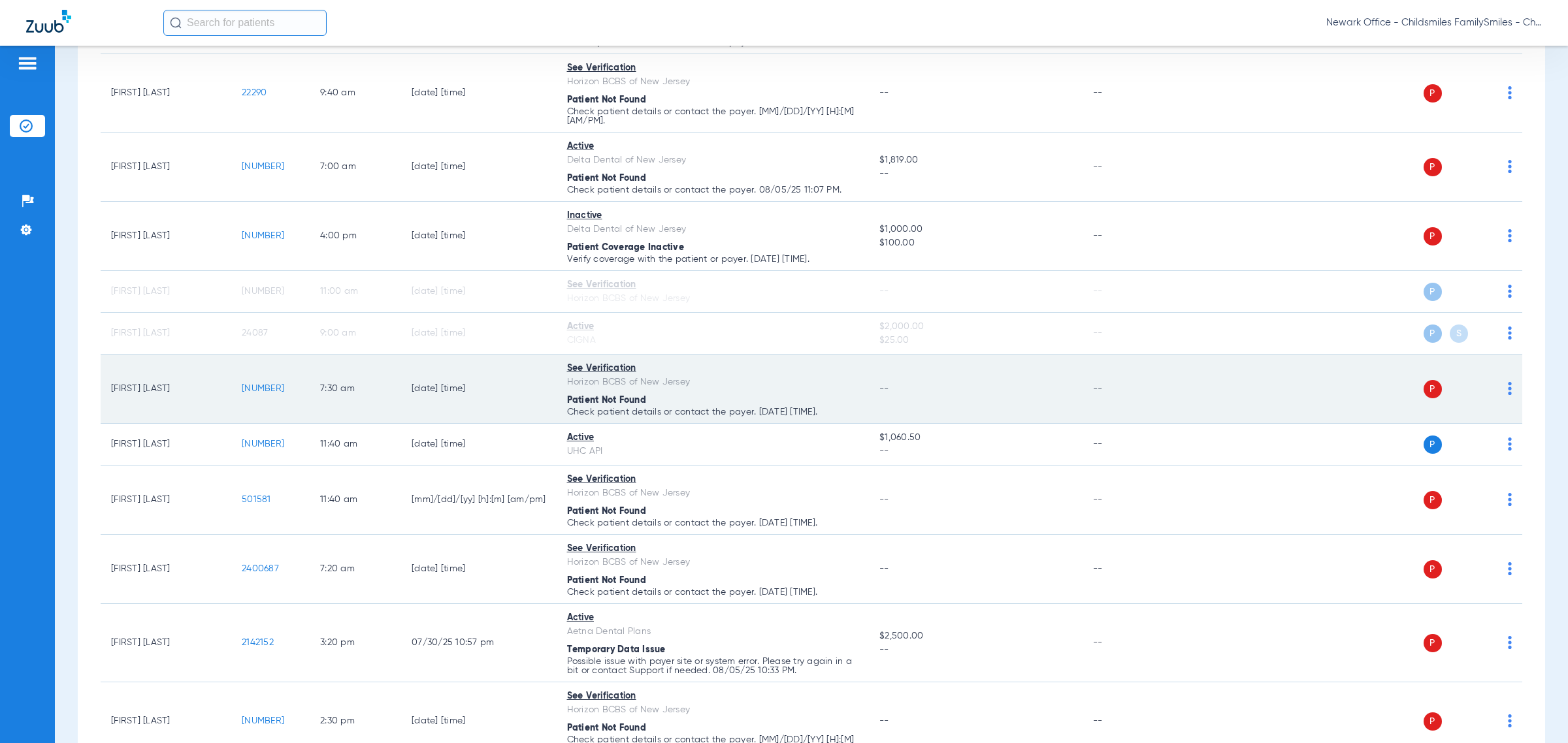 click 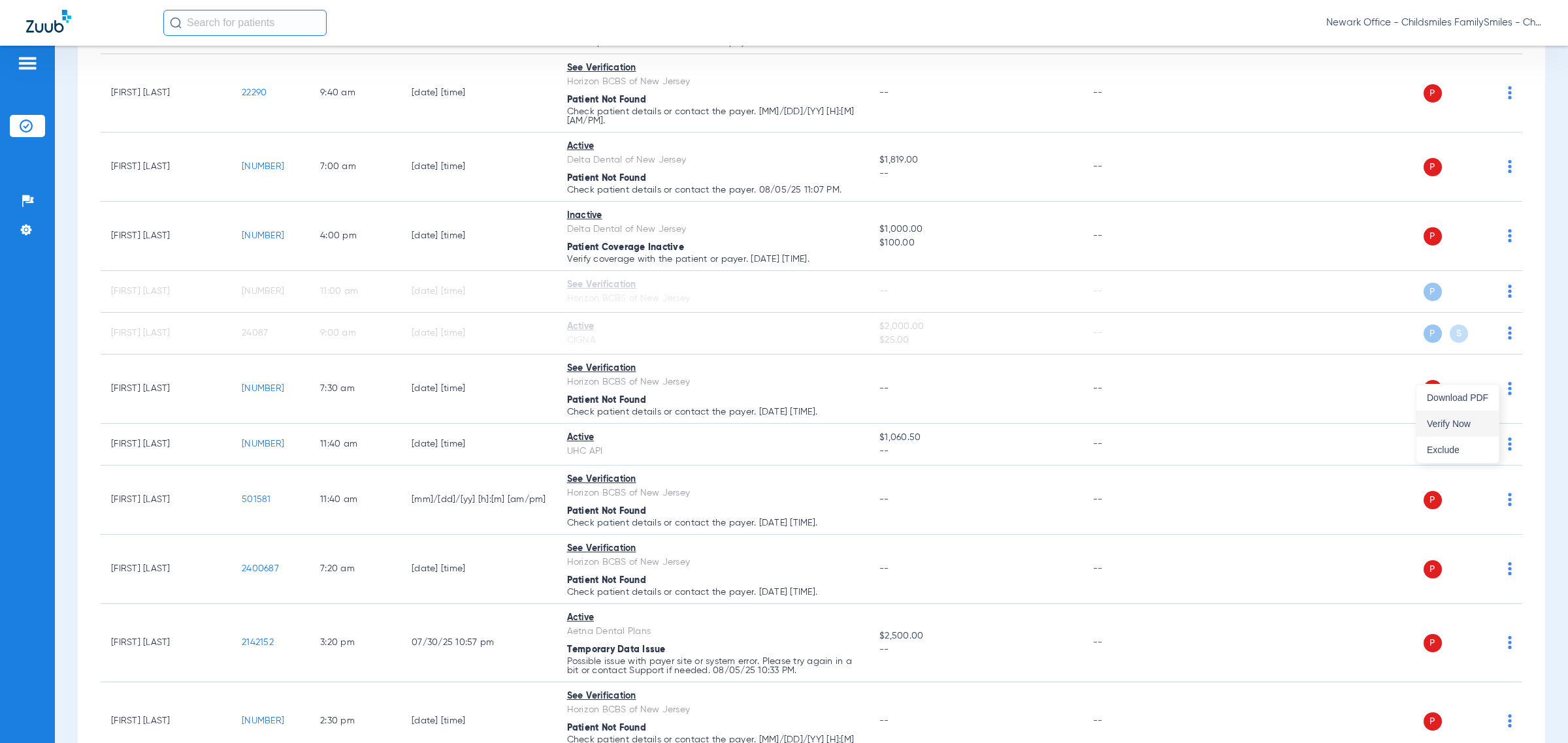 click on "Verify Now" at bounding box center [1458, 424] 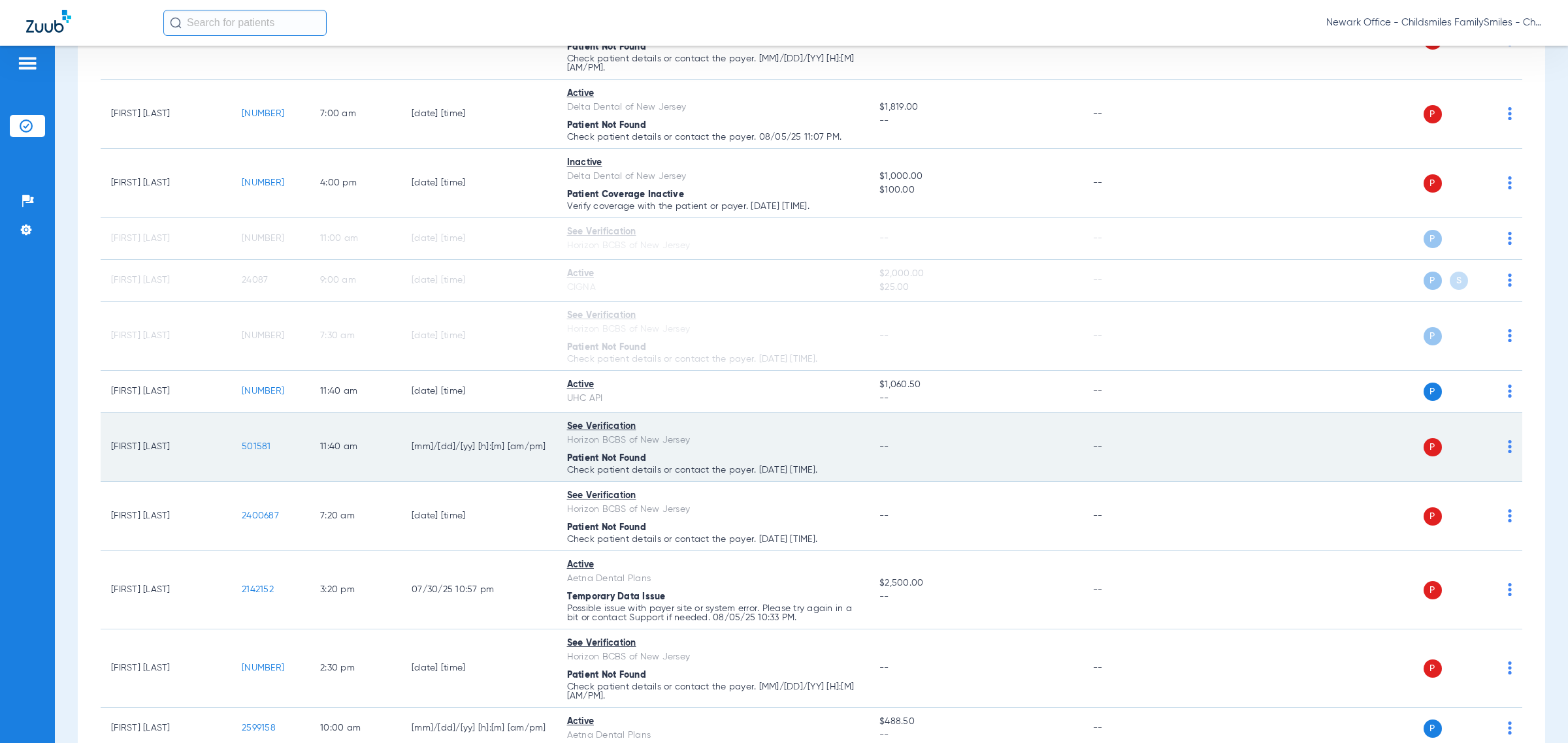 scroll, scrollTop: 816, scrollLeft: 0, axis: vertical 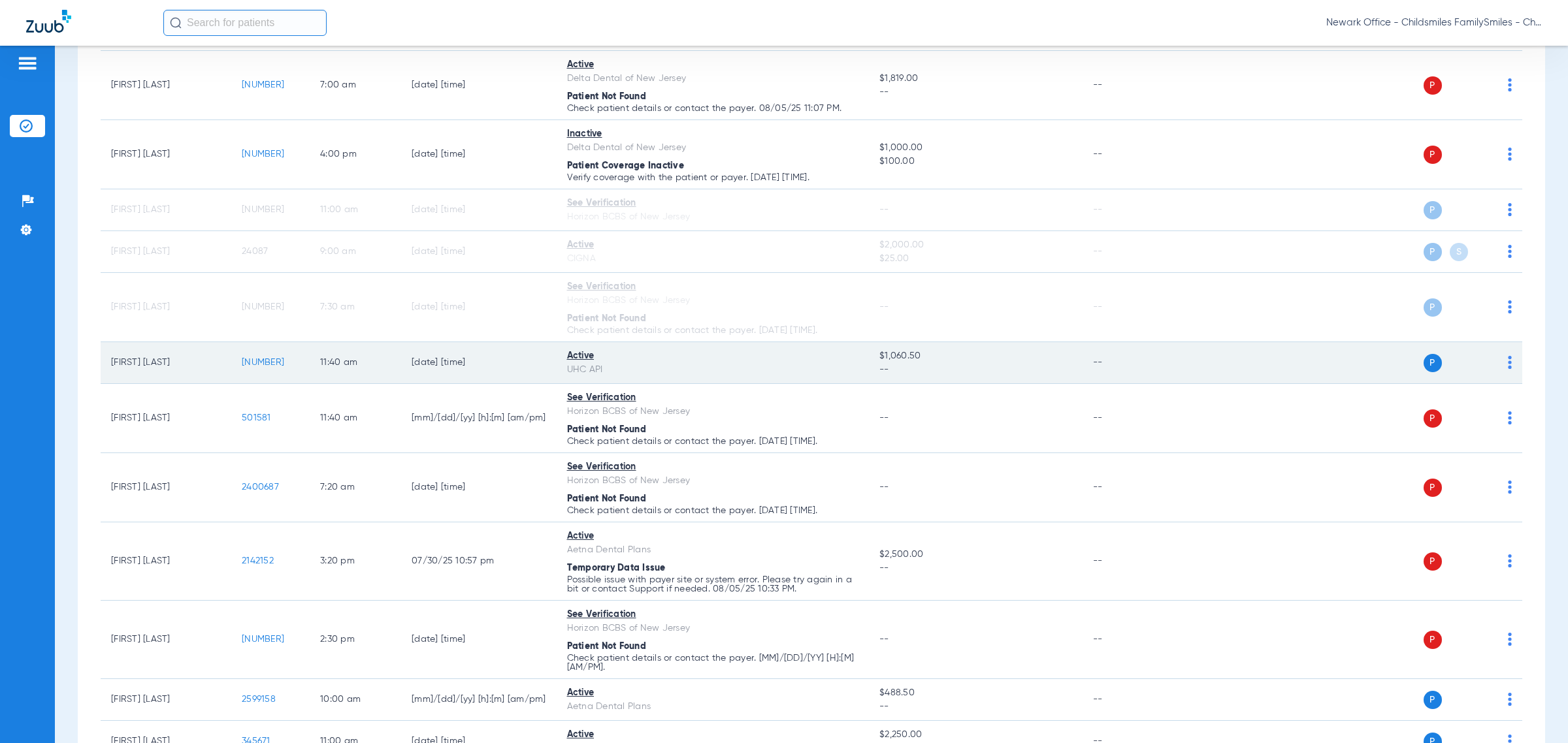 click 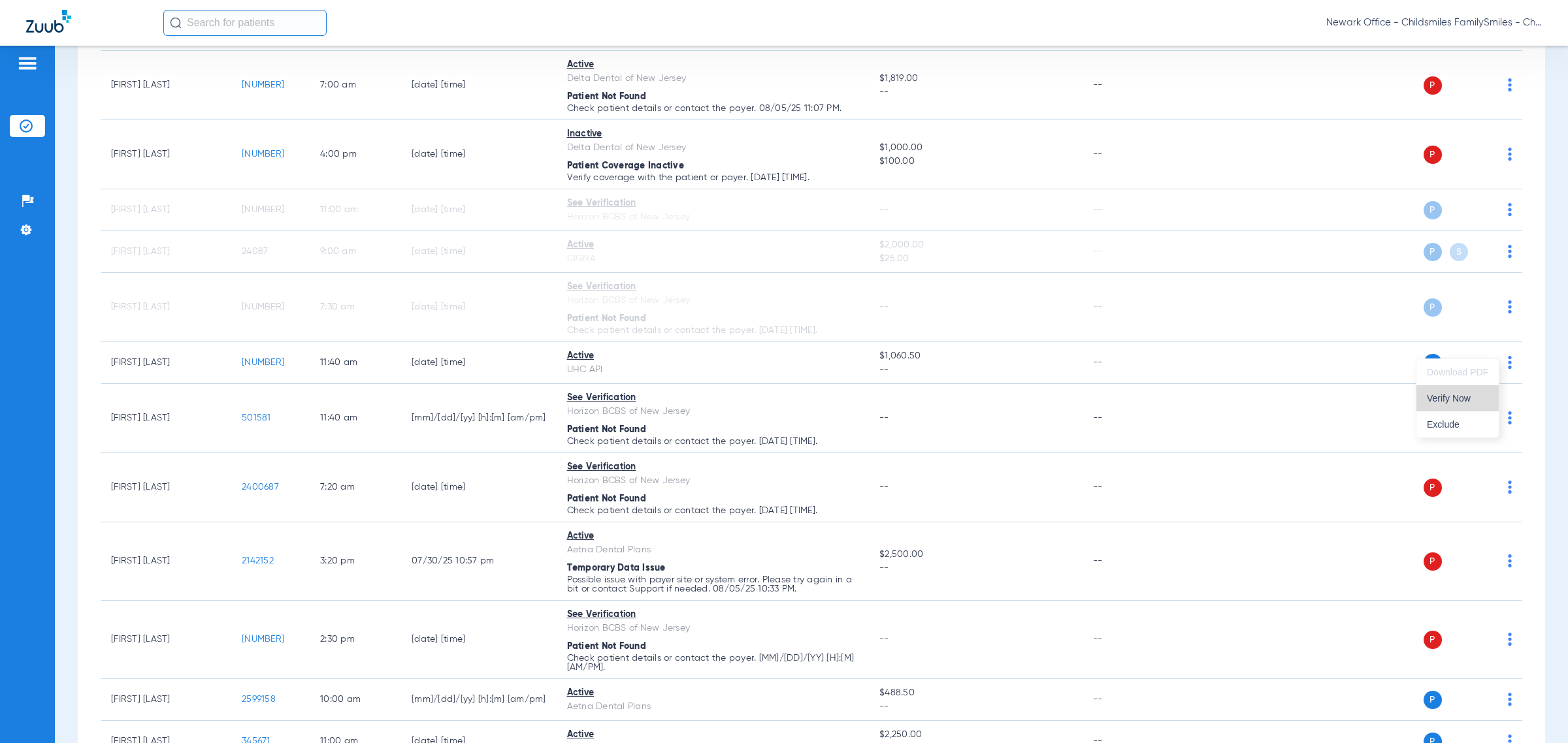 click on "Verify Now" at bounding box center [1458, 398] 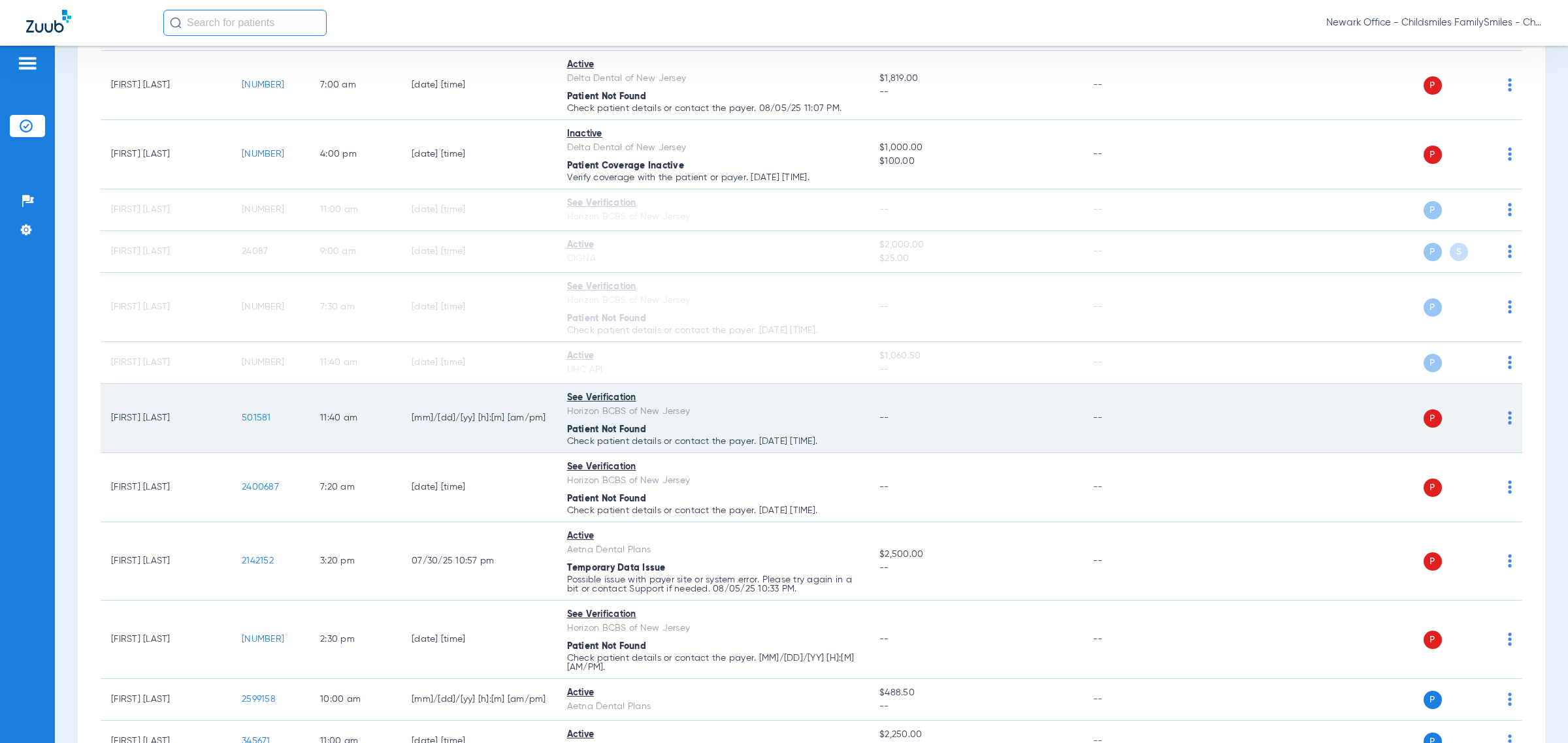 click 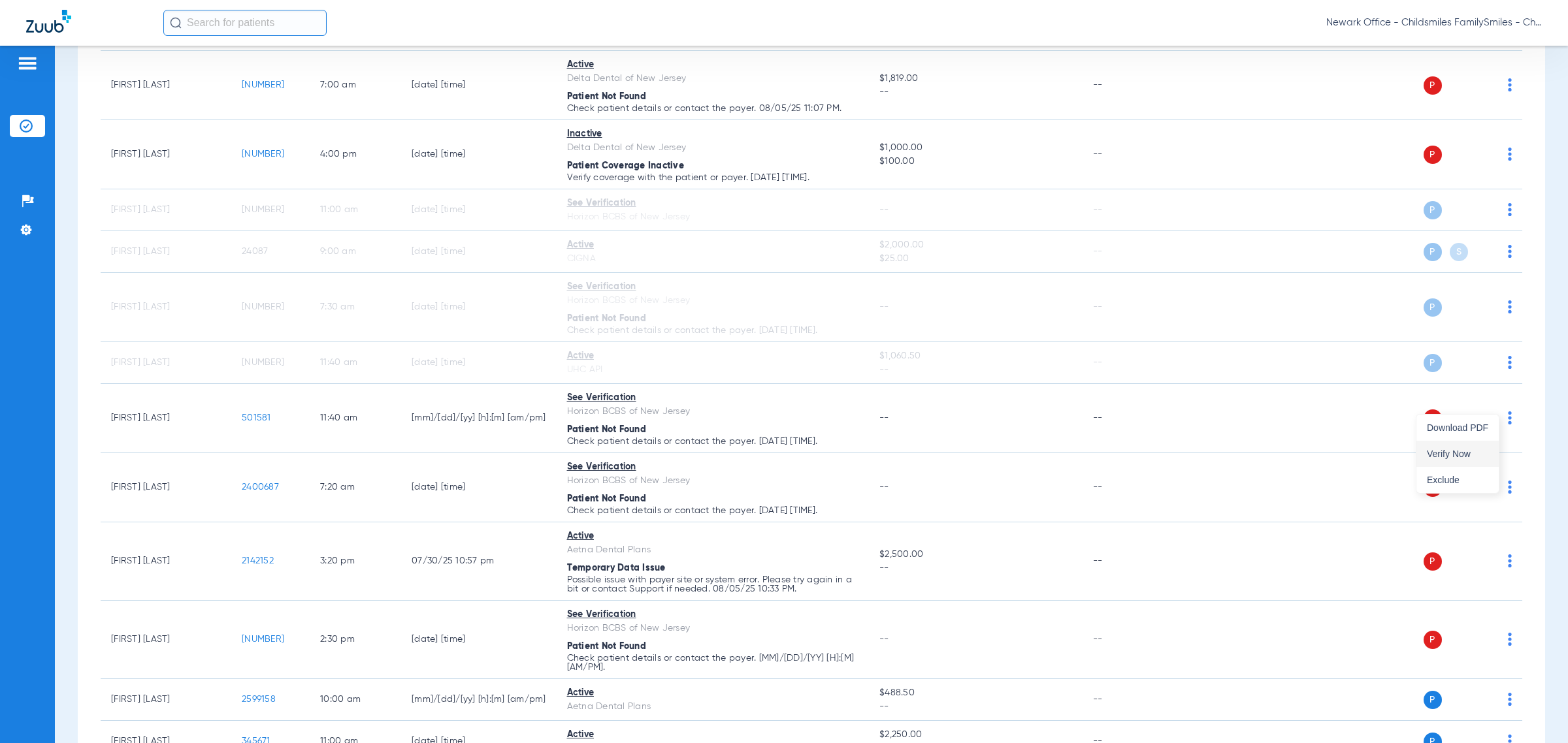 click on "Verify Now" at bounding box center [1458, 454] 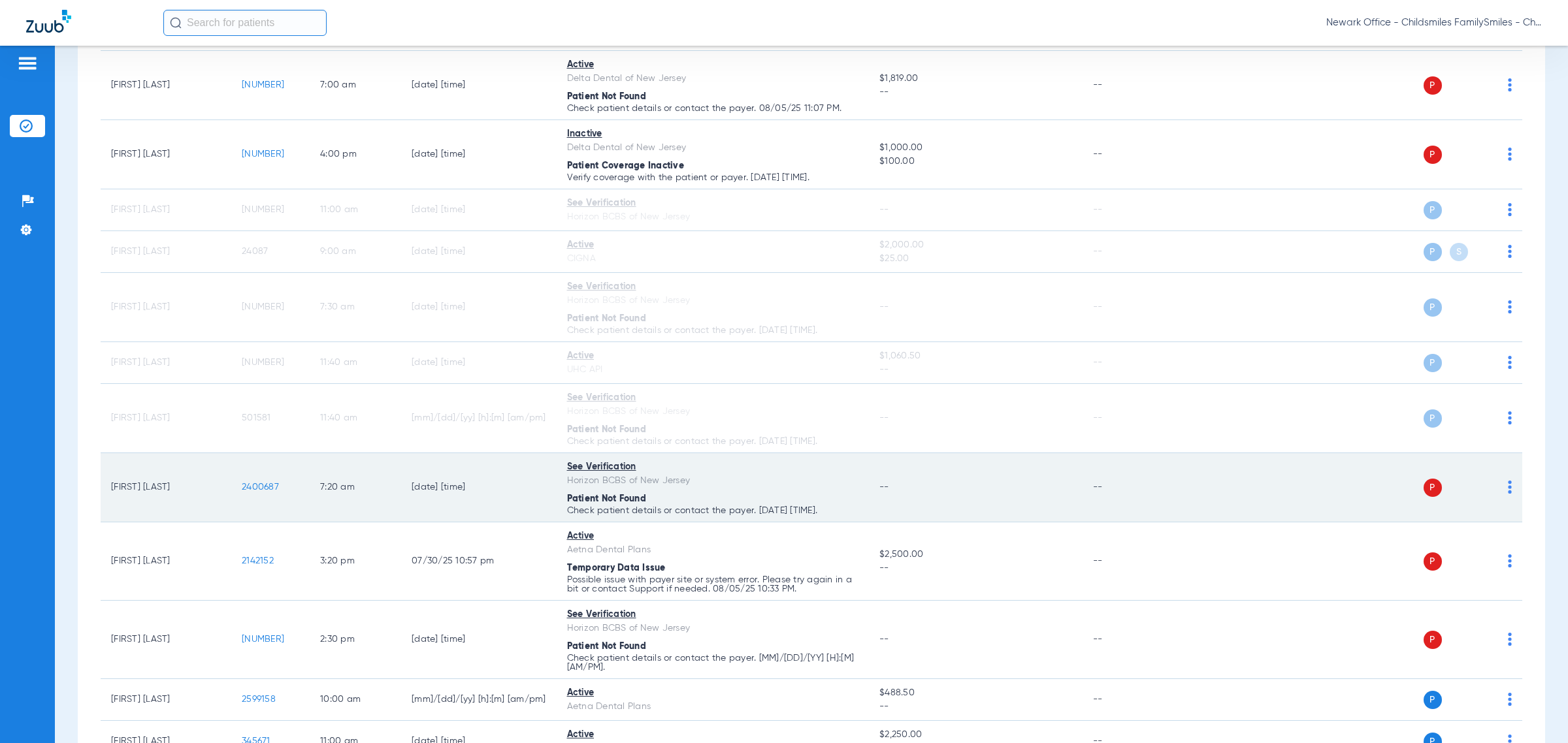 click 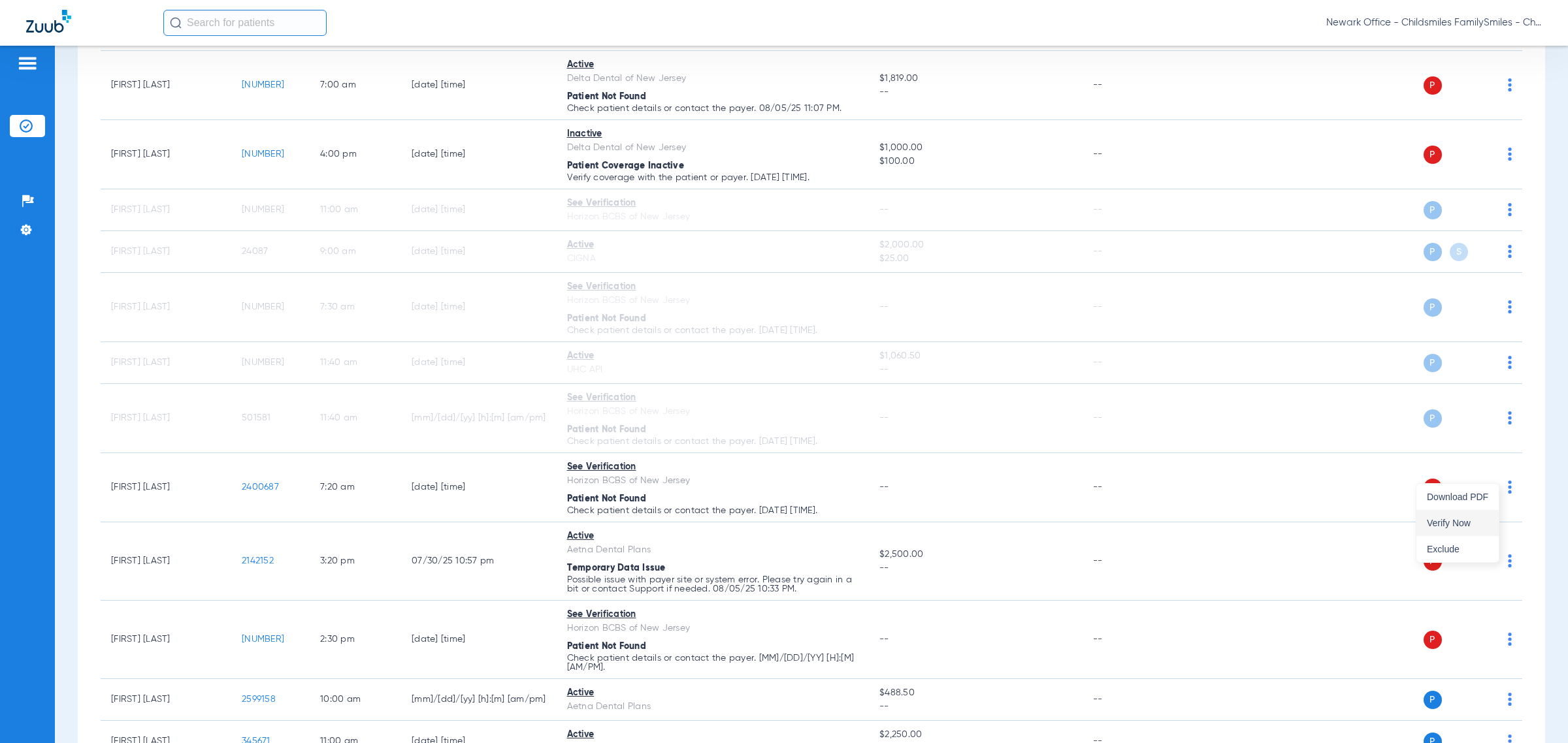 click on "Verify Now" at bounding box center [1458, 523] 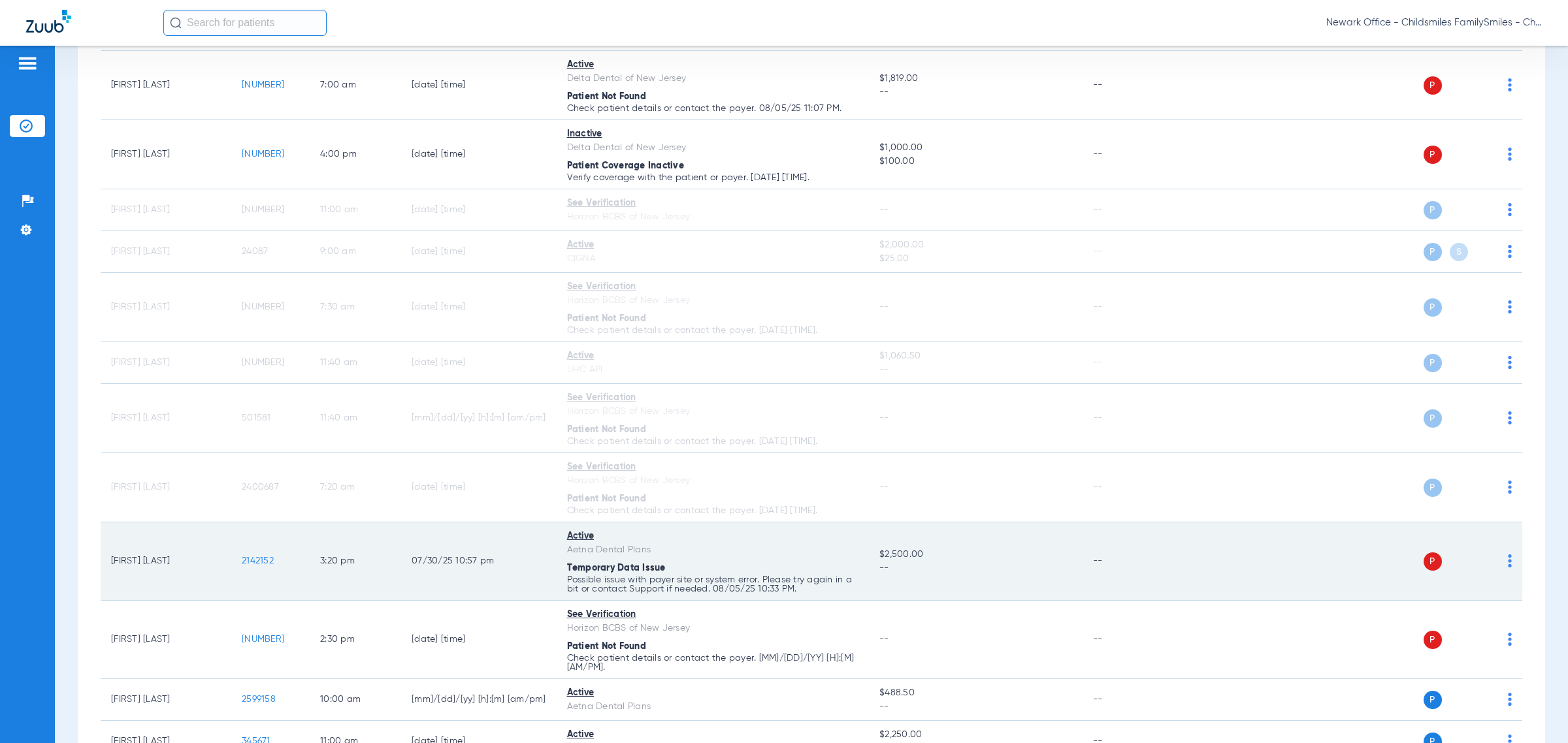click 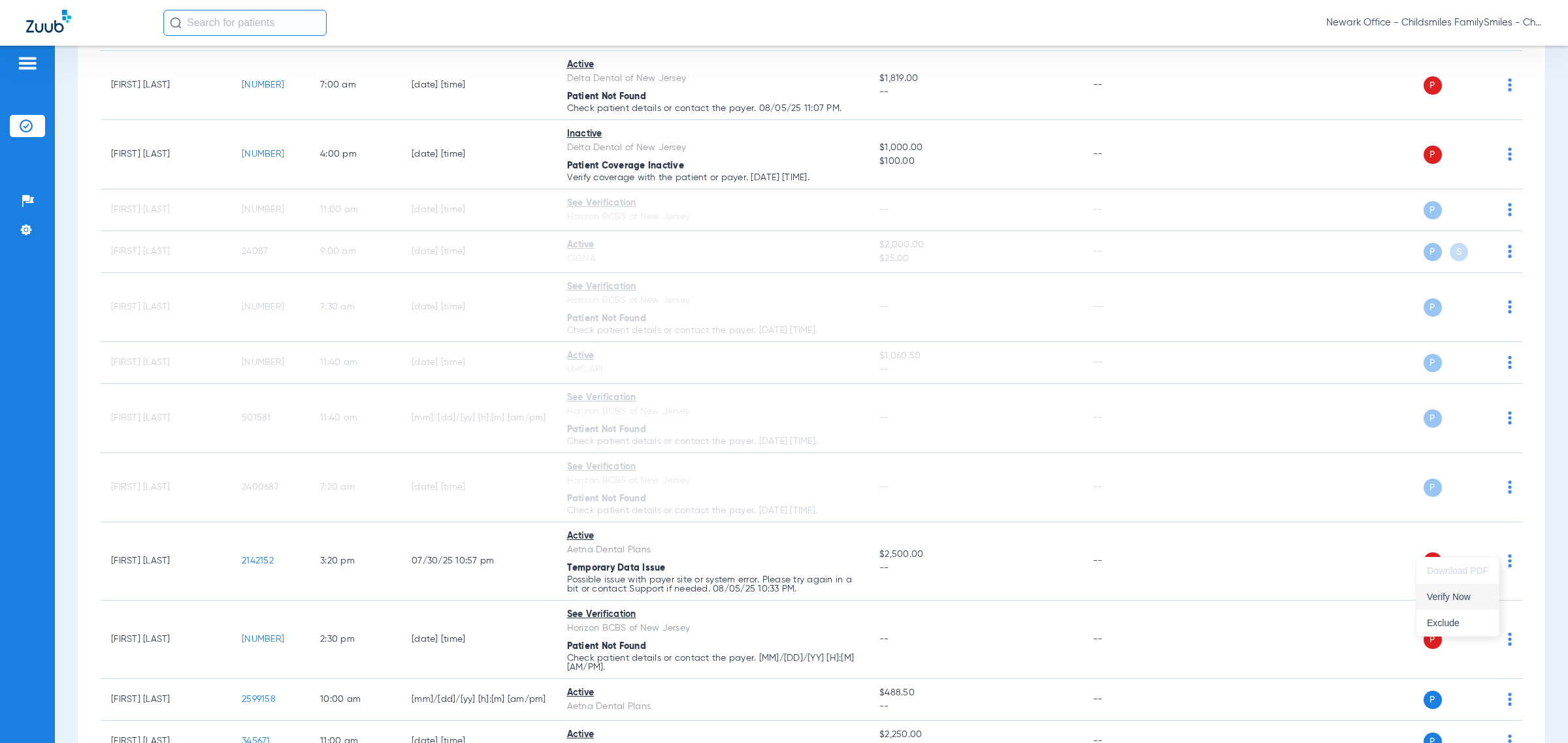 click on "Verify Now" at bounding box center (1458, 597) 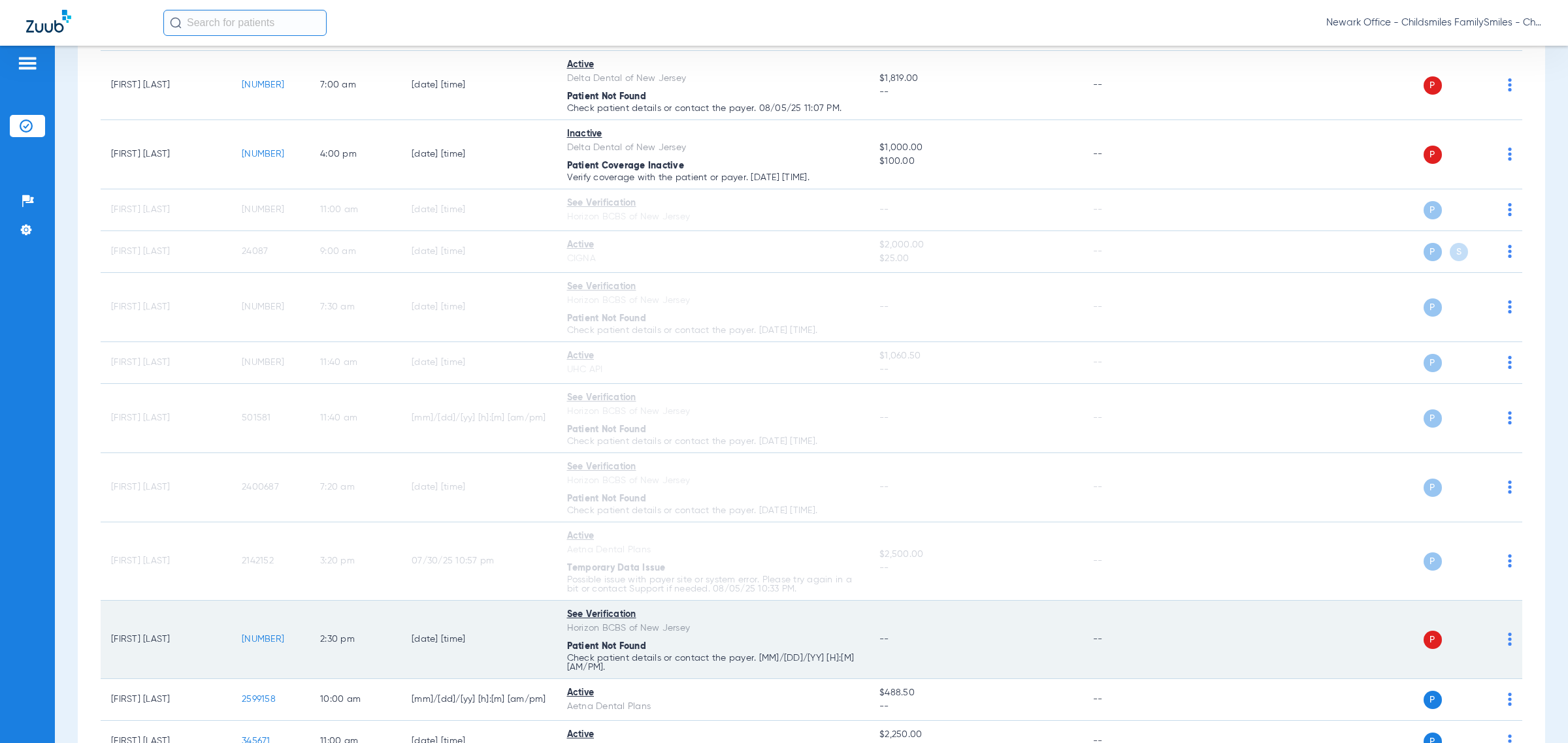 click 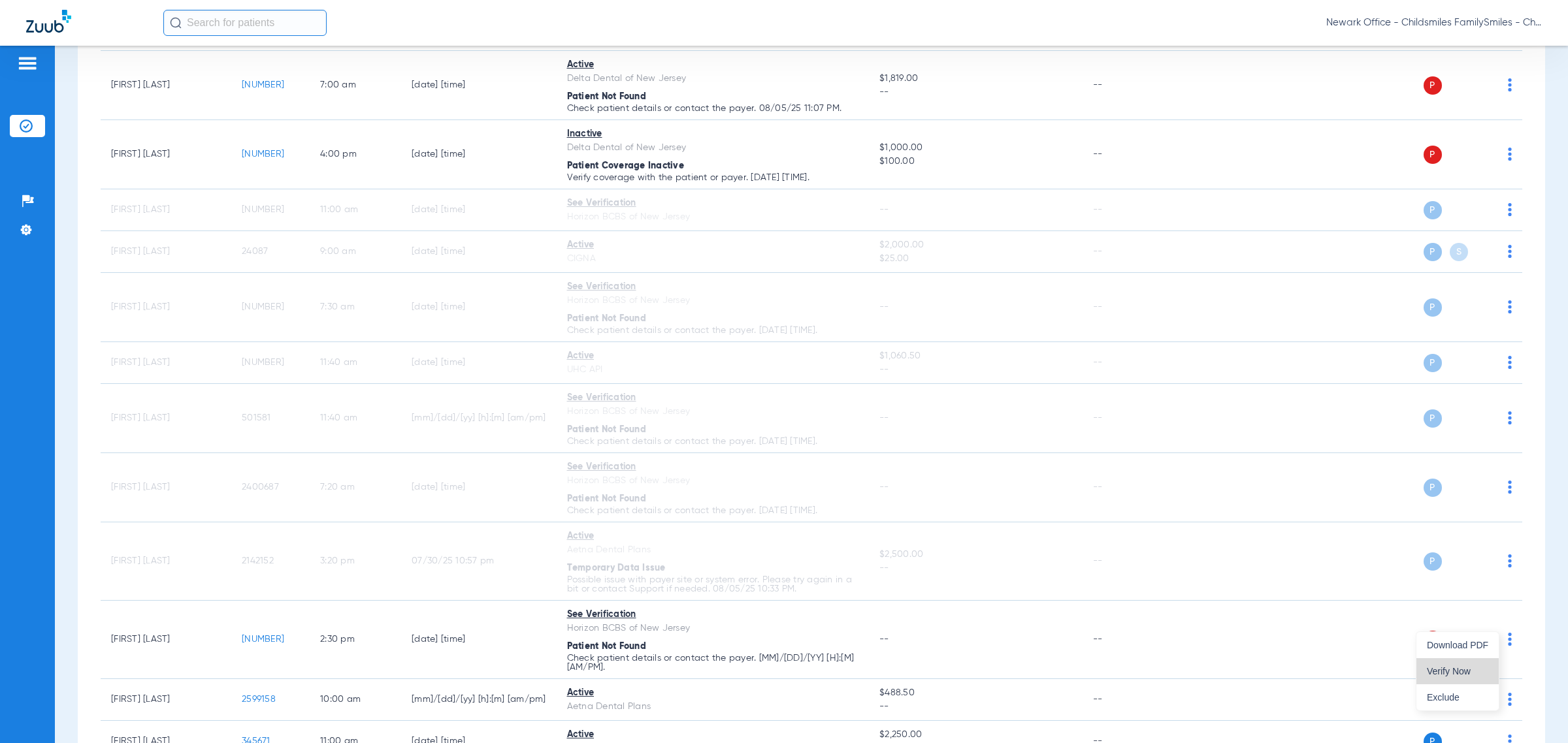 click on "Verify Now" at bounding box center [1458, 671] 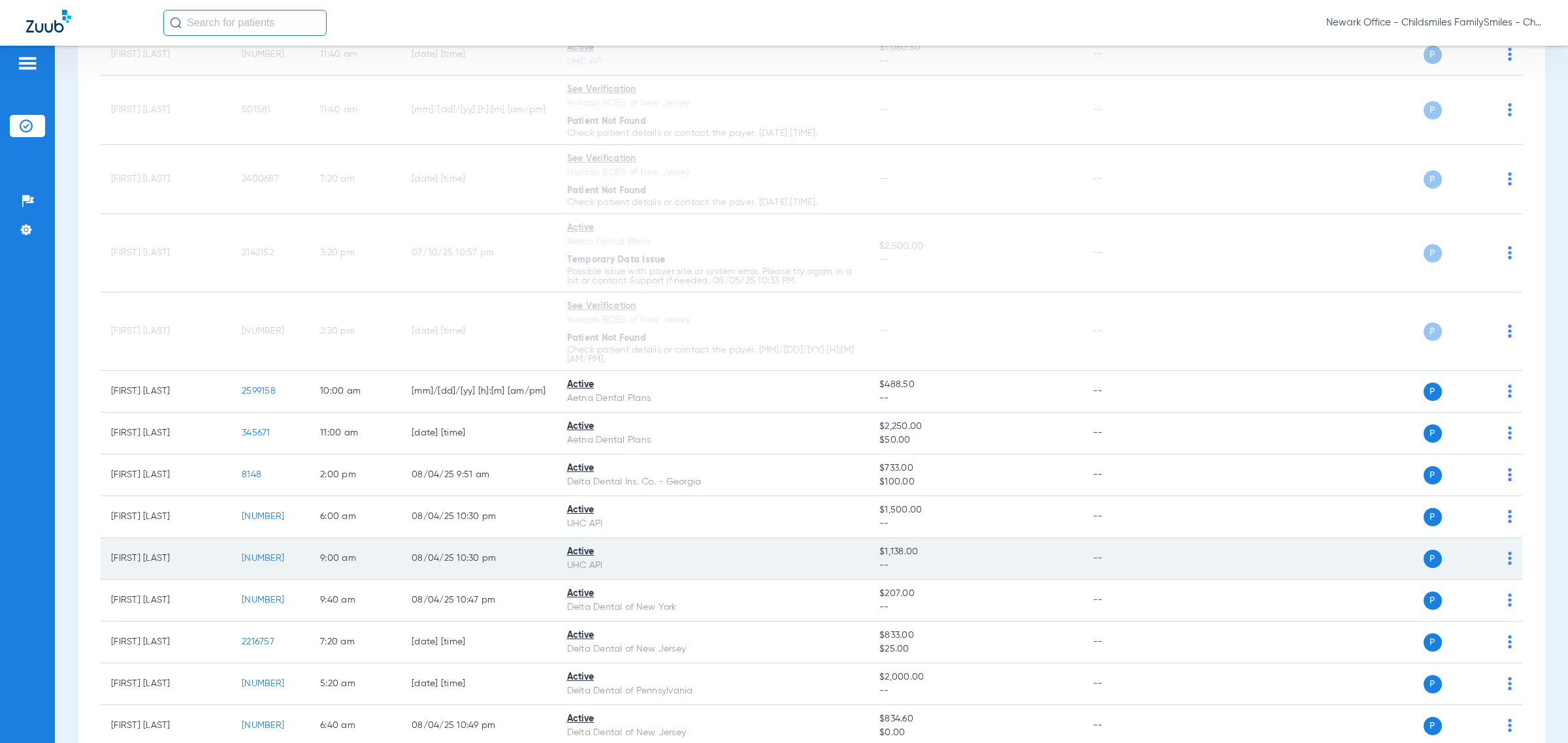 scroll, scrollTop: 1224, scrollLeft: 0, axis: vertical 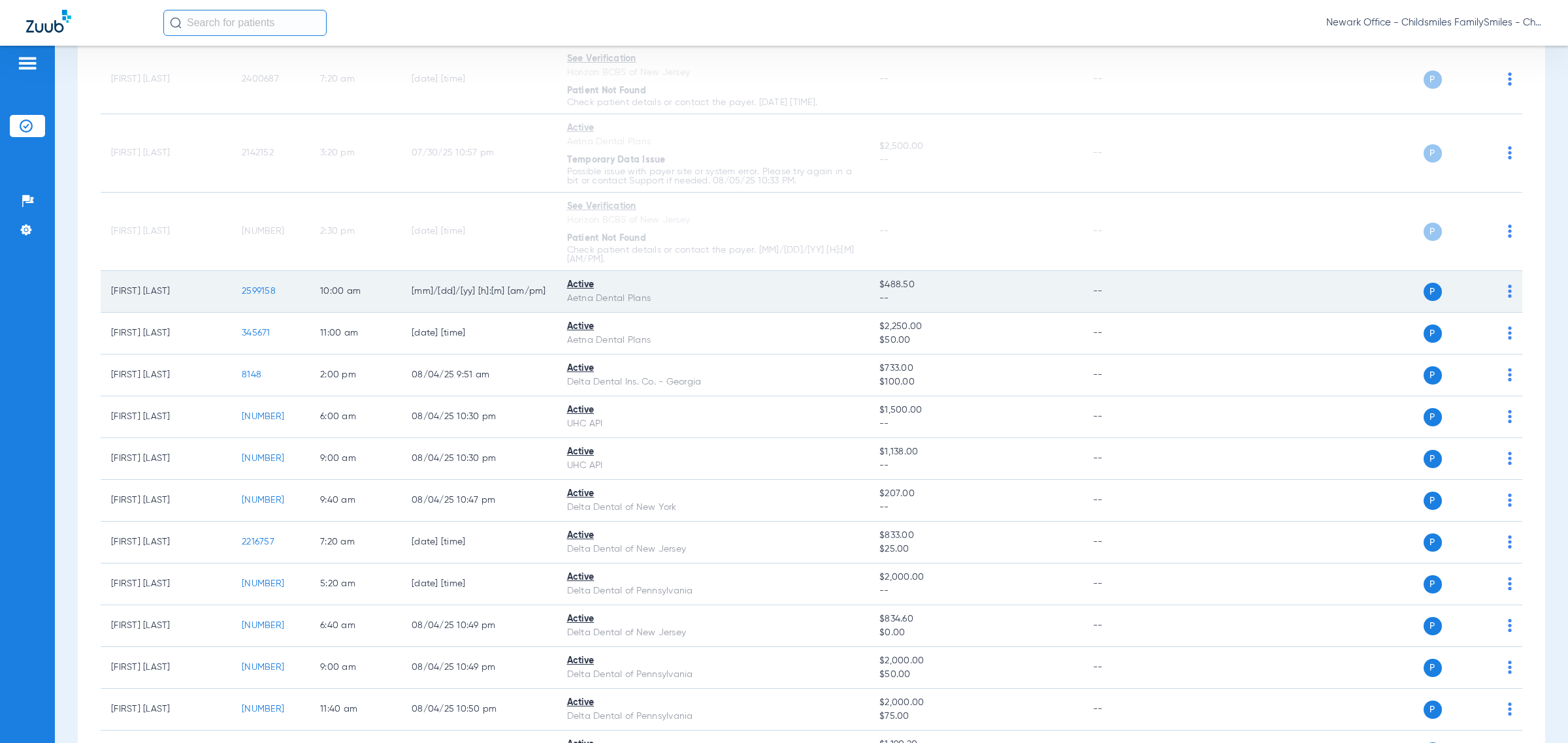 click on "P S" 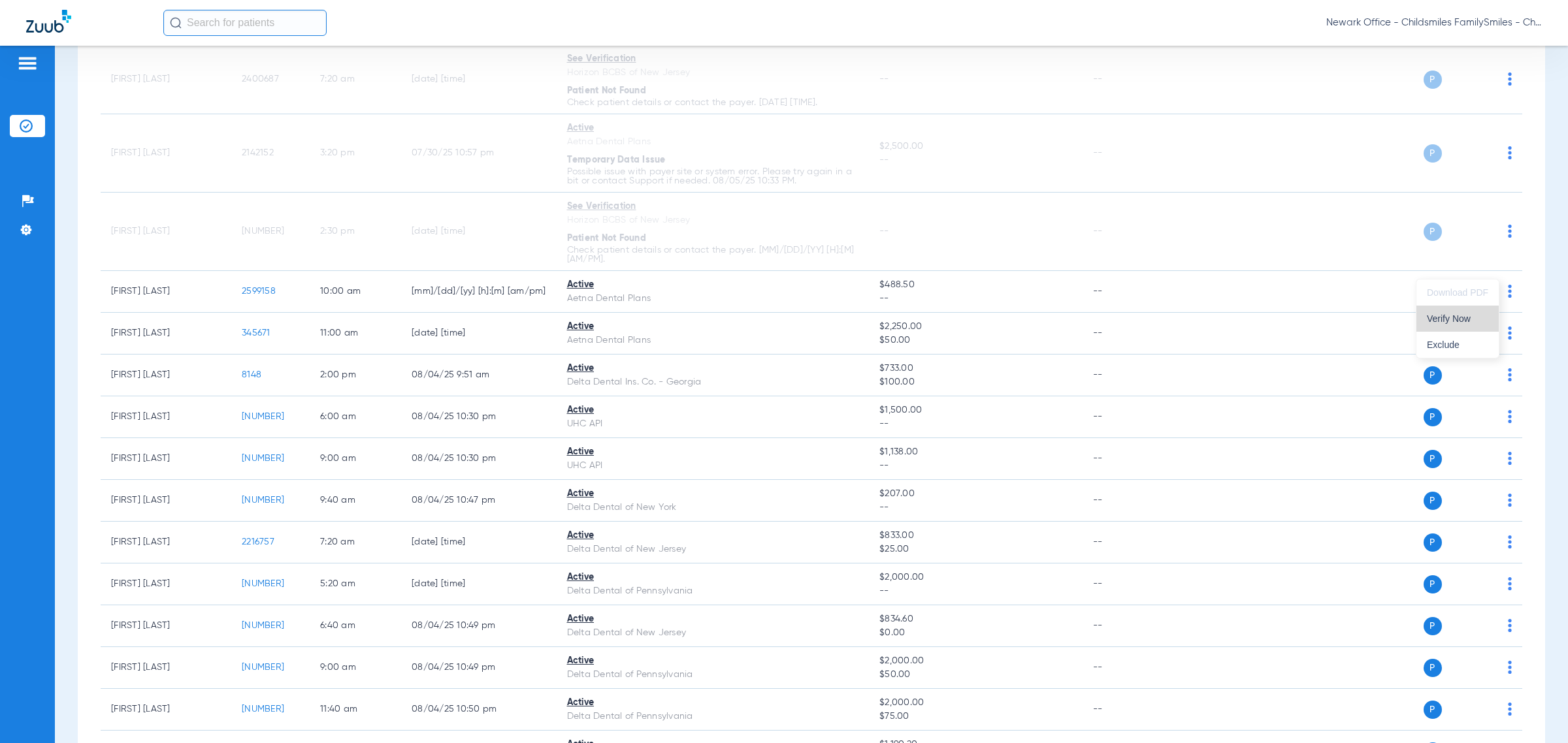click on "Verify Now" at bounding box center [1458, 319] 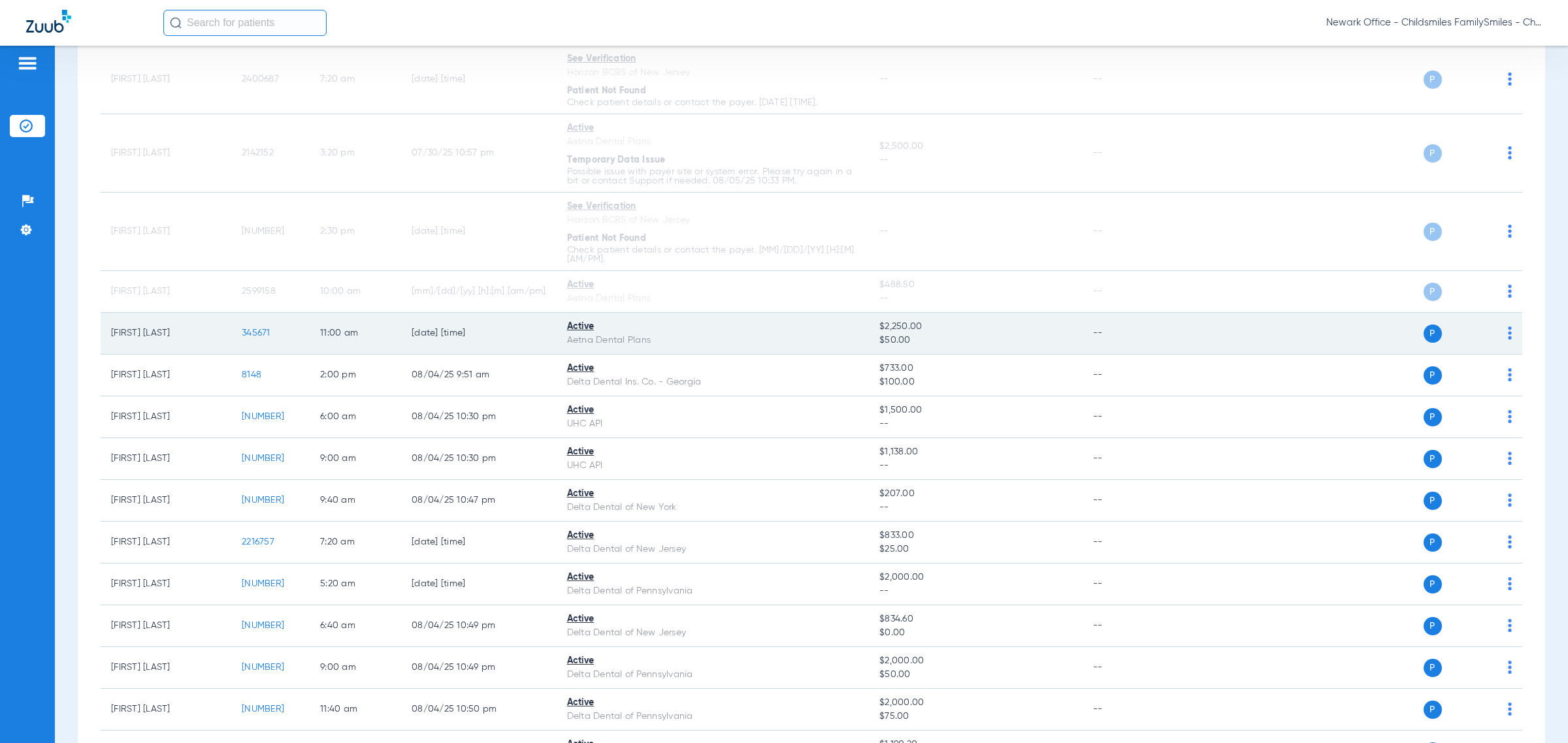 click 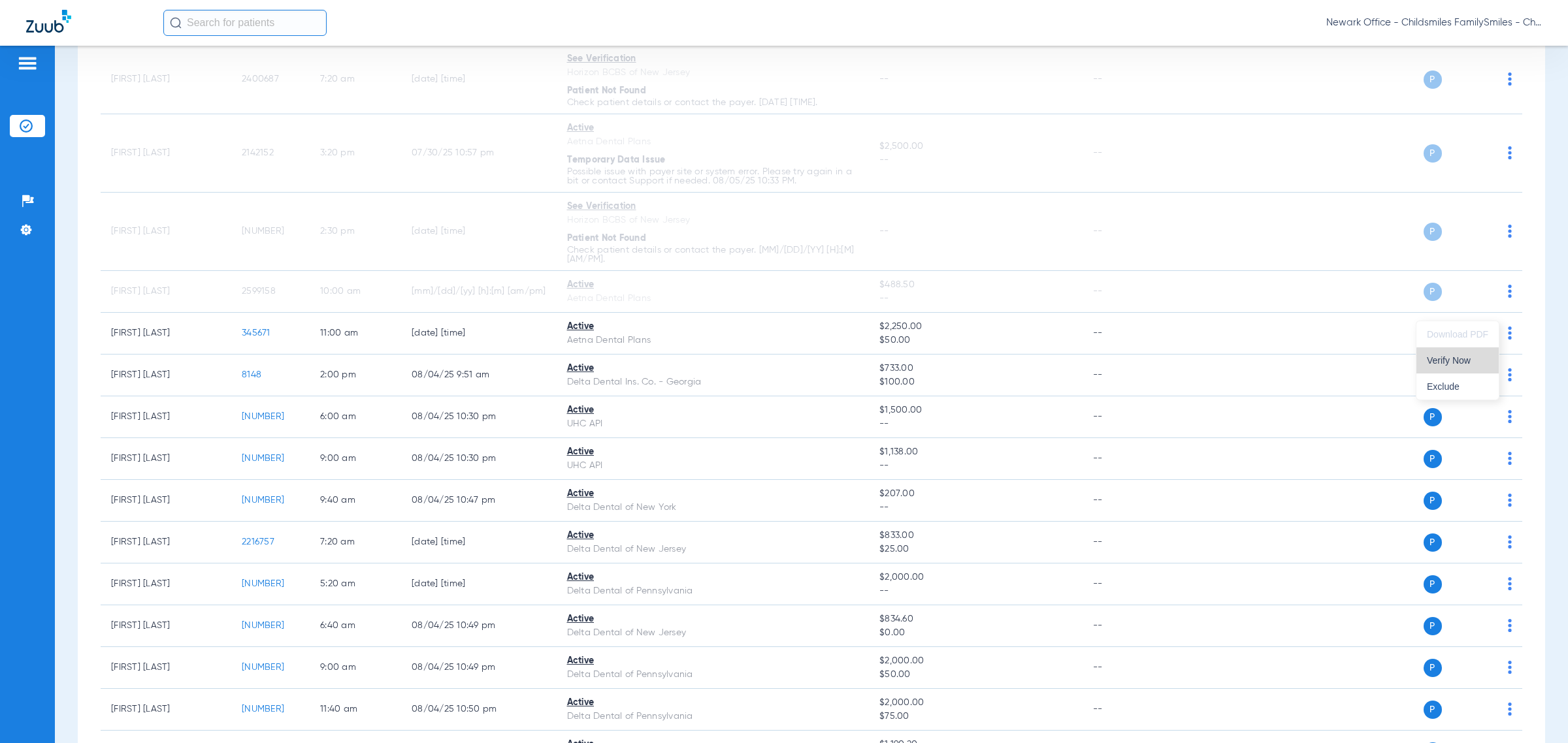 click on "Verify Now" at bounding box center (1458, 360) 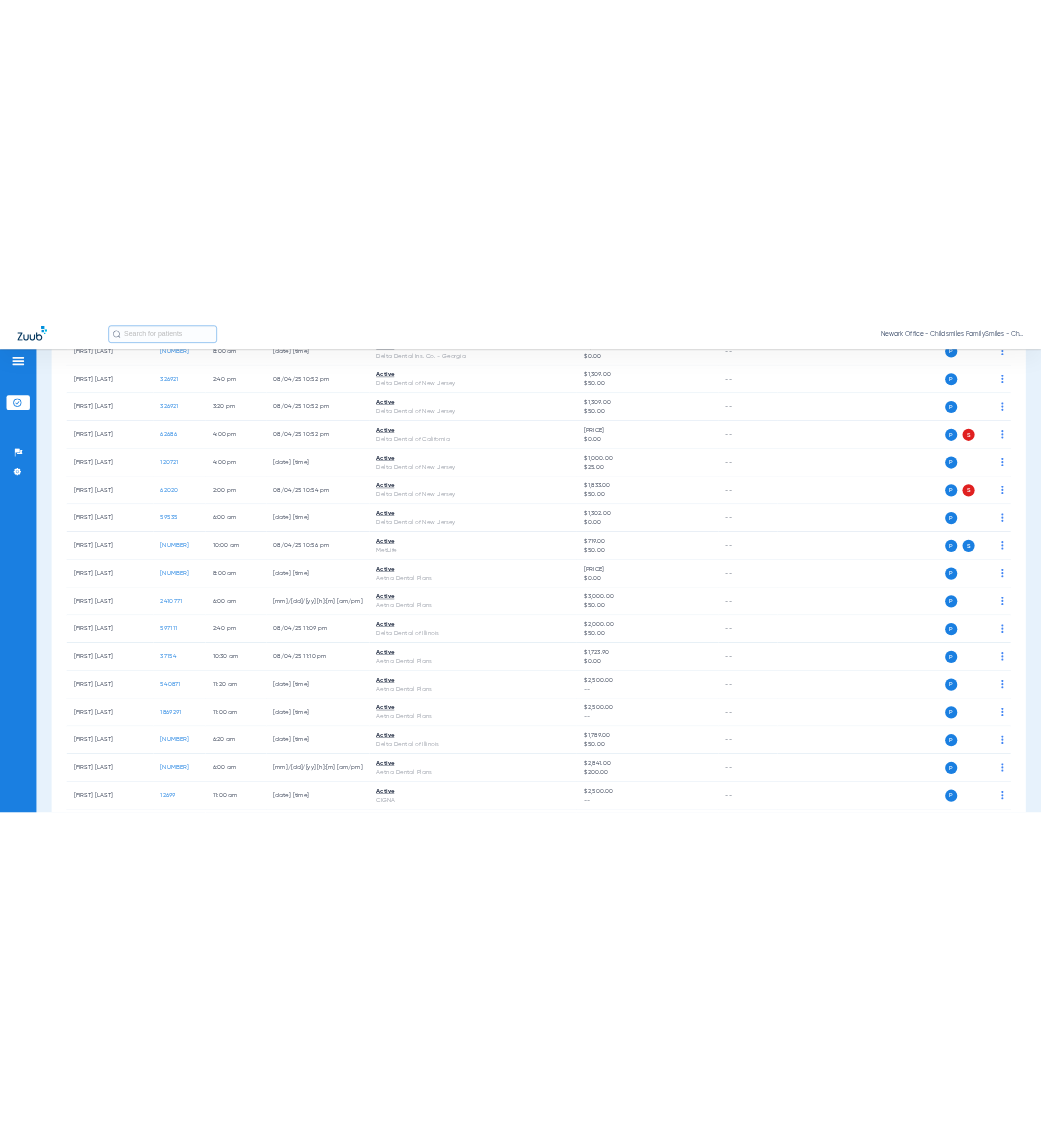 scroll, scrollTop: 2852, scrollLeft: 0, axis: vertical 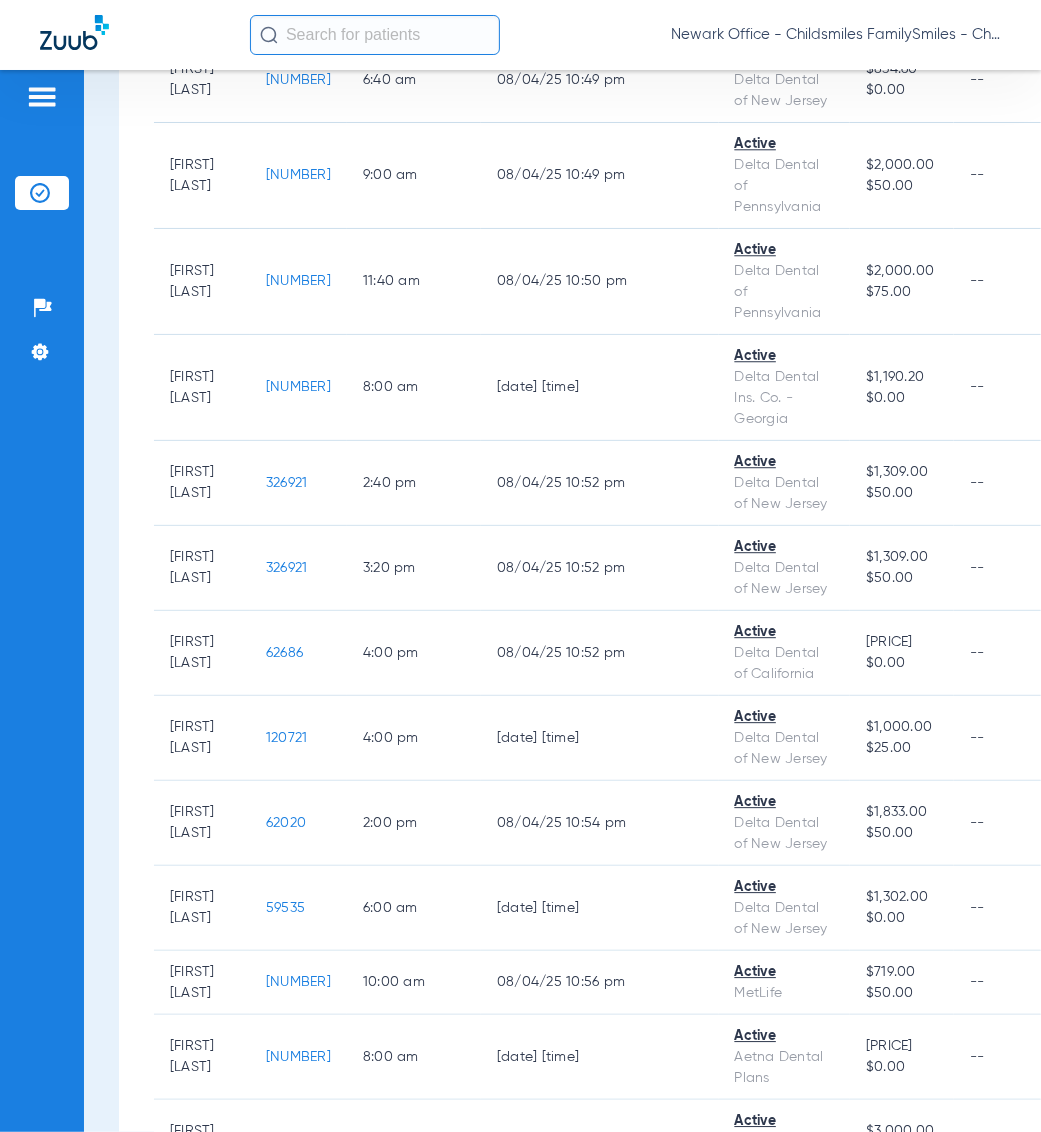 click on "Active   Delta Dental of New York" 